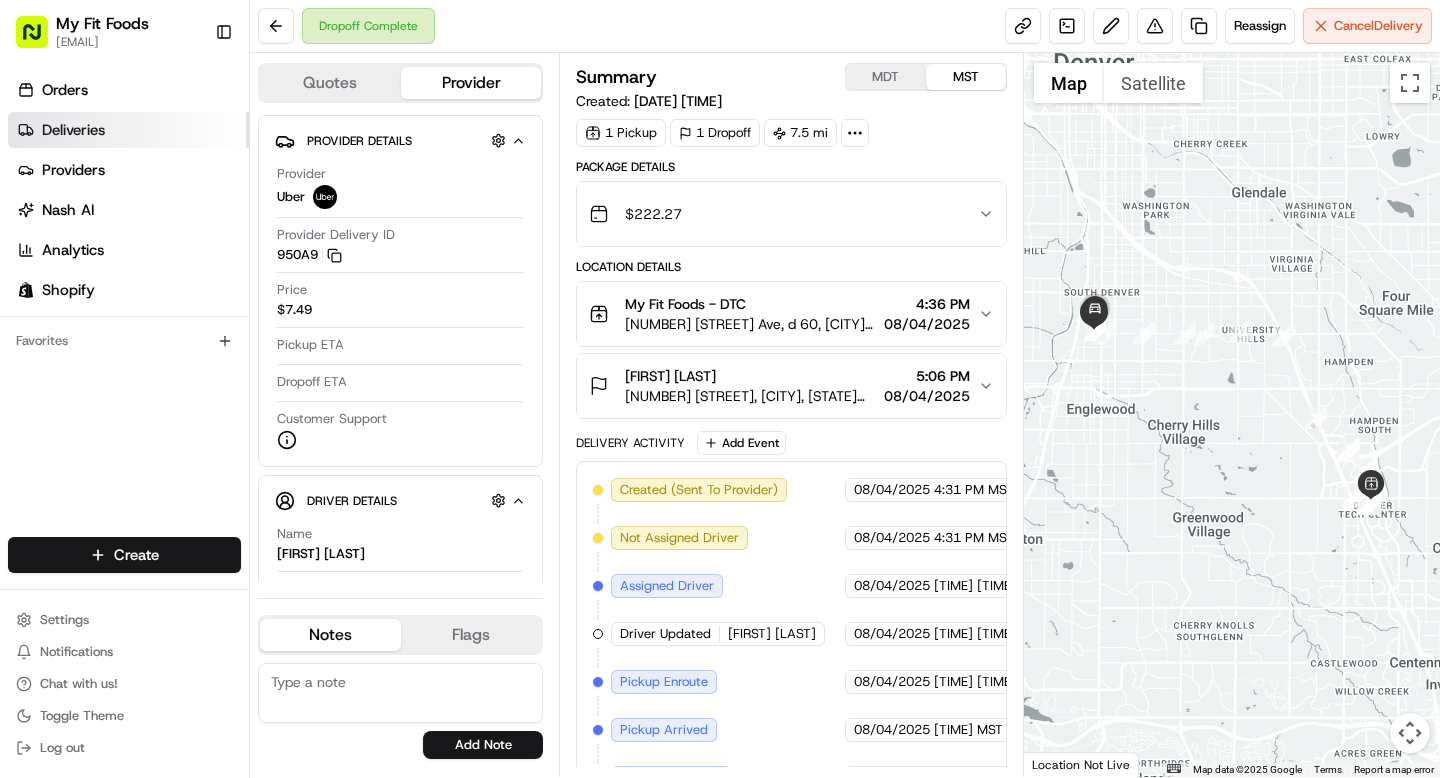 scroll, scrollTop: 0, scrollLeft: 0, axis: both 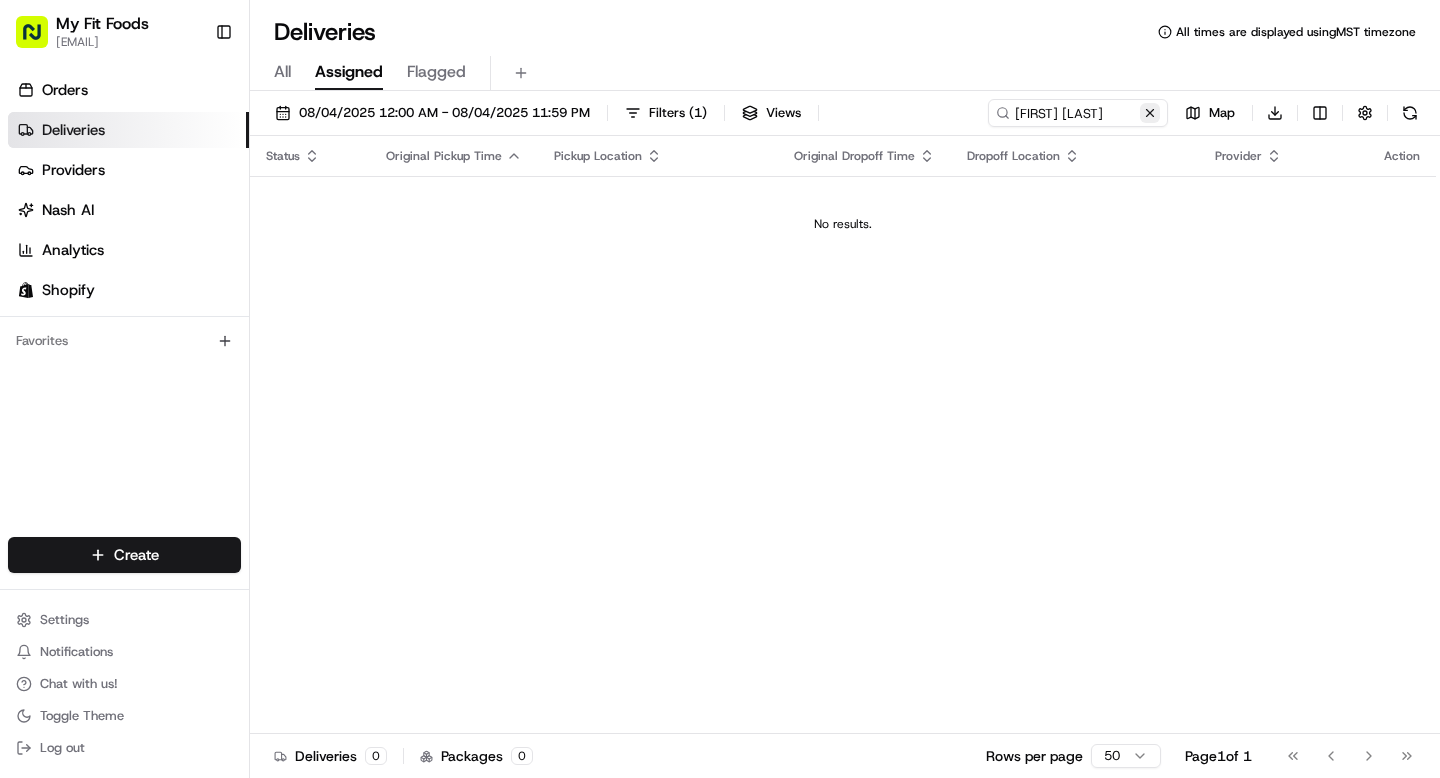 click at bounding box center [1150, 113] 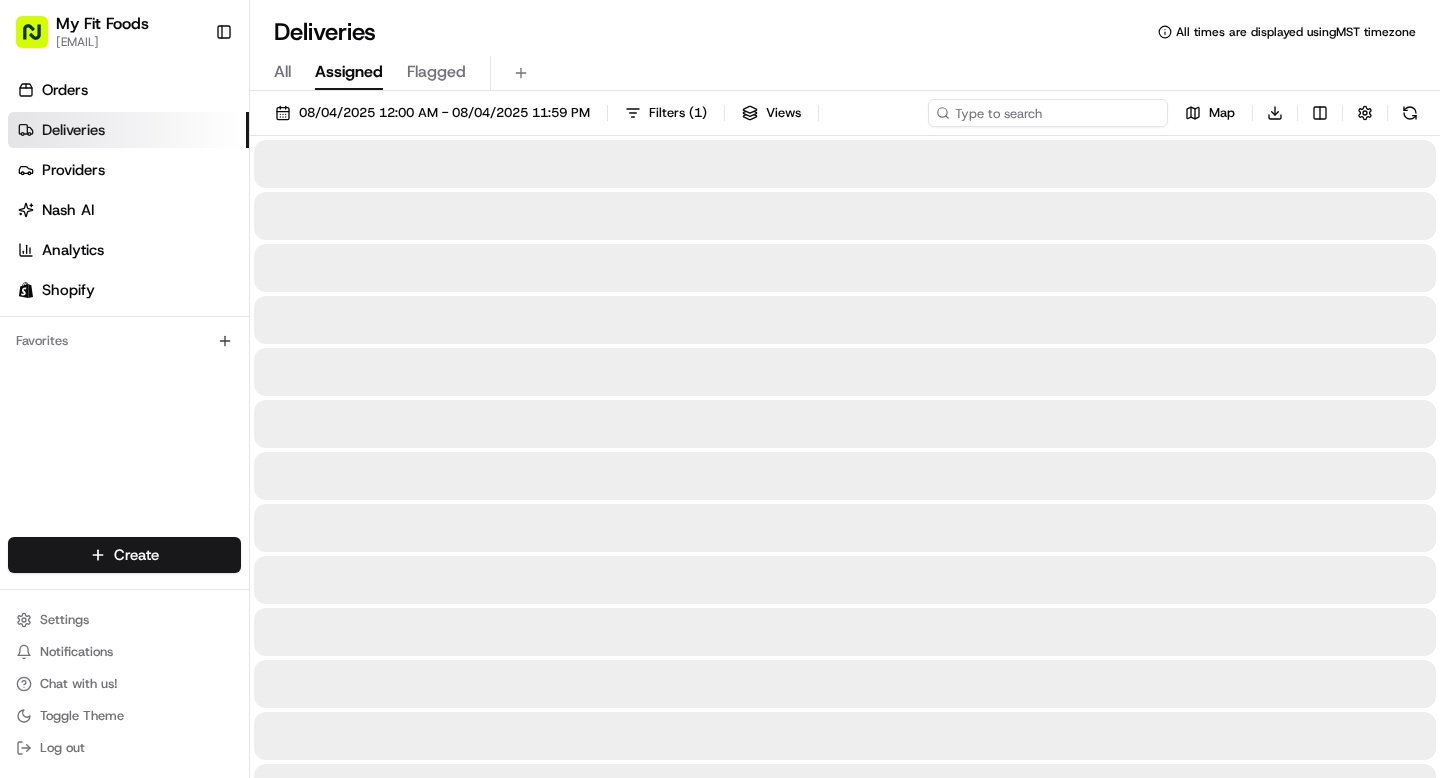 click at bounding box center (1048, 113) 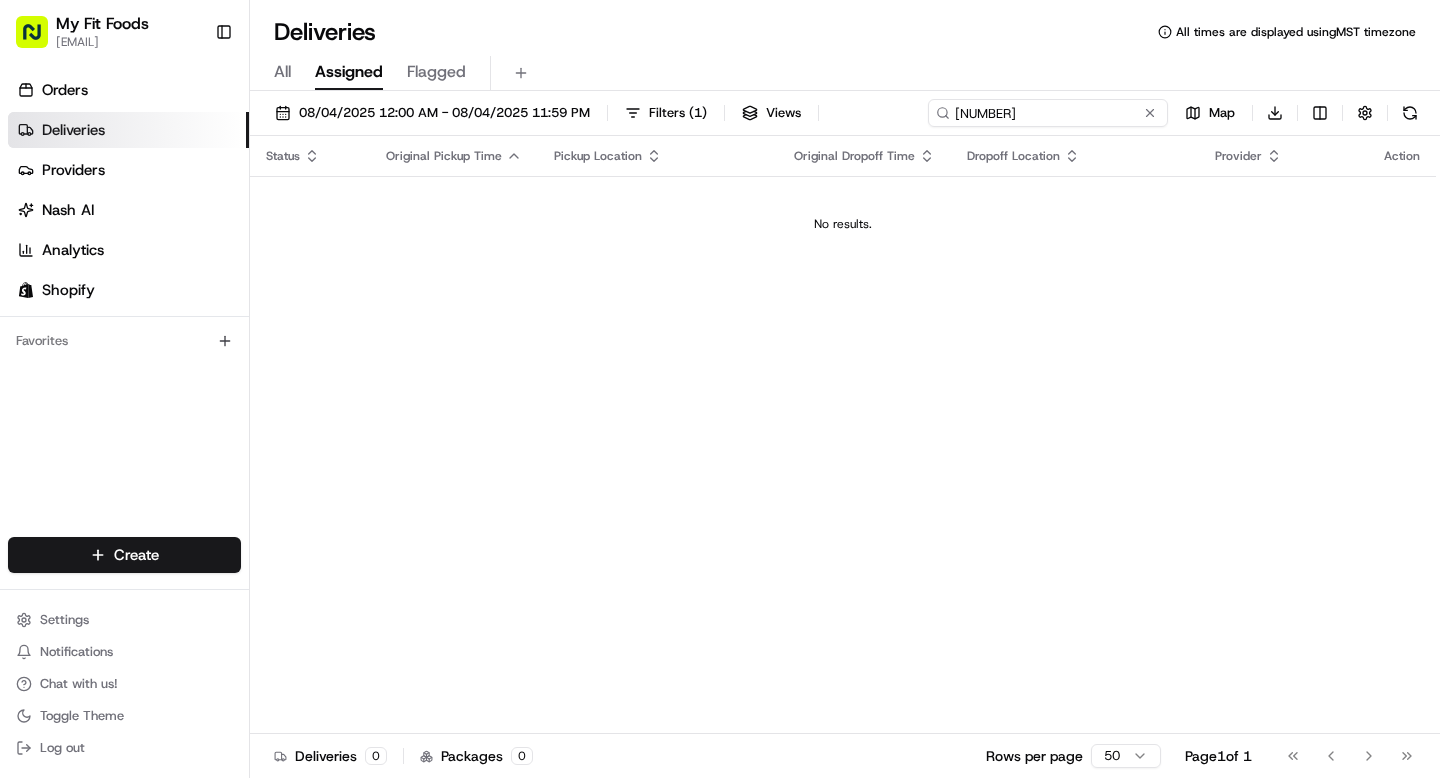 type on "[NUMBER]" 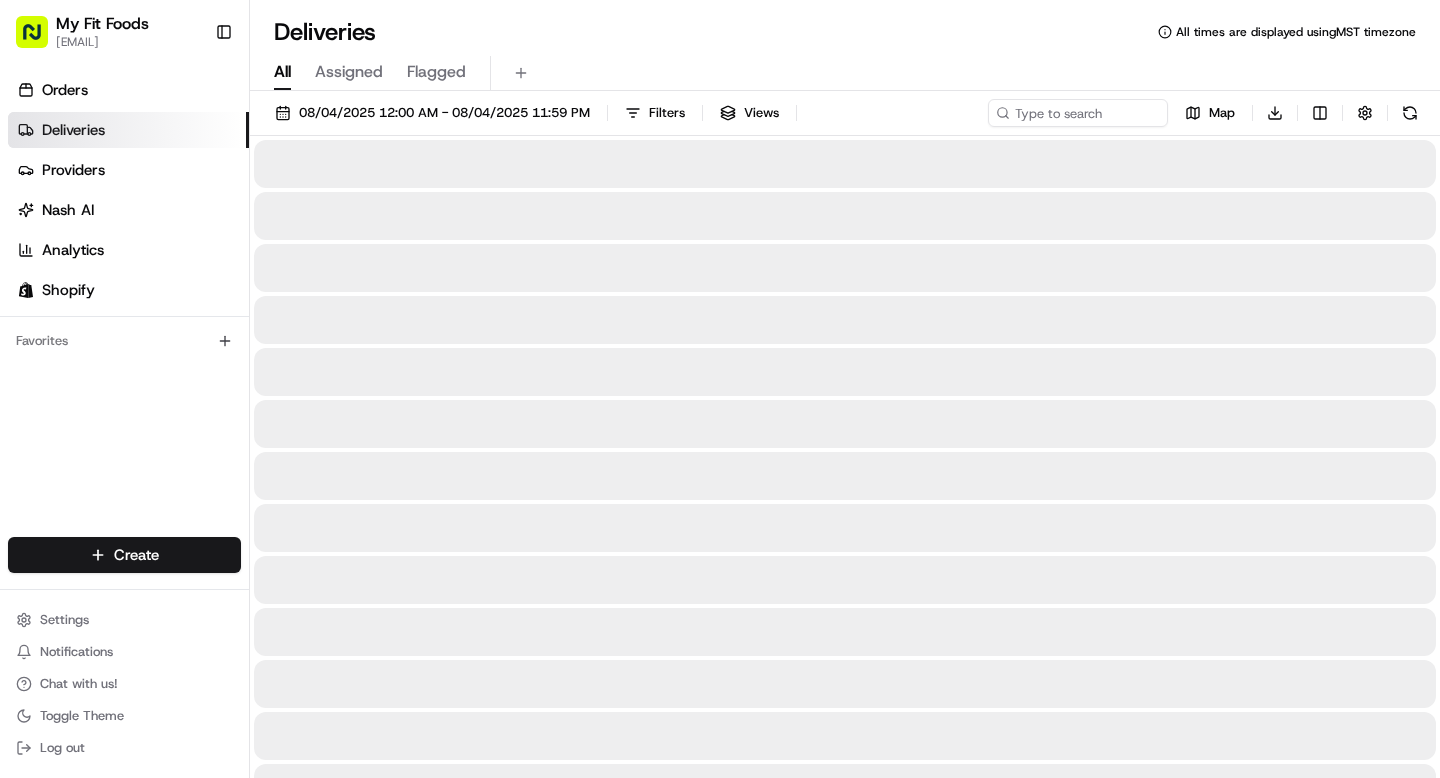 click on "All" at bounding box center [282, 72] 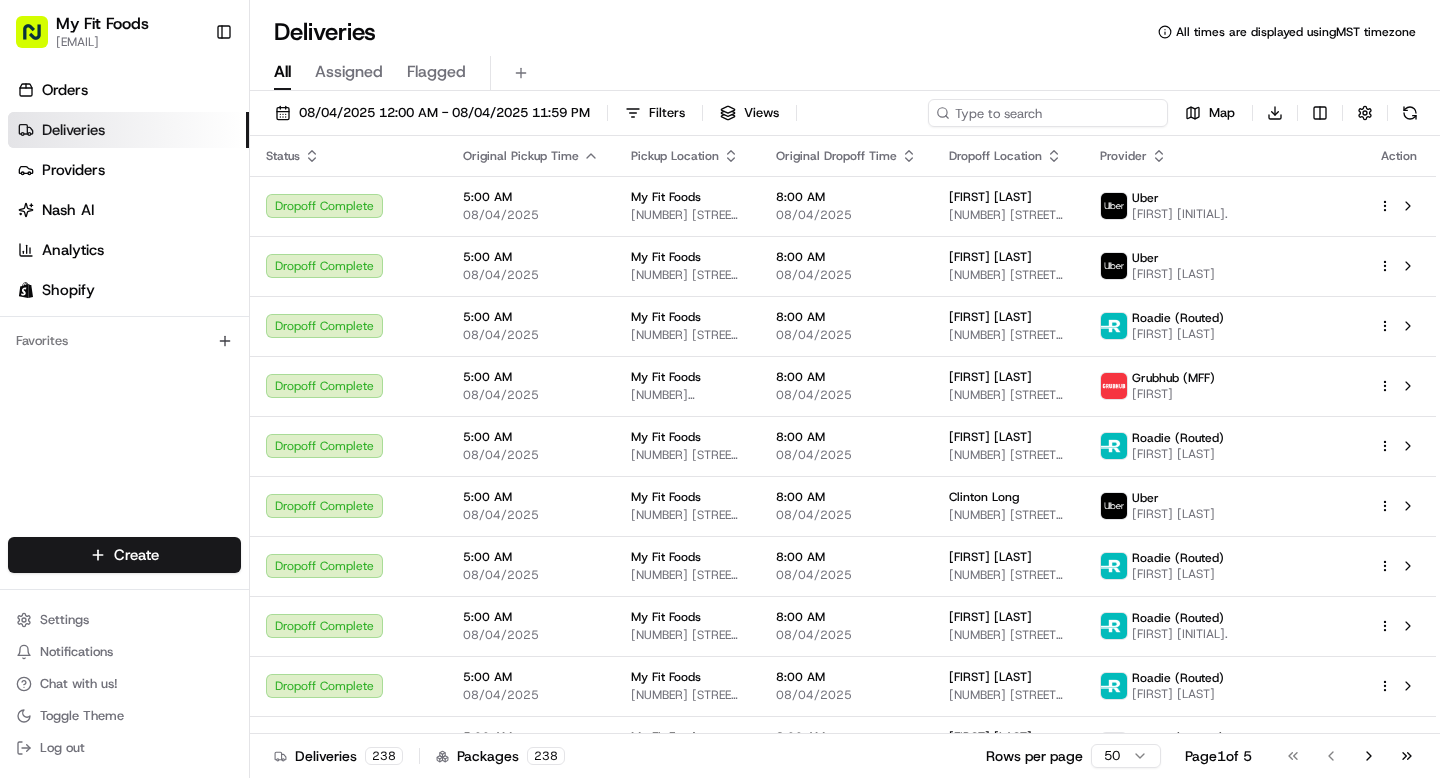 click at bounding box center [1048, 113] 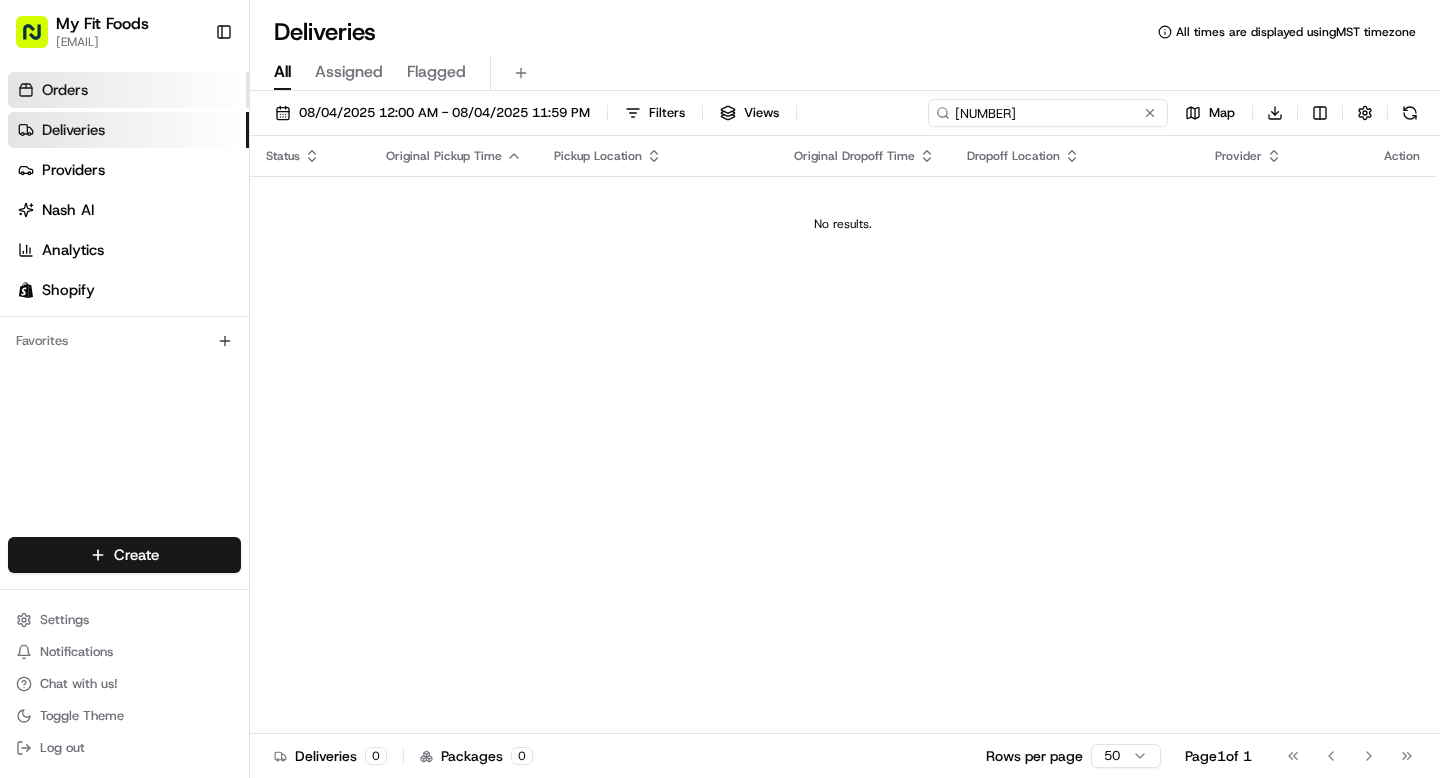 type on "[NUMBER]" 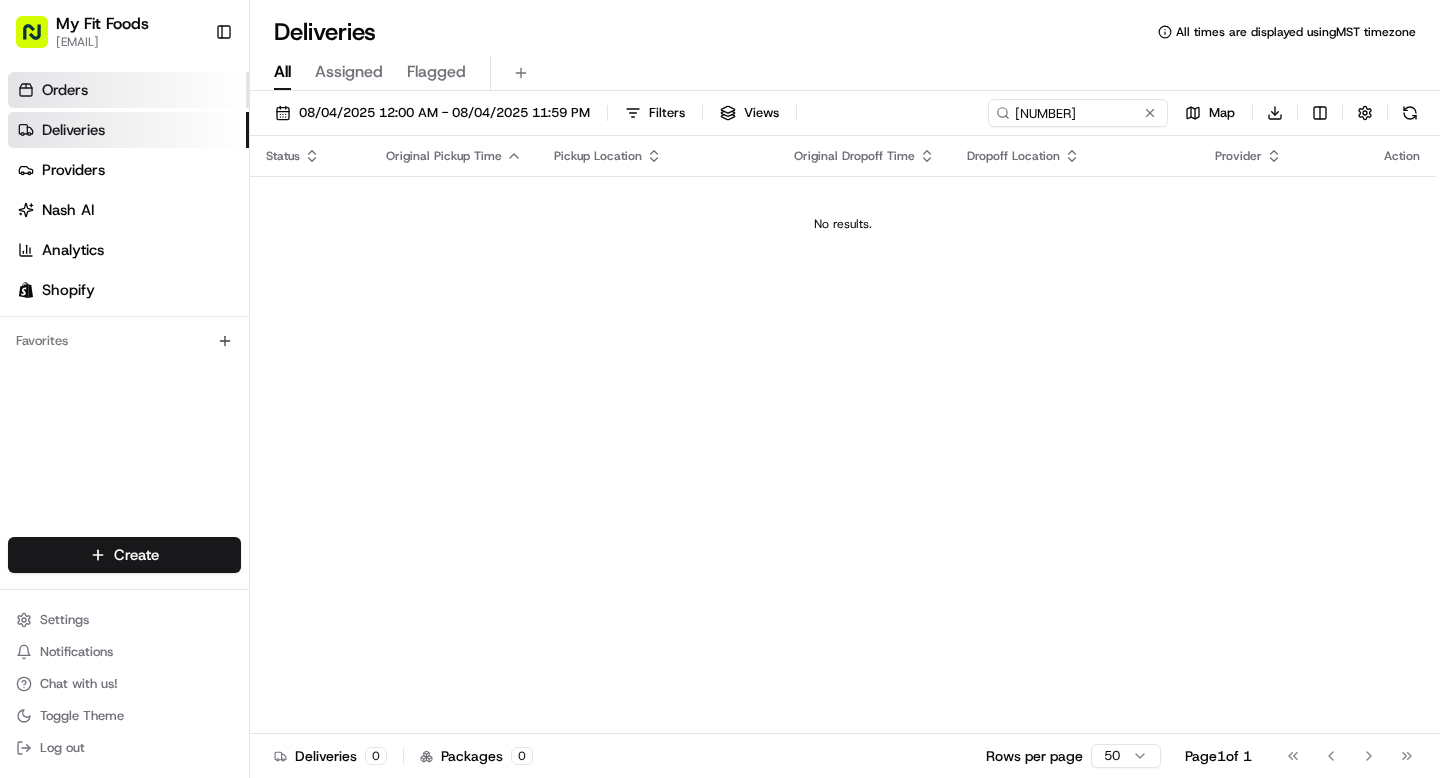 click on "Orders" at bounding box center [128, 90] 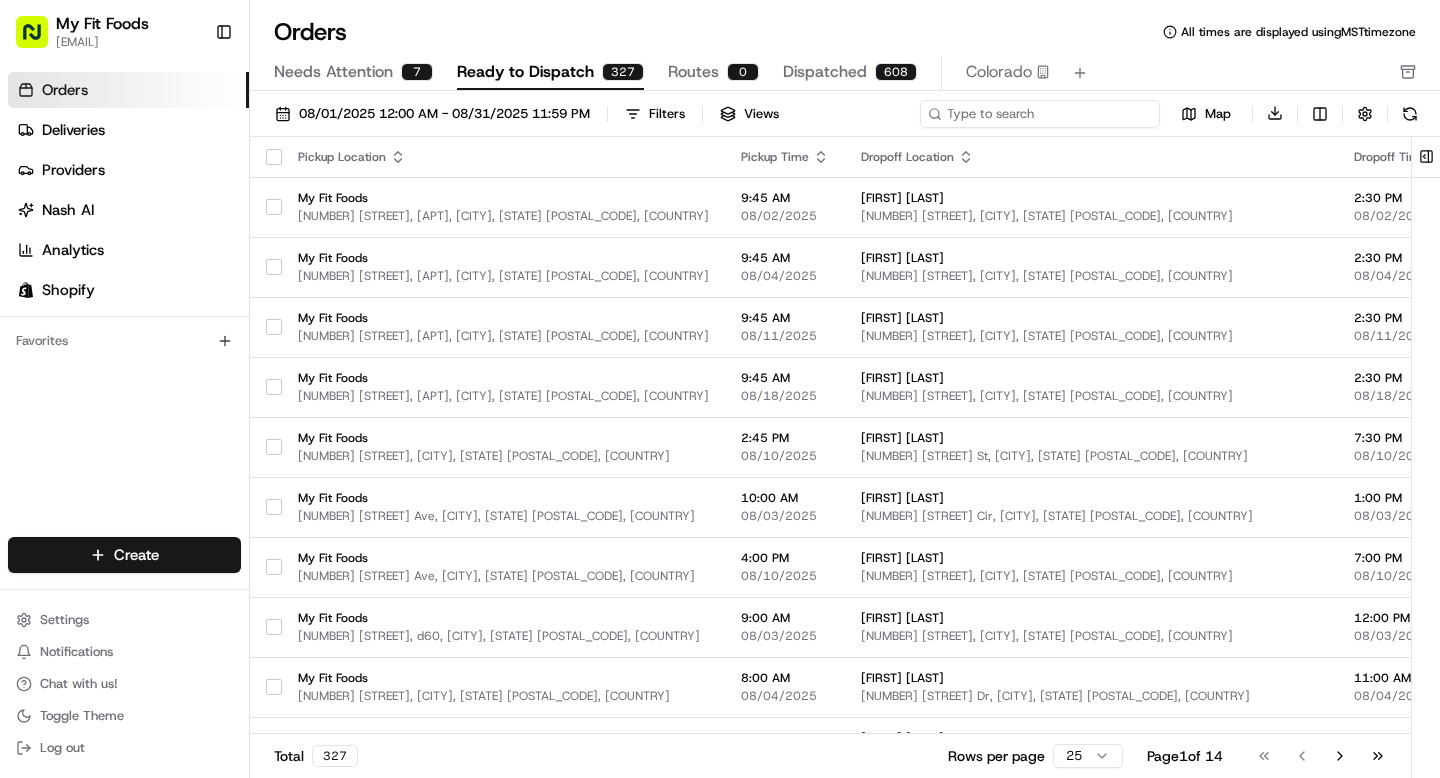 click at bounding box center [1040, 114] 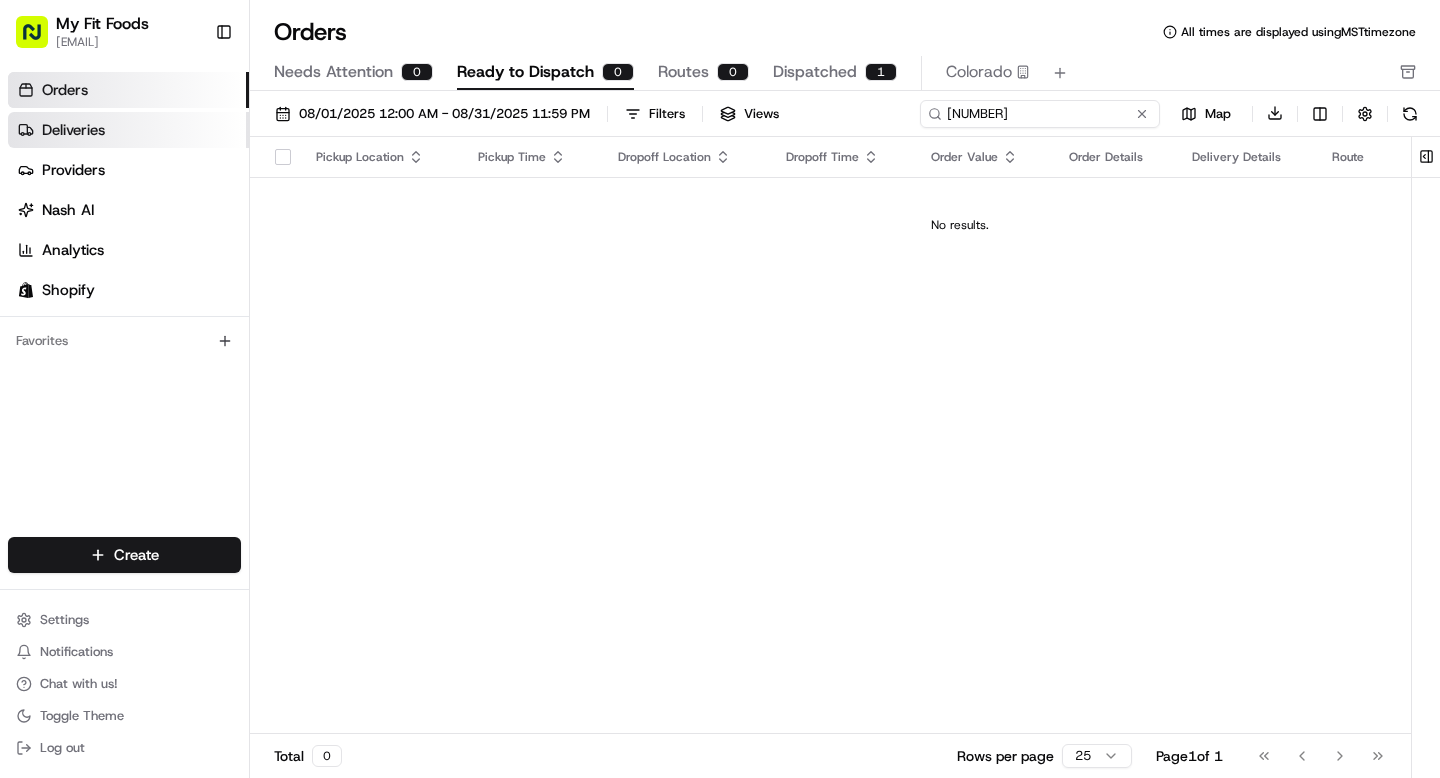 type on "[NUMBER]" 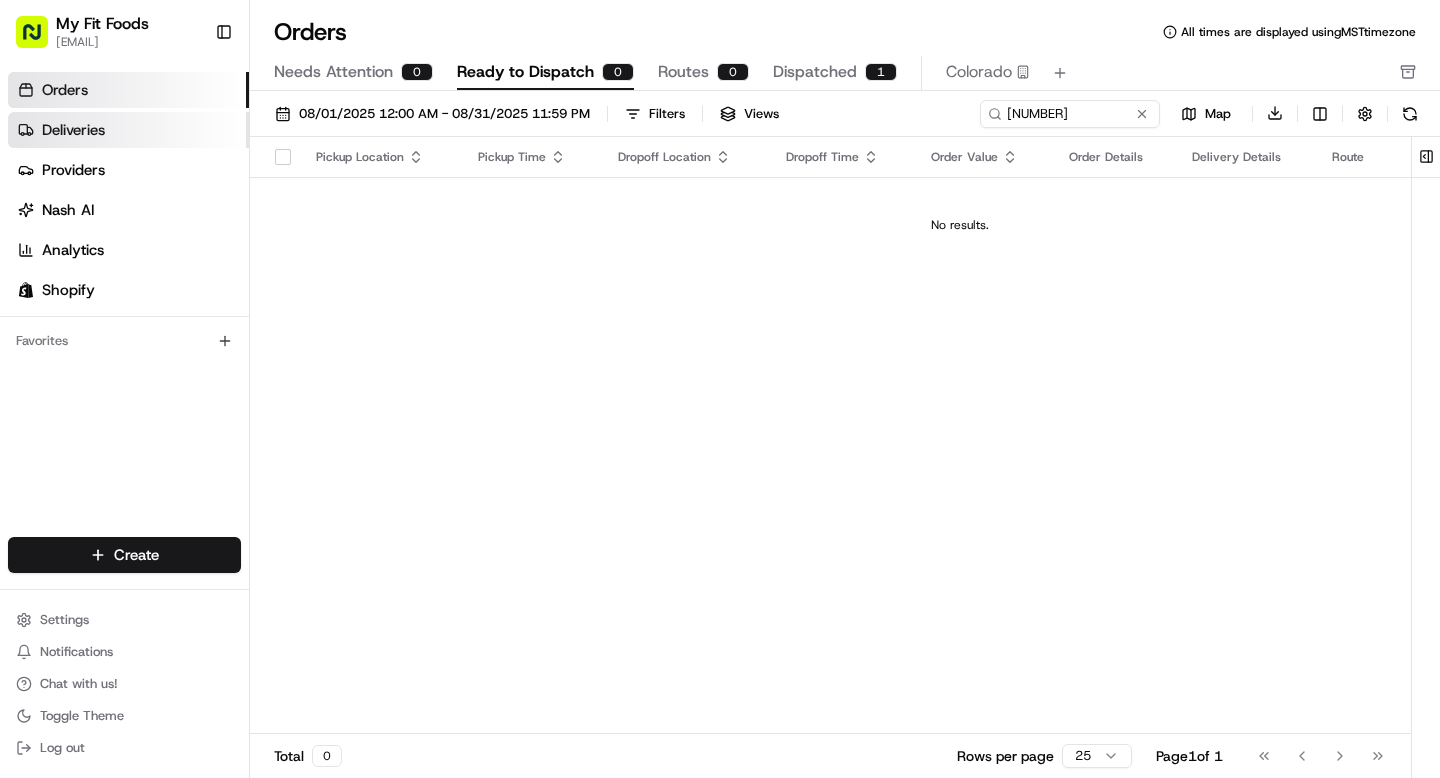 click on "Deliveries" at bounding box center [73, 130] 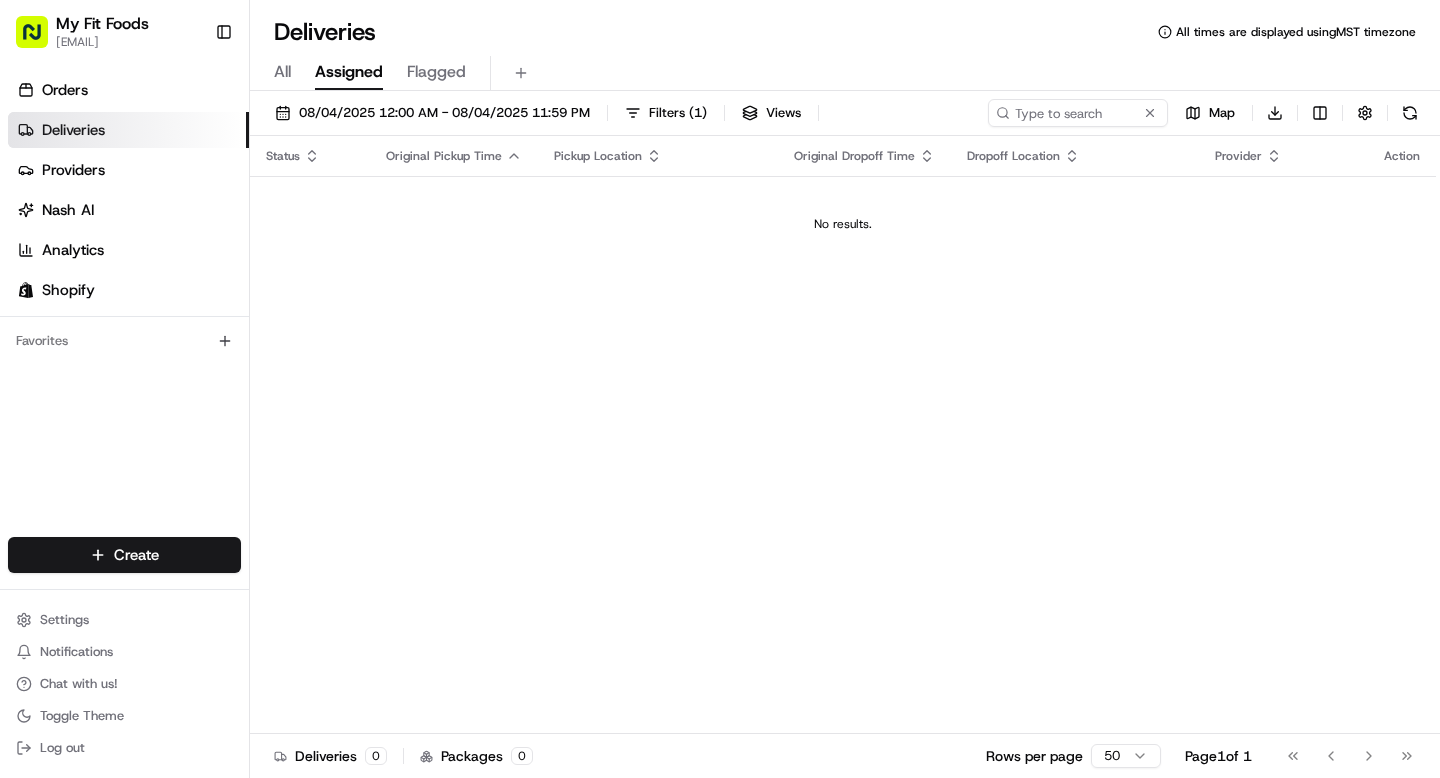 click on "All" at bounding box center (282, 72) 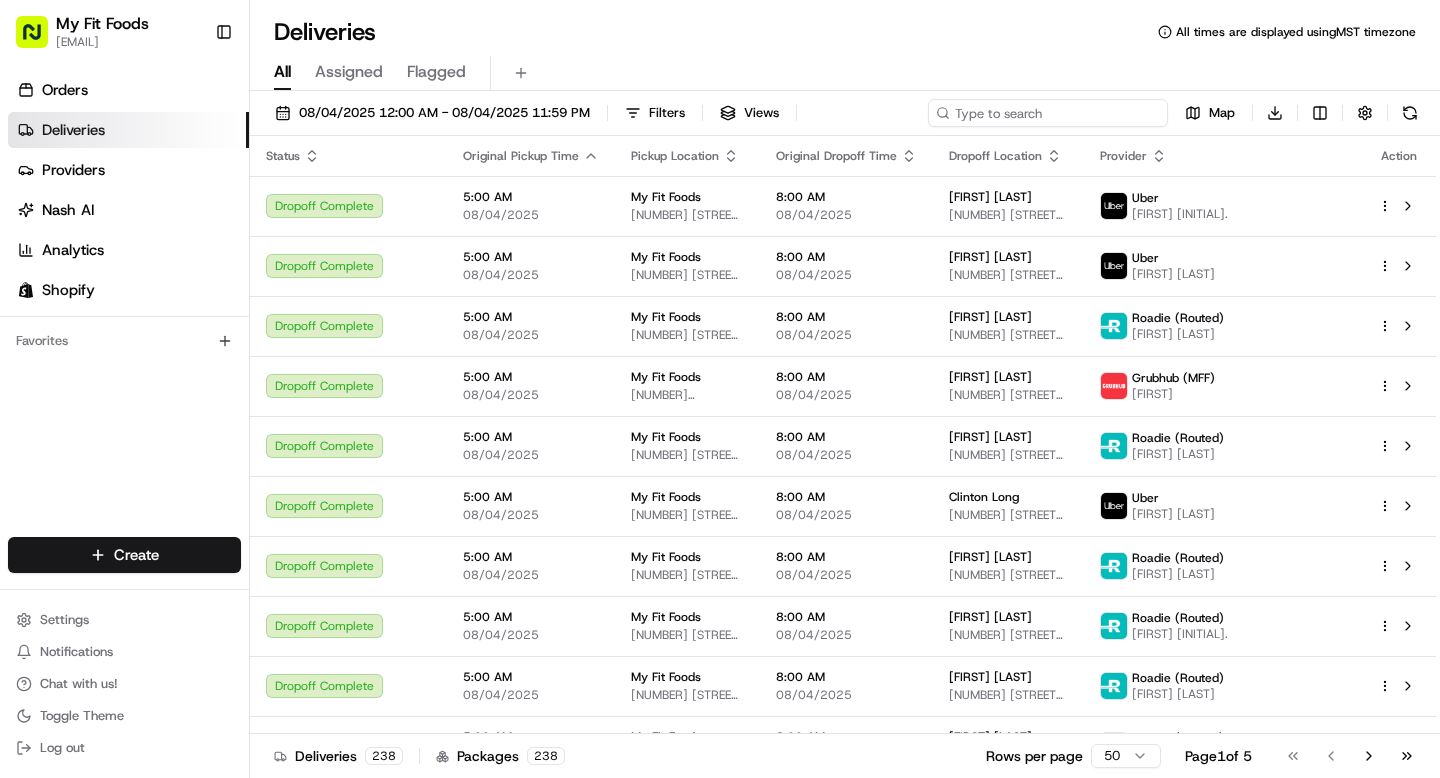 click at bounding box center [1048, 113] 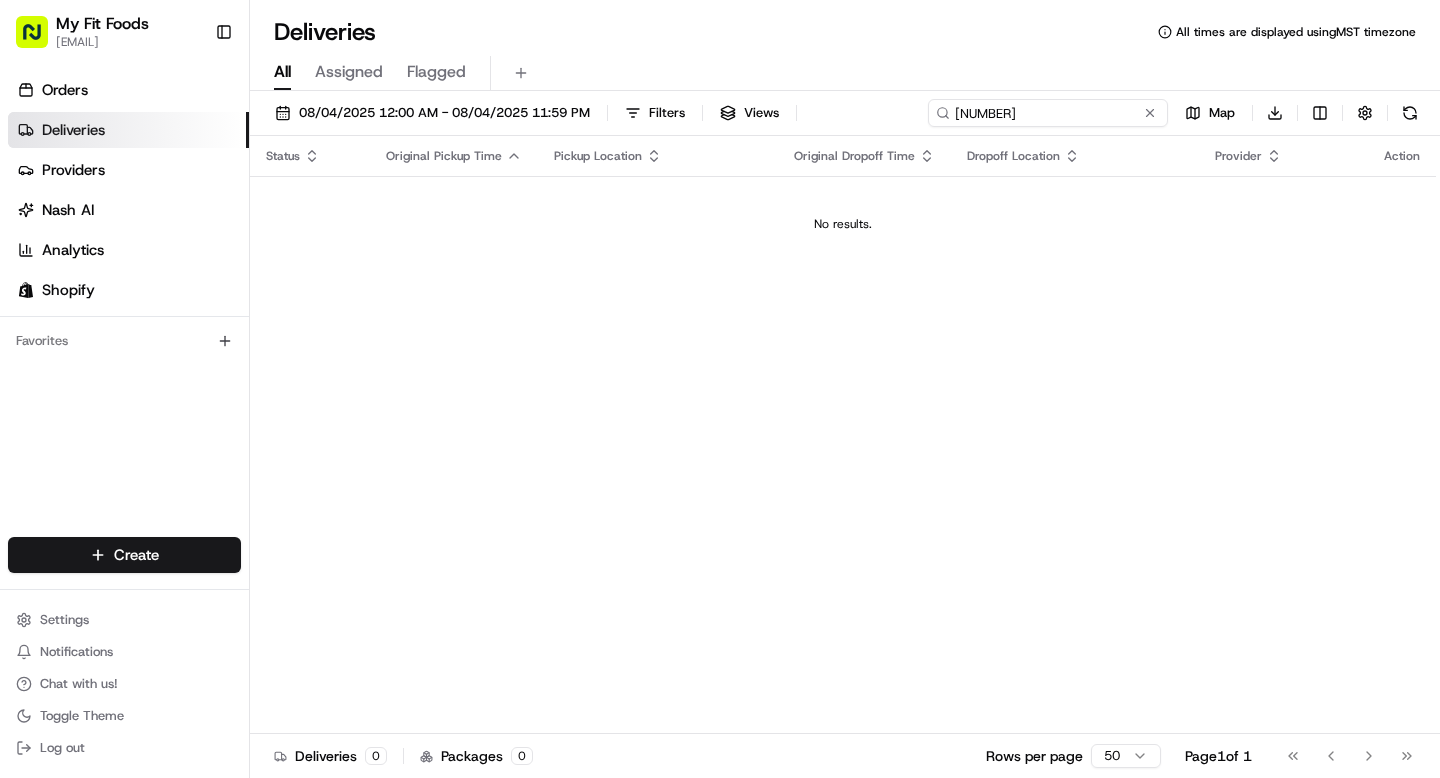 type on "[NUMBER]" 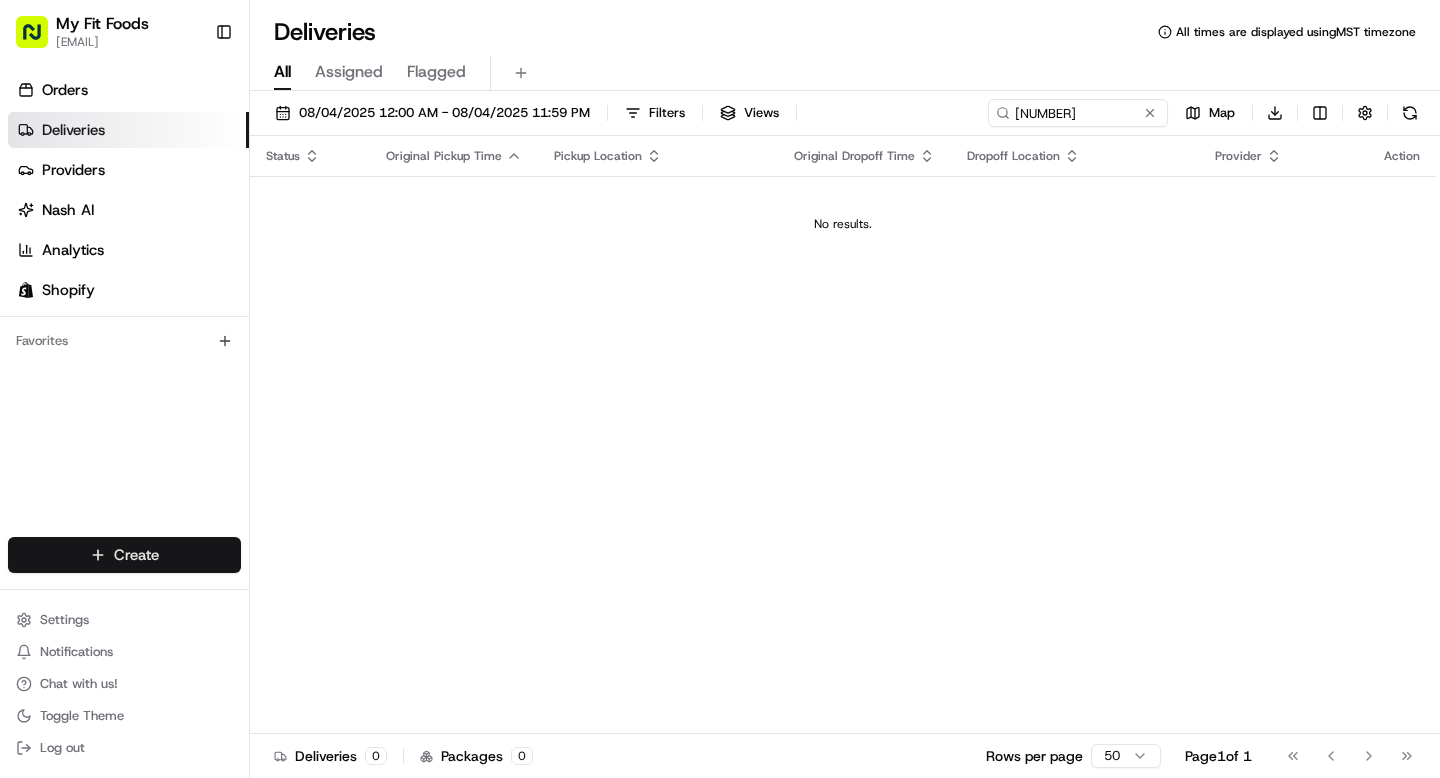 click on "My Fit Foods support@example.com Toggle Sidebar Orders Deliveries Providers Nash AI Analytics Shopify Favorites Main Menu Members & Organization Organization Users Roles Preferences Customization Tracking Orchestration Automations Dispatch Strategy Optimization Strategy Locations Pickup Locations Dropoff Locations Shifts Billing Billing Refund Requests Integrations Notification Triggers Webhooks API Keys Request Logs Create Settings Notifications Chat with us! Toggle Theme Log out Deliveries All times are displayed using MST timezone All Assigned Flagged 08/04/2025 12:00 AM - 08/04/2025 11:59 PM Filters Views 837345 Map Download Status Original Pickup Time Pickup Location Original Dropoff Time Dropoff Location Provider Action No results. Deliveries 0 Packages 0 Rows per page 50 Page 1 of 1 Go to first page Go to previous page Go to next page Go to last page
Create Create" at bounding box center (720, 389) 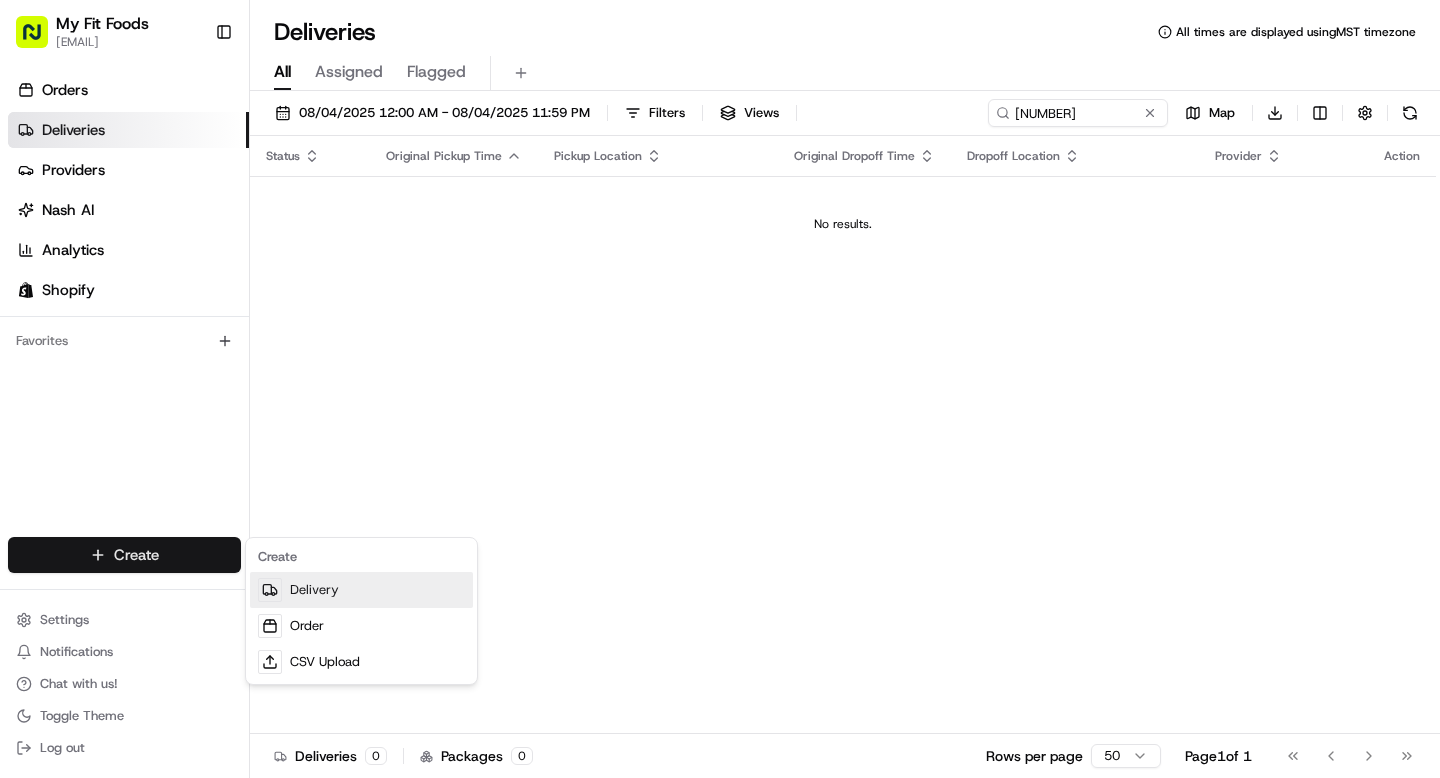 click on "Delivery" at bounding box center [361, 590] 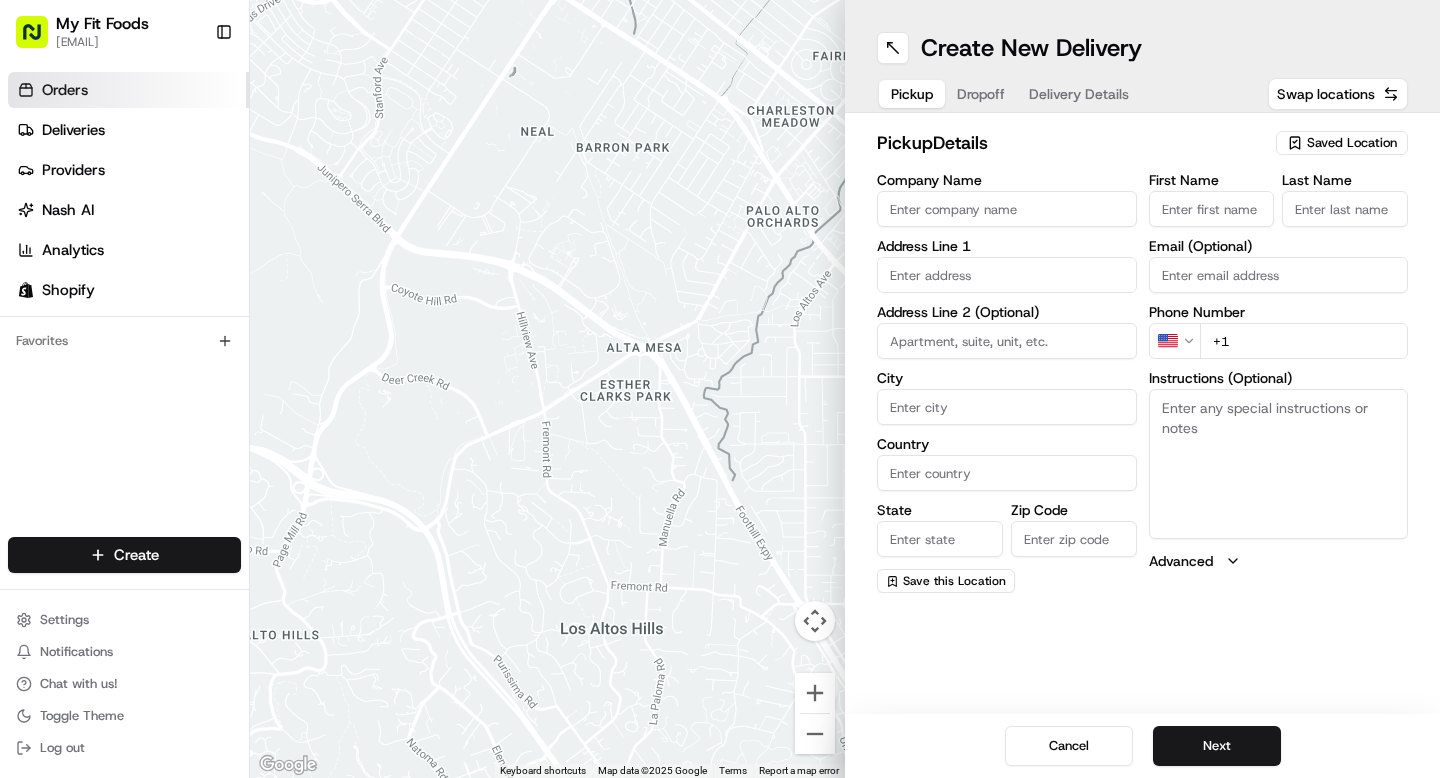 click on "Orders" at bounding box center [128, 90] 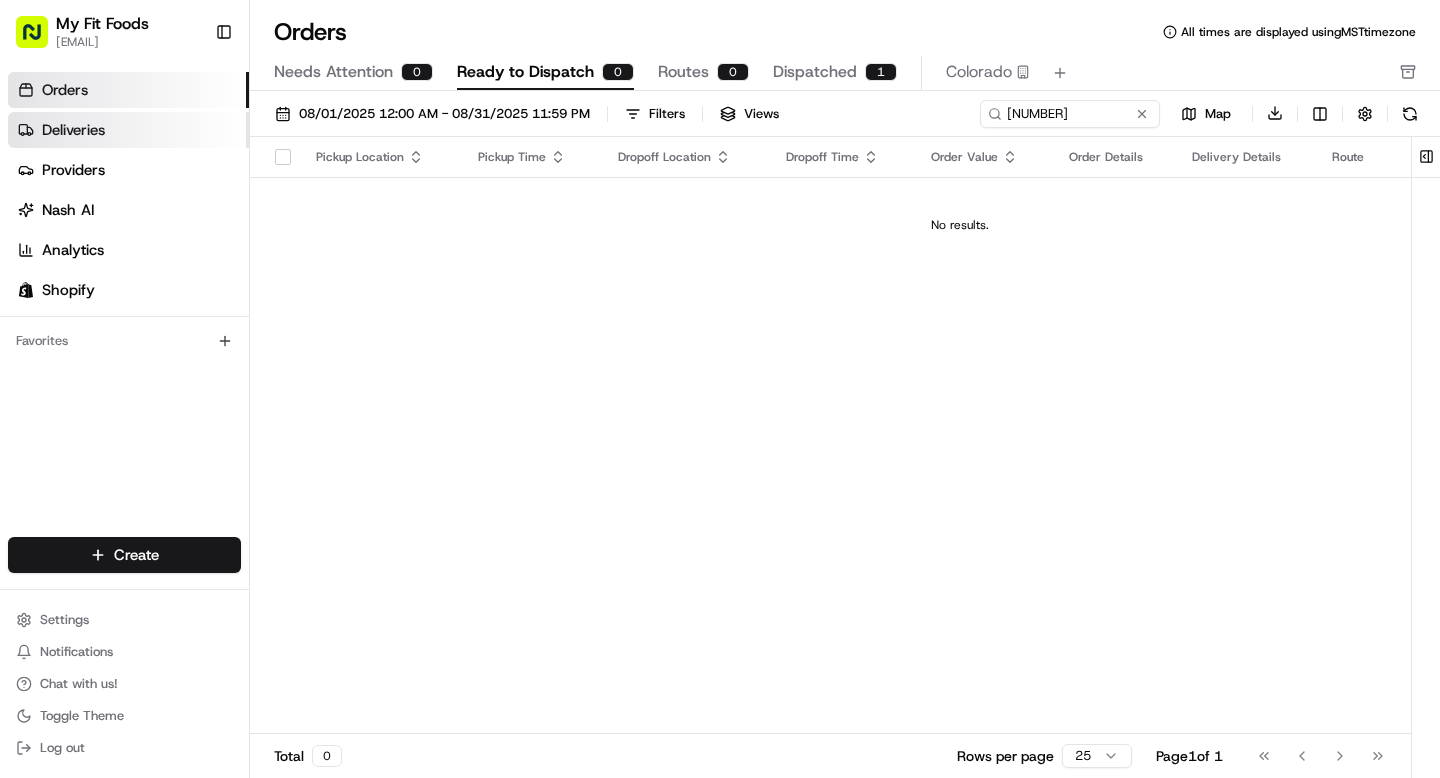 click on "Deliveries" at bounding box center (73, 130) 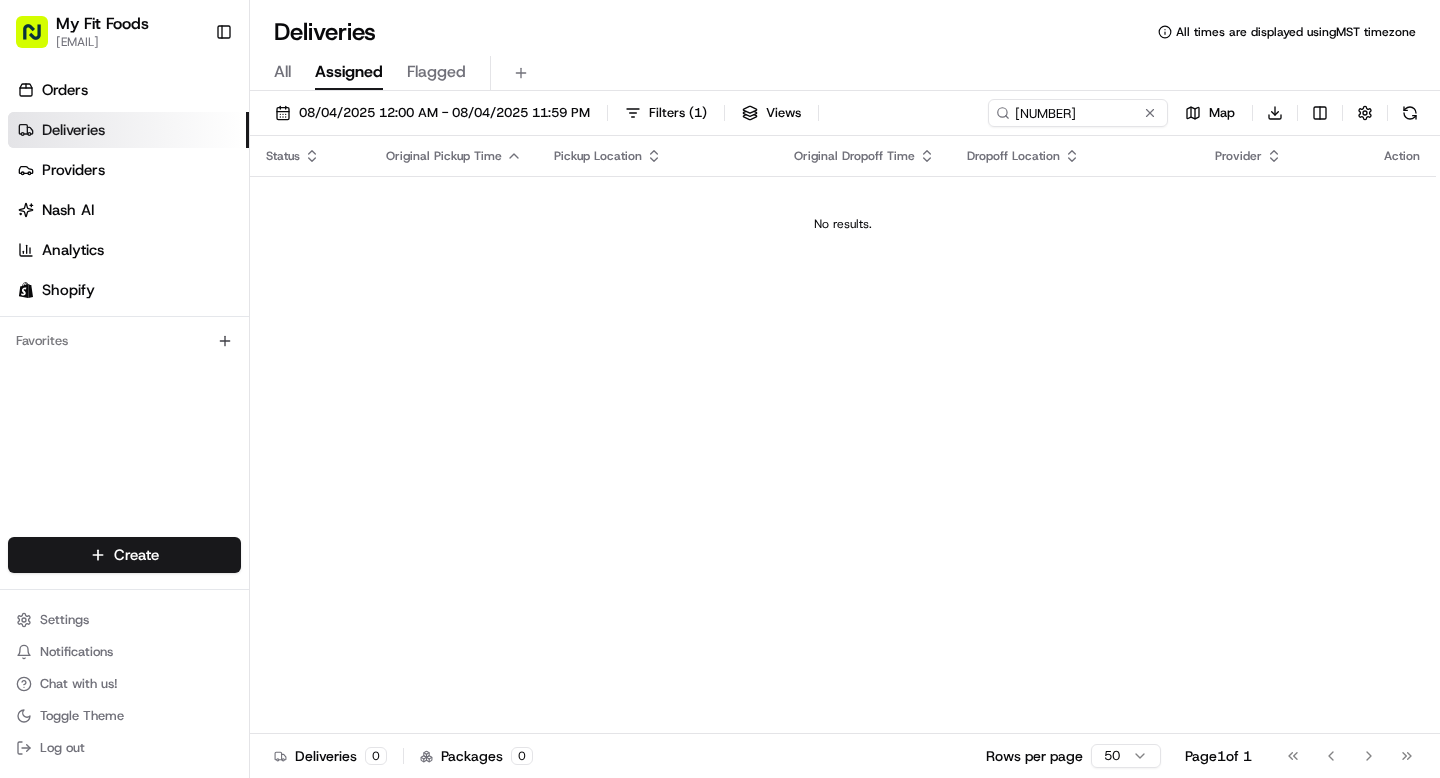 click on "All Assigned Flagged" at bounding box center [845, 73] 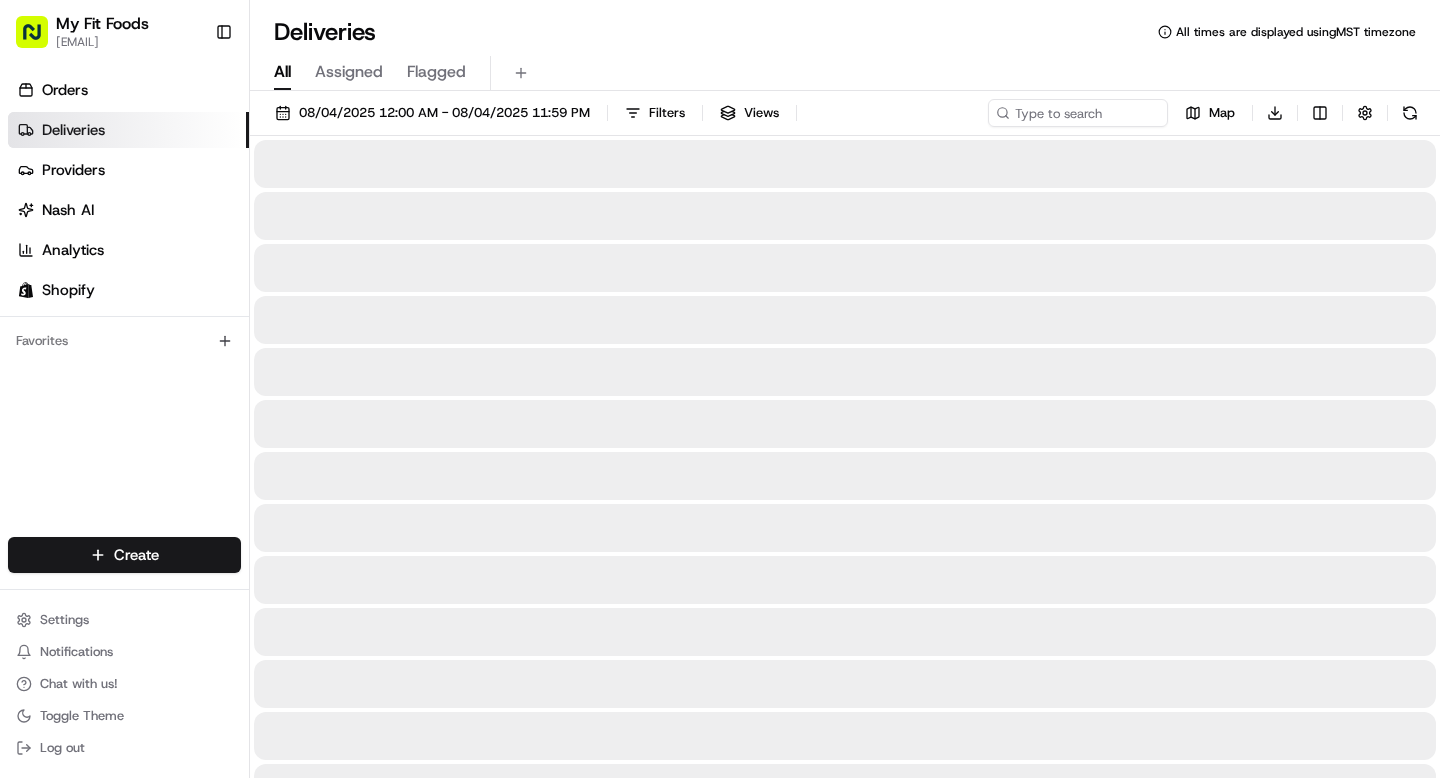 type 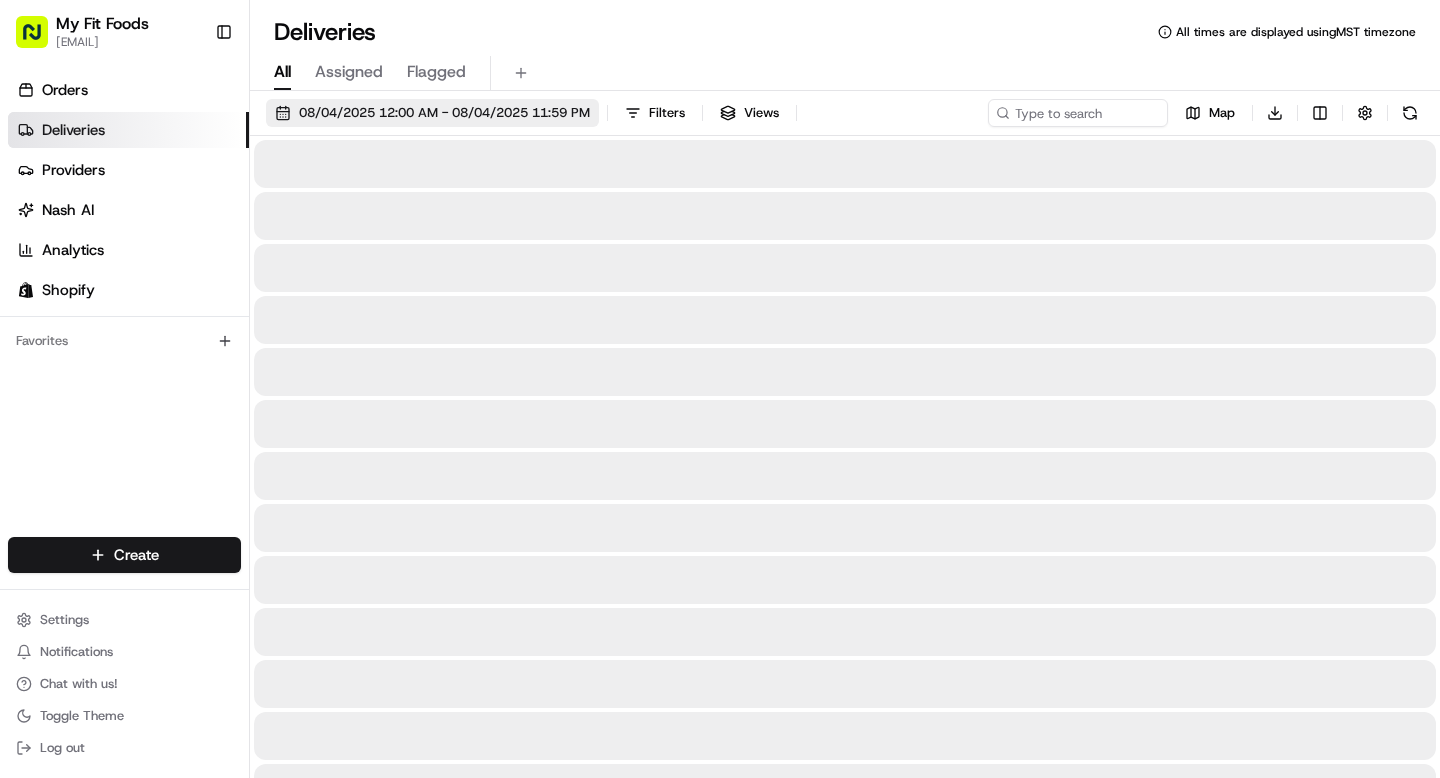 click on "08/04/2025 12:00 AM - 08/04/2025 11:59 PM" at bounding box center (432, 113) 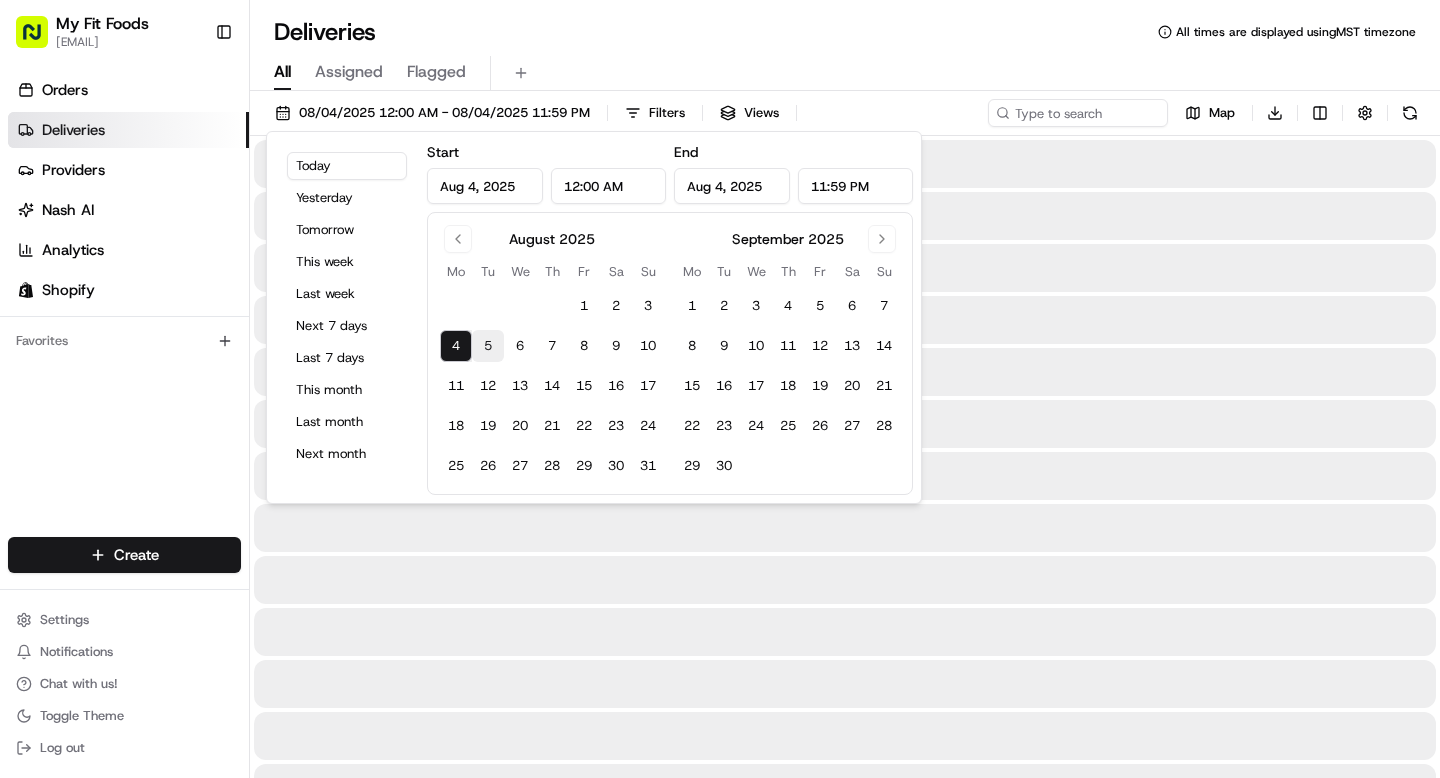 click on "5" at bounding box center [488, 346] 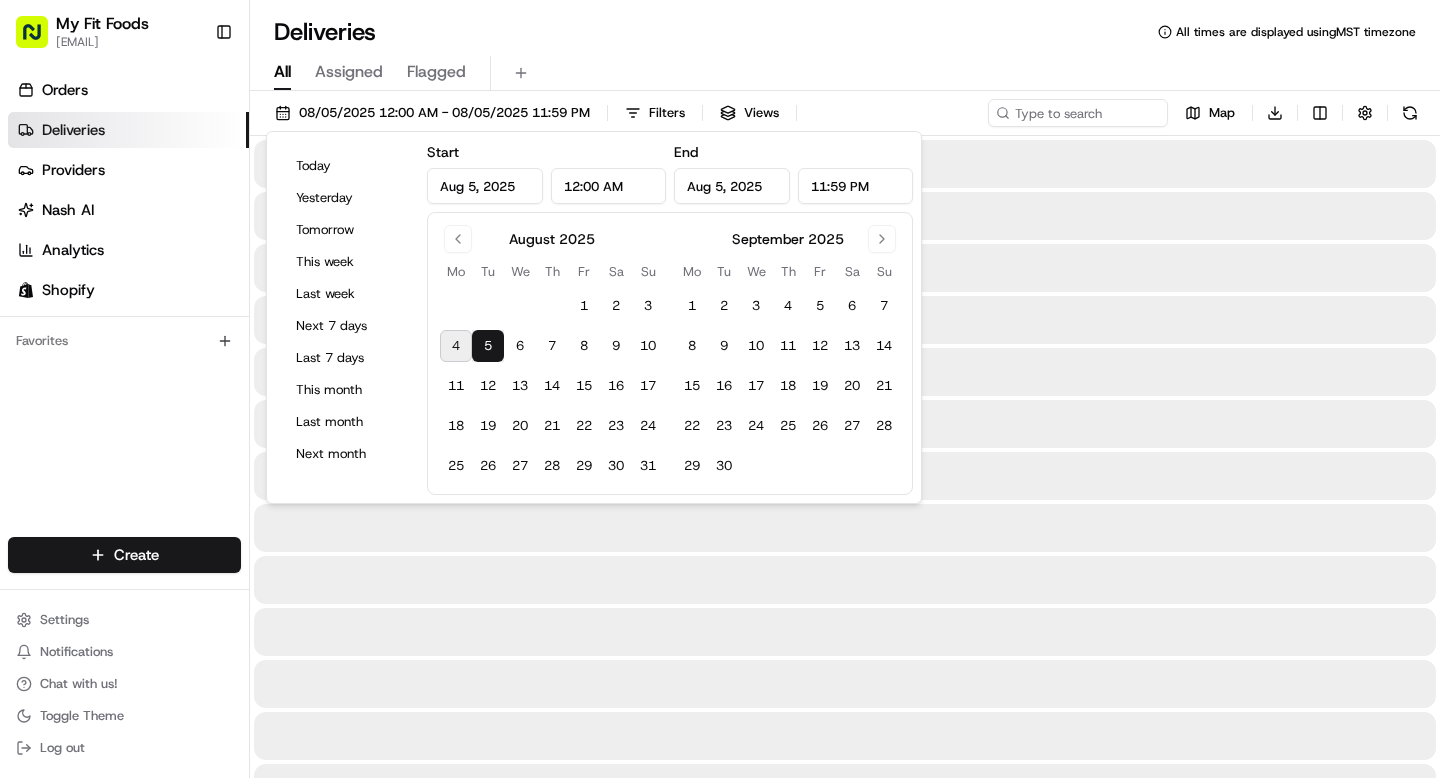 type on "Aug 5, 2025" 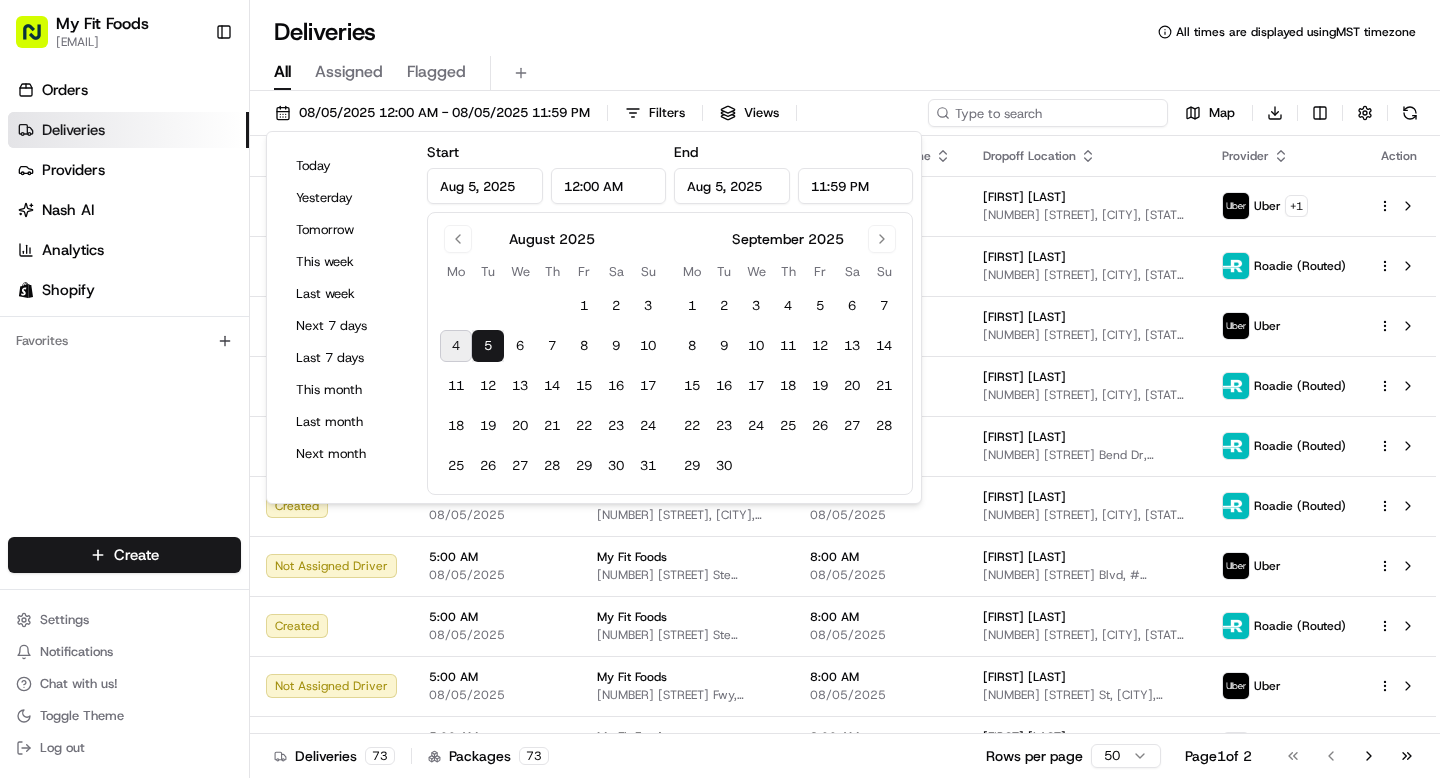 click at bounding box center (1048, 113) 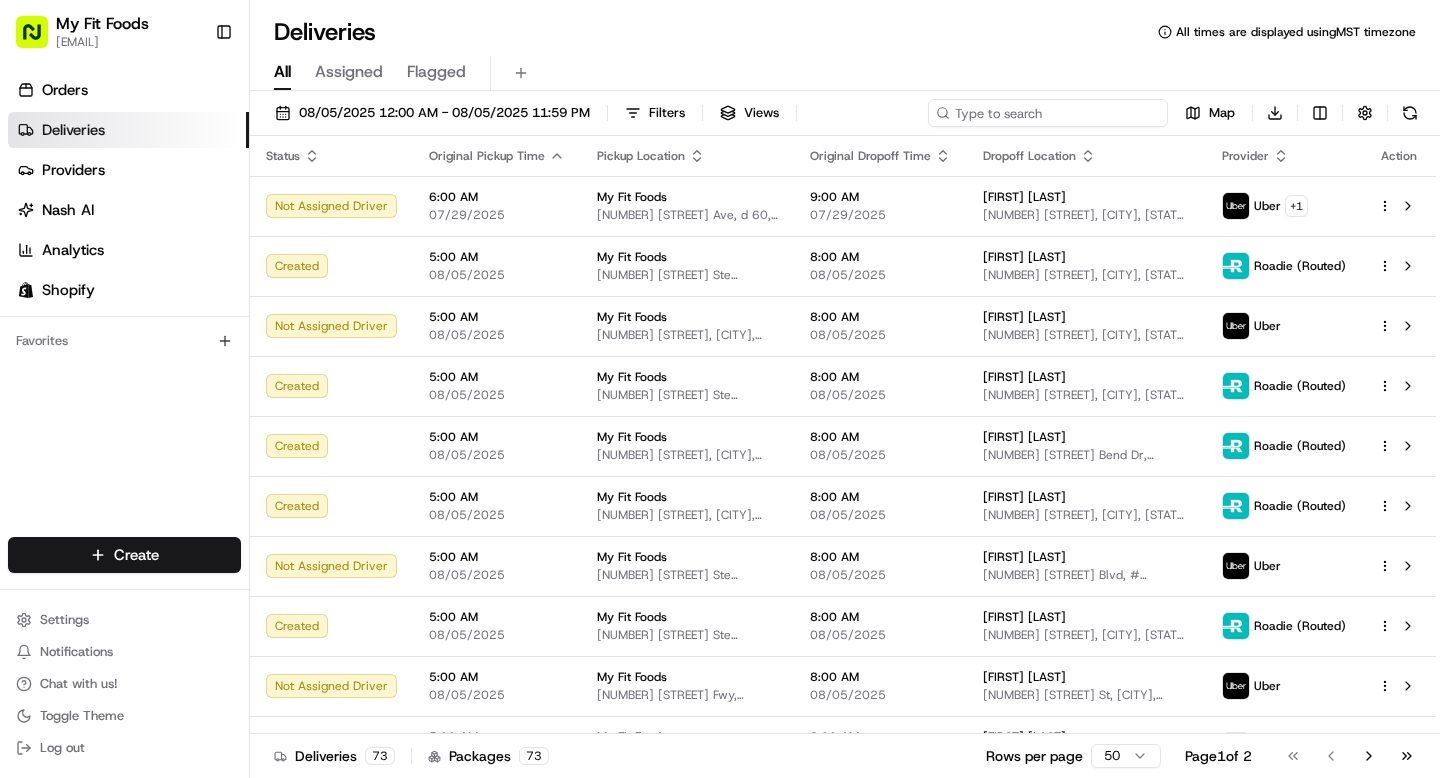 paste on "[NUMBER]" 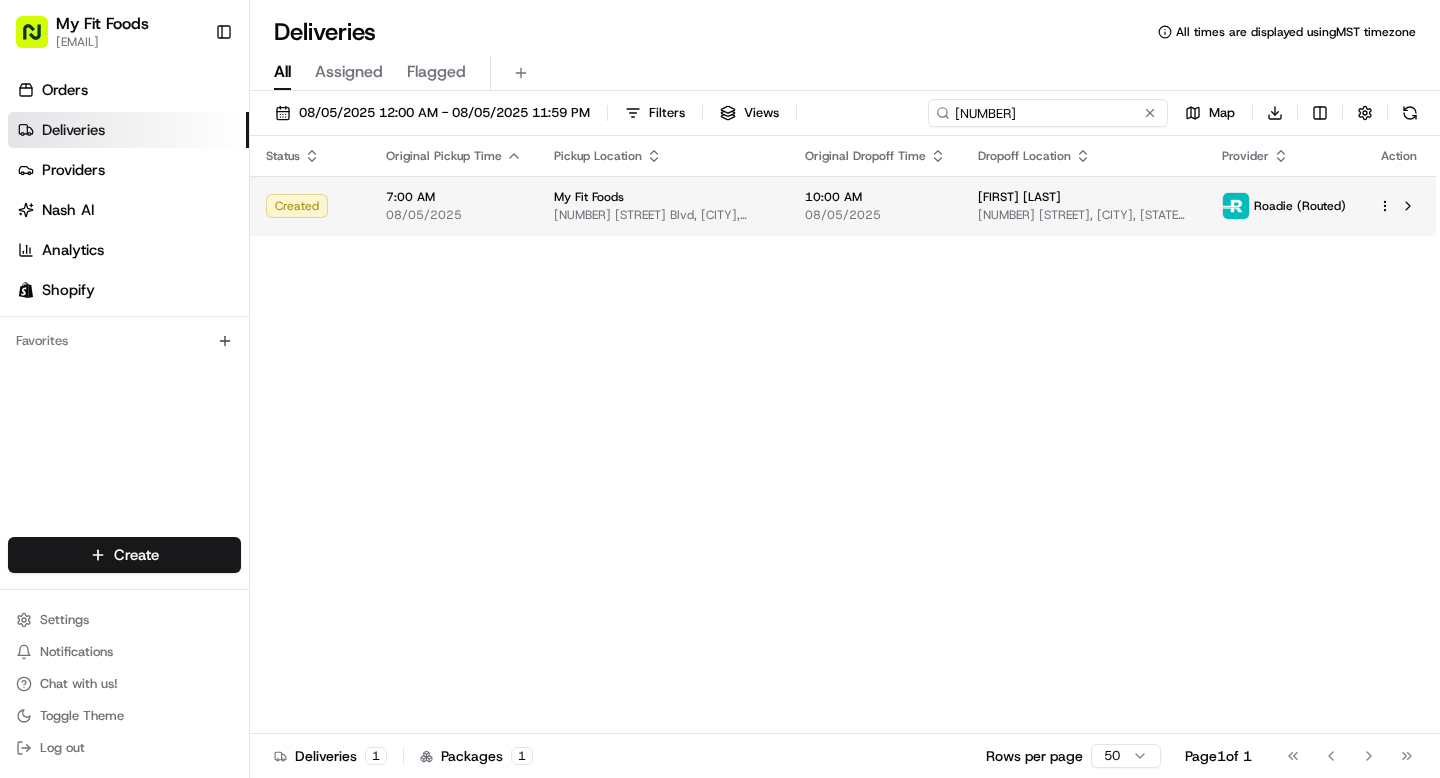 type on "[NUMBER]" 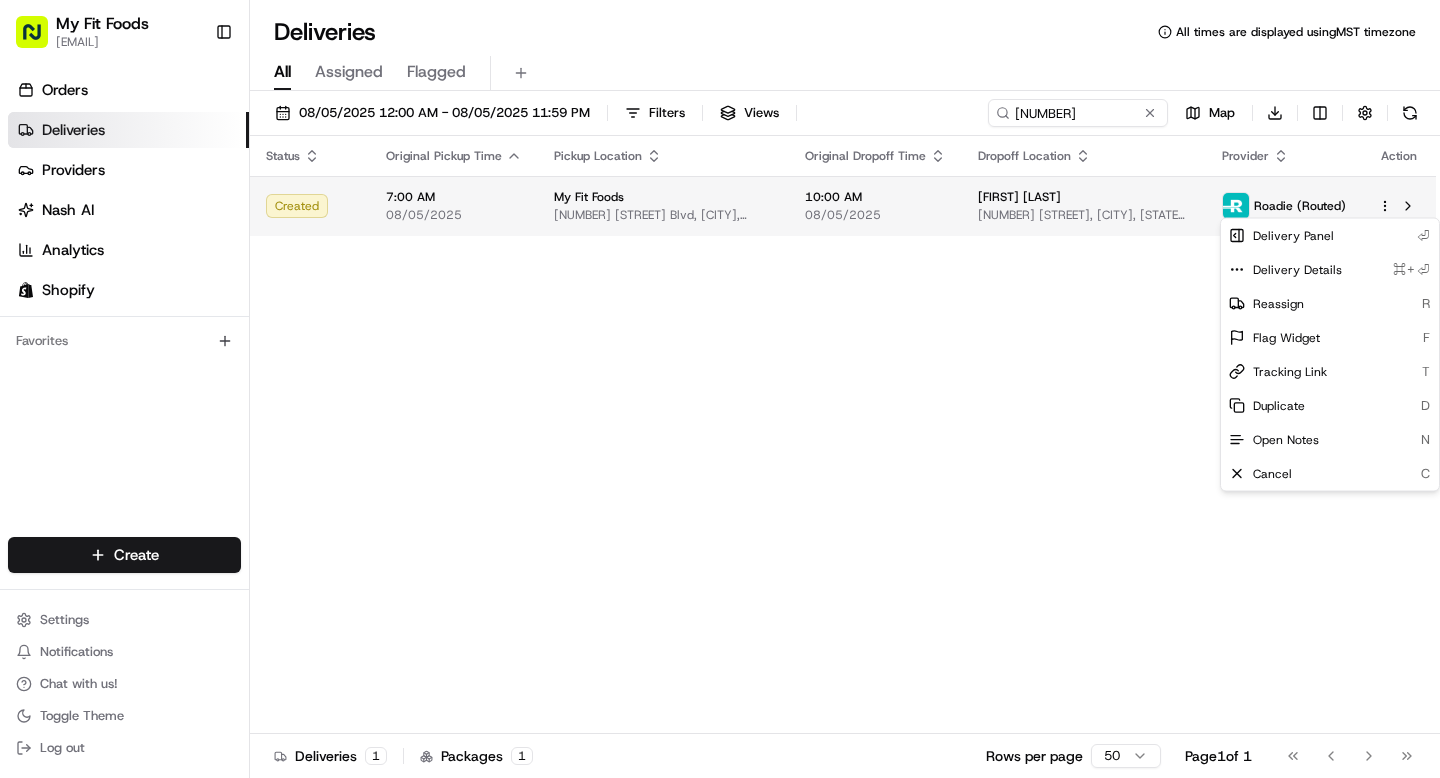 click on "My Fit Foods support@example.com Toggle Sidebar Orders Deliveries Providers Nash AI Analytics Shopify Favorites Main Menu Members & Organization Organization Users Roles Preferences Customization Tracking Orchestration Automations Dispatch Strategy Optimization Strategy Locations Pickup Locations Dropoff Locations Shifts Billing Billing Refund Requests Integrations Notification Triggers Webhooks API Keys Request Logs Create Settings Notifications Chat with us! Toggle Theme Log out Deliveries All times are displayed using MST timezone All Assigned Flagged 08/05/2025 12:00 AM - 08/05/2025 11:59 PM Filters Views #837345 Map Download Status Original Pickup Time Pickup Location Original Dropoff Time Dropoff Location Provider Action Created [TIME] [DATE] My Fit Foods [NUMBER] [STREET] Blvd, [CITY], [STATE] [POSTAL_CODE], [COUNTRY] [TIME] [FIRST] [LAST] [NUMBER] [STREET] Ave, [CITY], [STATE] [POSTAL_CODE], [COUNTRY] Roadie (Routed) Deliveries [NUMBER] Packages [NUMBER] Rows per page 50 Page 1 of 1 Go to first page" at bounding box center [720, 389] 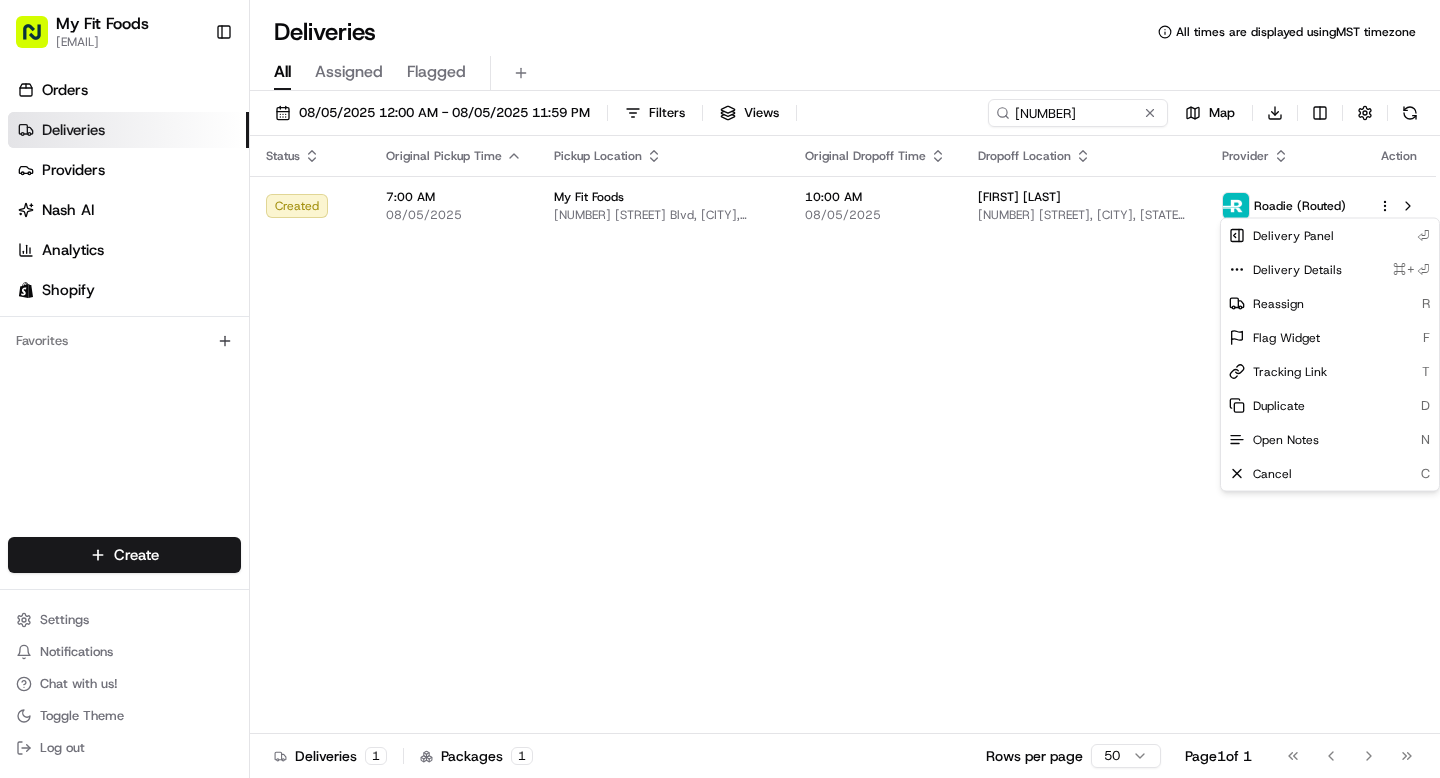 click on "My Fit Foods support@example.com Toggle Sidebar Orders Deliveries Providers Nash AI Analytics Shopify Favorites Main Menu Members & Organization Organization Users Roles Preferences Customization Tracking Orchestration Automations Dispatch Strategy Optimization Strategy Locations Pickup Locations Dropoff Locations Shifts Billing Billing Refund Requests Integrations Notification Triggers Webhooks API Keys Request Logs Create Settings Notifications Chat with us! Toggle Theme Log out Deliveries All times are displayed using MST timezone All Assigned Flagged 08/05/2025 12:00 AM - 08/05/2025 11:59 PM Filters Views #837345 Map Download Status Original Pickup Time Pickup Location Original Dropoff Time Dropoff Location Provider Action Created [TIME] [DATE] My Fit Foods [NUMBER] [STREET] Blvd, [CITY], [STATE] [POSTAL_CODE], [COUNTRY] [TIME] [FIRST] [LAST] [NUMBER] [STREET] Ave, [CITY], [STATE] [POSTAL_CODE], [COUNTRY] Roadie (Routed) Deliveries [NUMBER] Packages [NUMBER] Rows per page 50 Page 1 of 1 Go to first page" at bounding box center [720, 389] 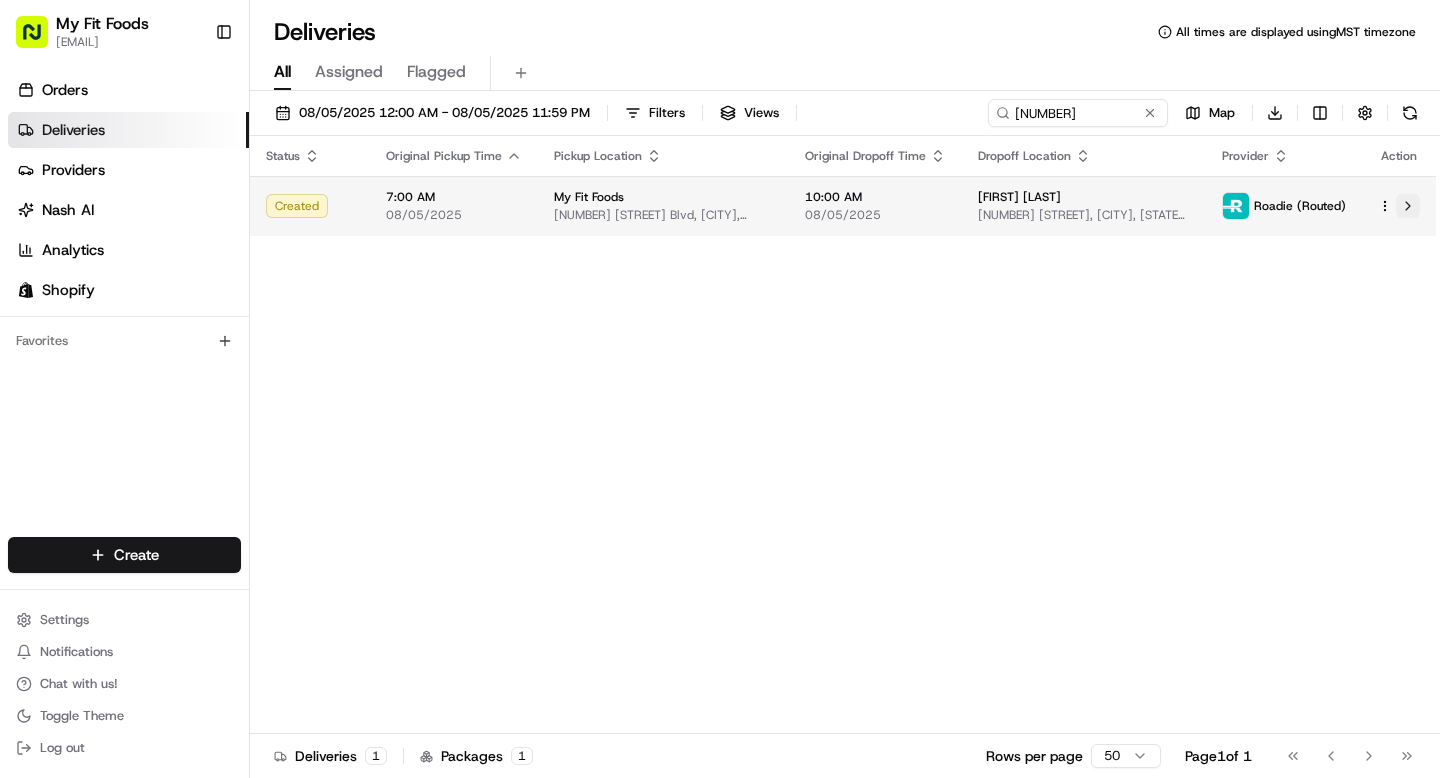click at bounding box center [1408, 206] 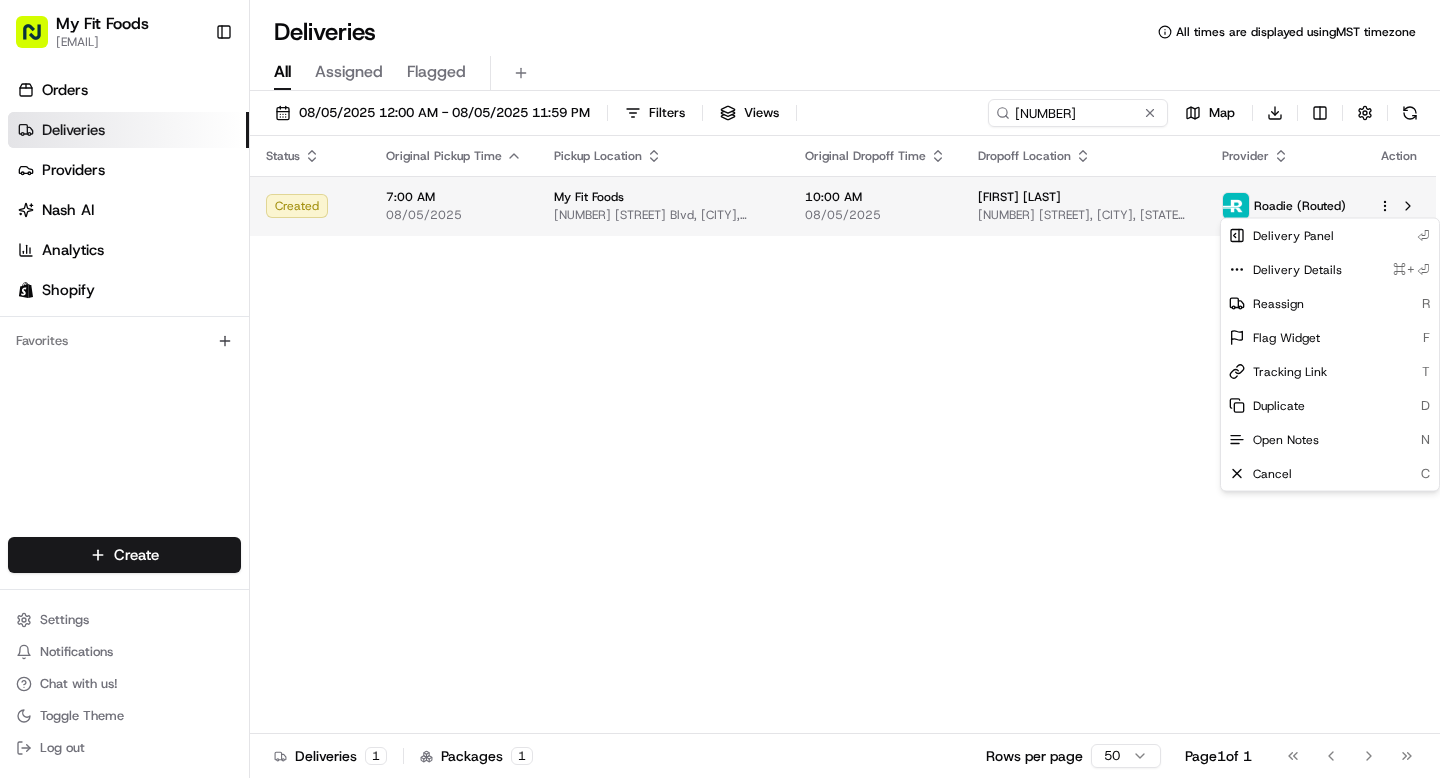 click on "My Fit Foods support@example.com Toggle Sidebar Orders Deliveries Providers Nash AI Analytics Shopify Favorites Main Menu Members & Organization Organization Users Roles Preferences Customization Tracking Orchestration Automations Dispatch Strategy Optimization Strategy Locations Pickup Locations Dropoff Locations Shifts Billing Billing Refund Requests Integrations Notification Triggers Webhooks API Keys Request Logs Create Settings Notifications Chat with us! Toggle Theme Log out Deliveries All times are displayed using MST timezone All Assigned Flagged 08/05/2025 12:00 AM - 08/05/2025 11:59 PM Filters Views #837345 Map Download Status Original Pickup Time Pickup Location Original Dropoff Time Dropoff Location Provider Action Created [TIME] [DATE] My Fit Foods [NUMBER] [STREET] Blvd, [CITY], [STATE] [POSTAL_CODE], [COUNTRY] [TIME] [FIRST] [LAST] [NUMBER] [STREET] Ave, [CITY], [STATE] [POSTAL_CODE], [COUNTRY] Roadie (Routed) Deliveries [NUMBER] Packages [NUMBER] Rows per page 50 Page 1 of 1 Go to first page" at bounding box center (720, 389) 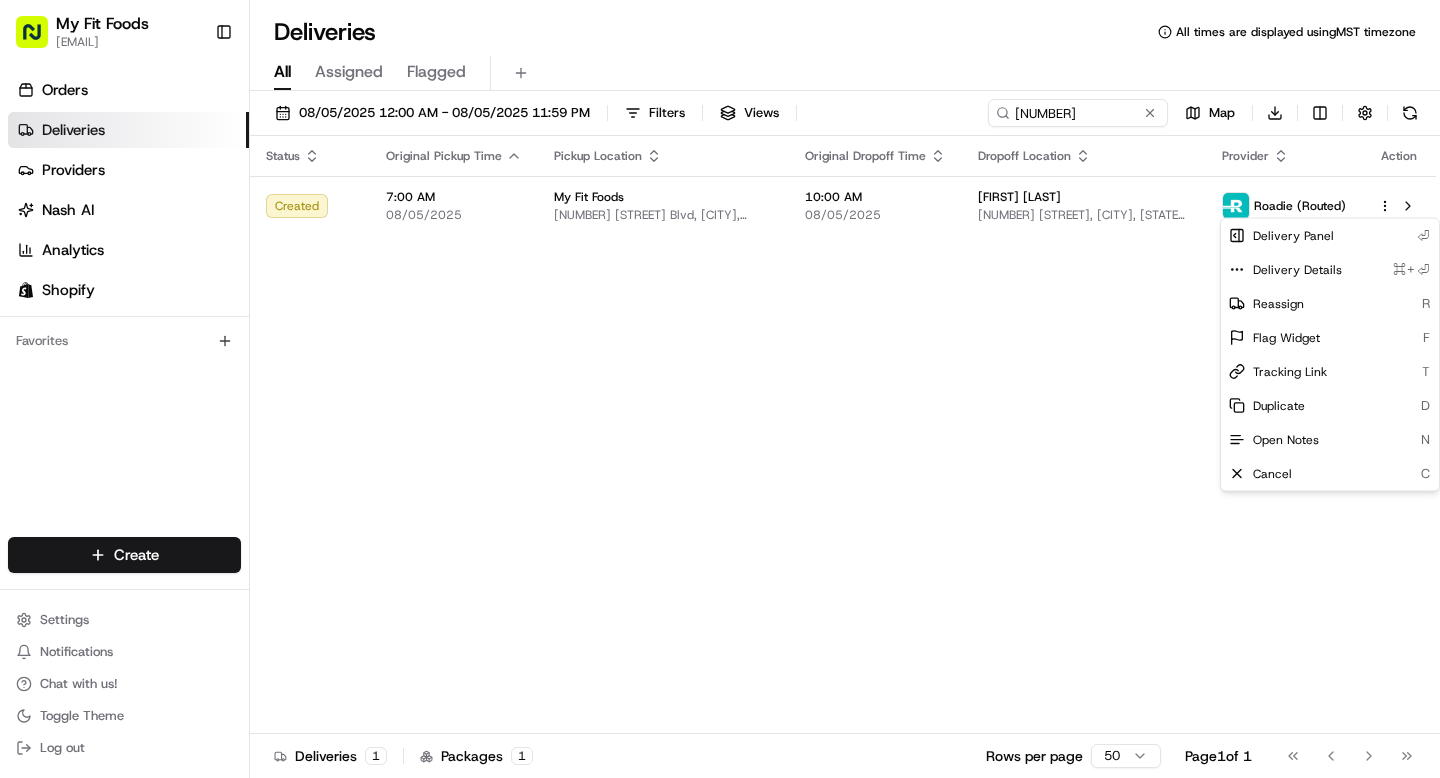 click on "My Fit Foods support@example.com Toggle Sidebar Orders Deliveries Providers Nash AI Analytics Shopify Favorites Main Menu Members & Organization Organization Users Roles Preferences Customization Tracking Orchestration Automations Dispatch Strategy Optimization Strategy Locations Pickup Locations Dropoff Locations Shifts Billing Billing Refund Requests Integrations Notification Triggers Webhooks API Keys Request Logs Create Settings Notifications Chat with us! Toggle Theme Log out Deliveries All times are displayed using MST timezone All Assigned Flagged 08/05/2025 12:00 AM - 08/05/2025 11:59 PM Filters Views #837345 Map Download Status Original Pickup Time Pickup Location Original Dropoff Time Dropoff Location Provider Action Created [TIME] [DATE] My Fit Foods [NUMBER] [STREET] Blvd, [CITY], [STATE] [POSTAL_CODE], [COUNTRY] [TIME] [FIRST] [LAST] [NUMBER] [STREET] Ave, [CITY], [STATE] [POSTAL_CODE], [COUNTRY] Roadie (Routed) Deliveries [NUMBER] Packages [NUMBER] Rows per page 50 Page 1 of 1 Go to first page" at bounding box center (720, 389) 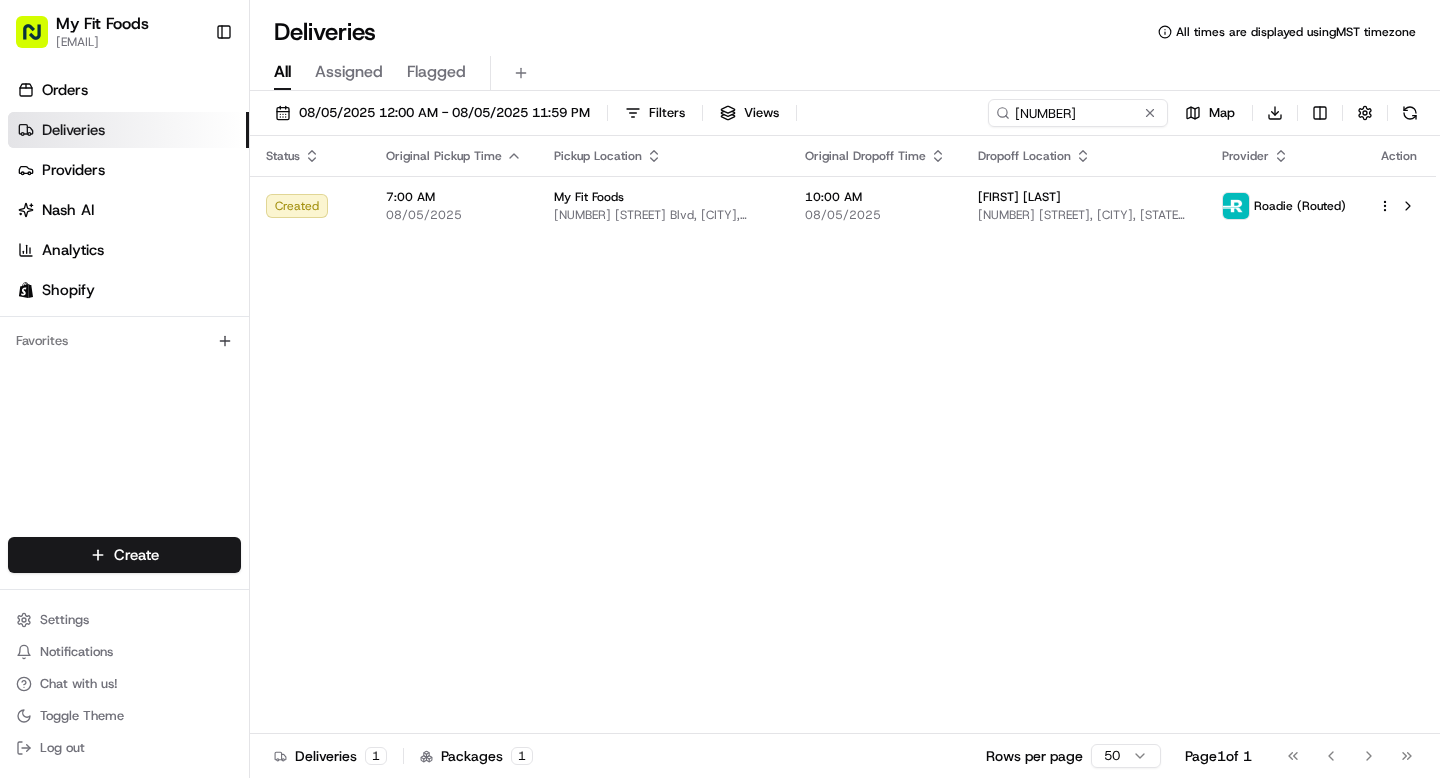 click on "[FIRST] [LAST] [NUMBER] [STREET] Ave, [CITY], [STATE] [POSTAL_CODE], [COUNTRY]" at bounding box center (1084, 206) 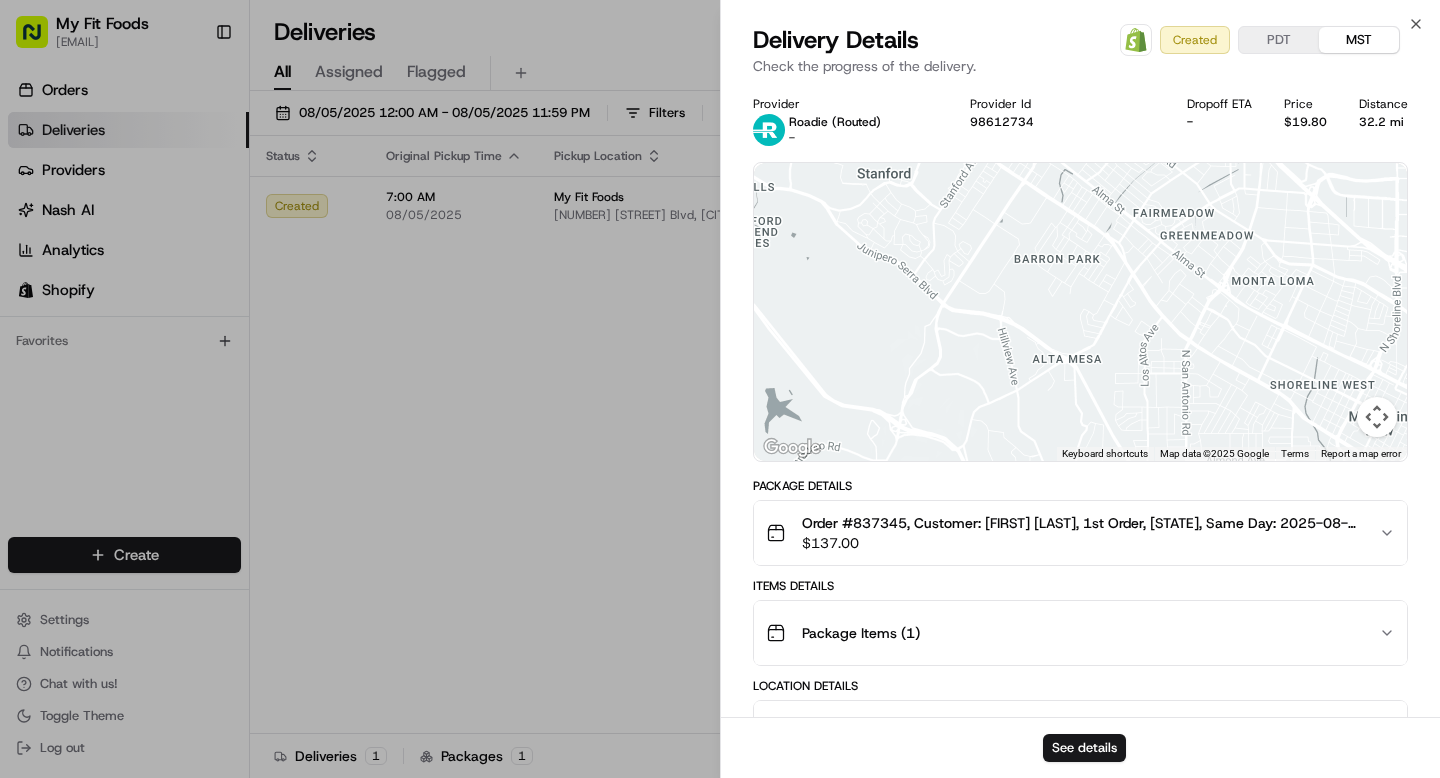 click 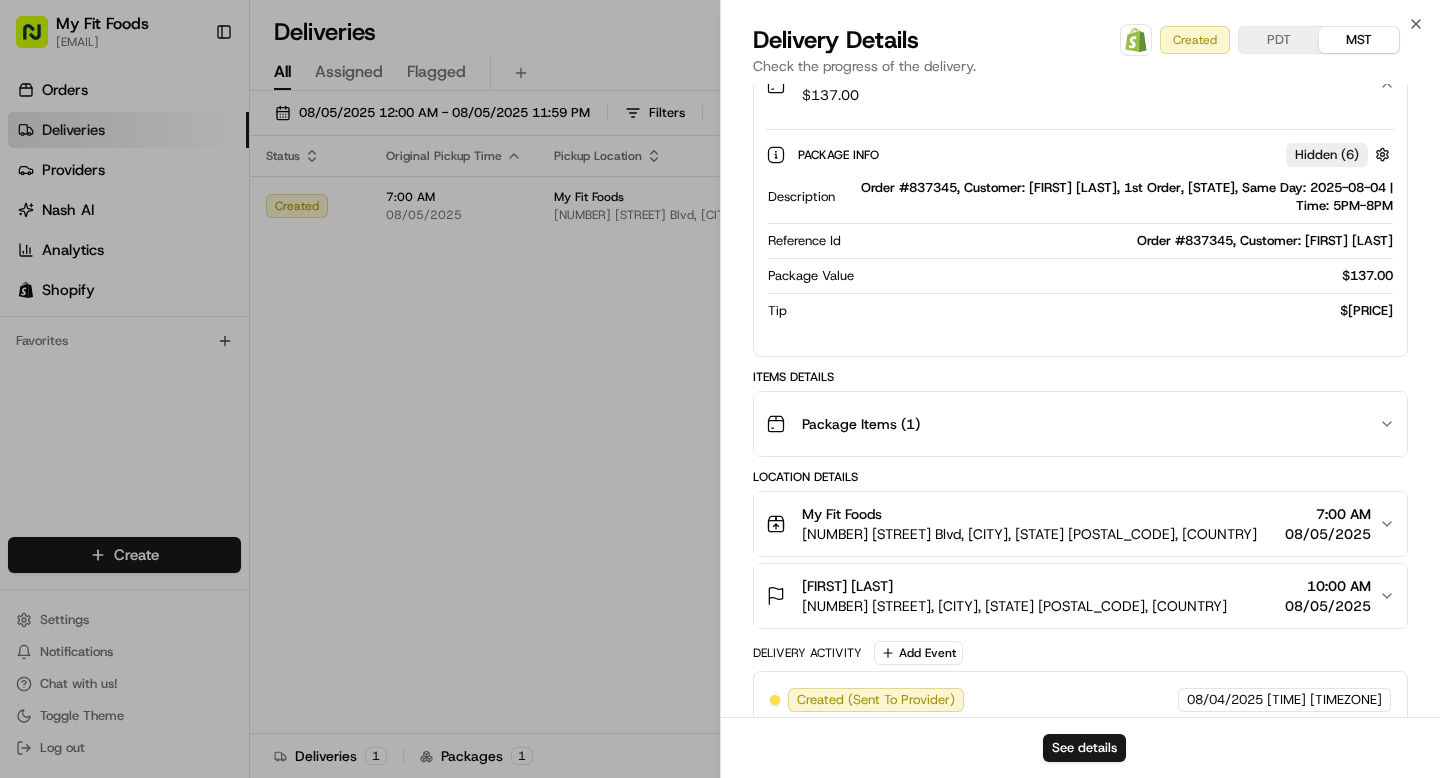 scroll, scrollTop: 472, scrollLeft: 0, axis: vertical 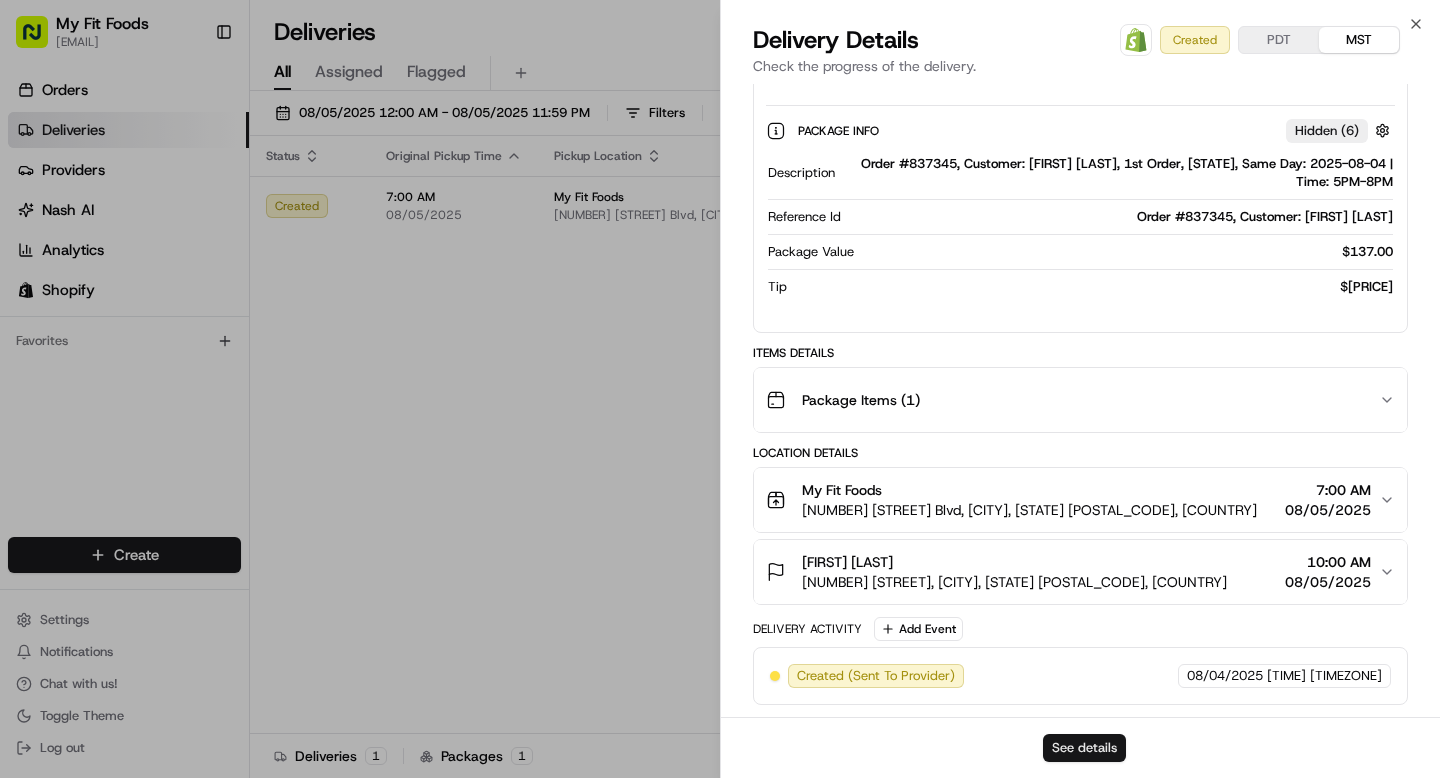 click on "See details" at bounding box center (1084, 748) 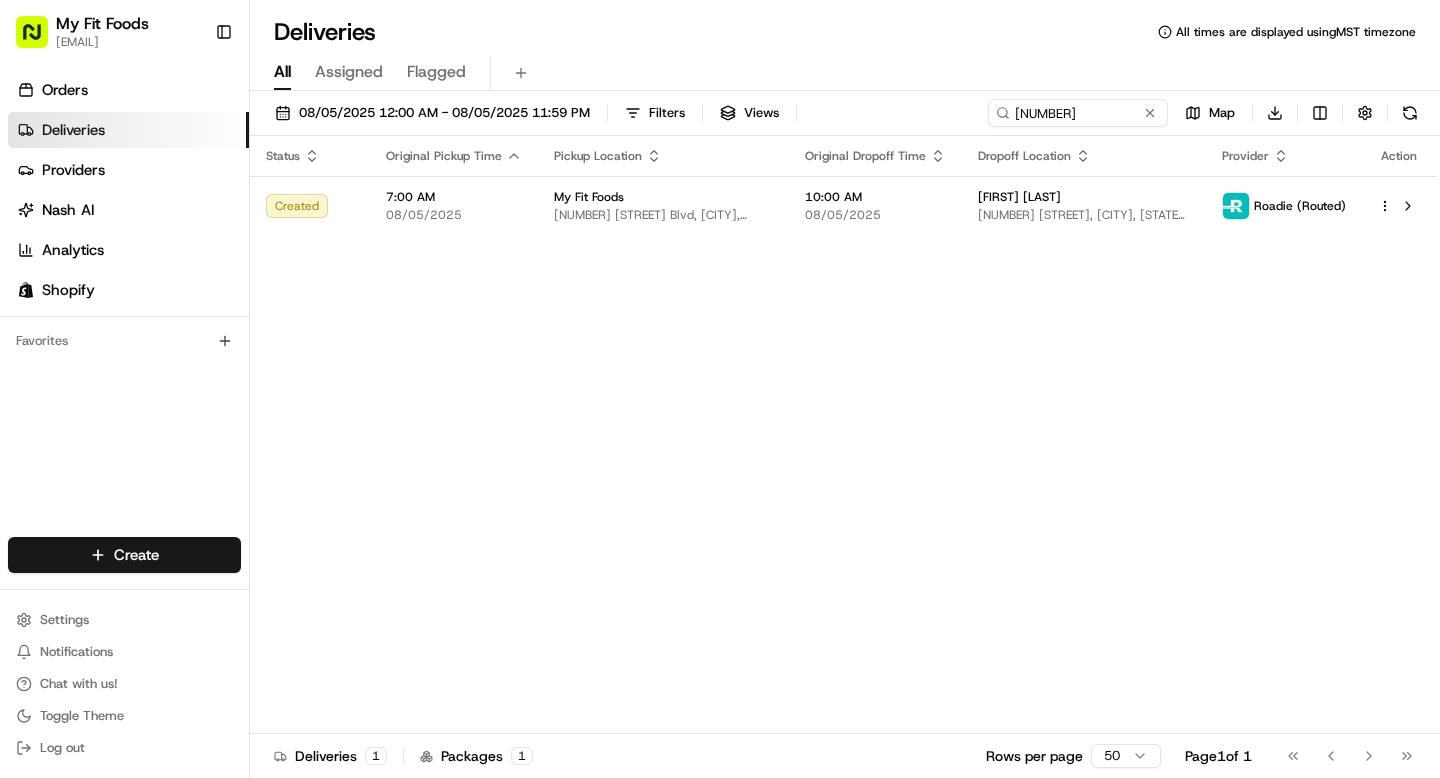 click on "All" at bounding box center (282, 72) 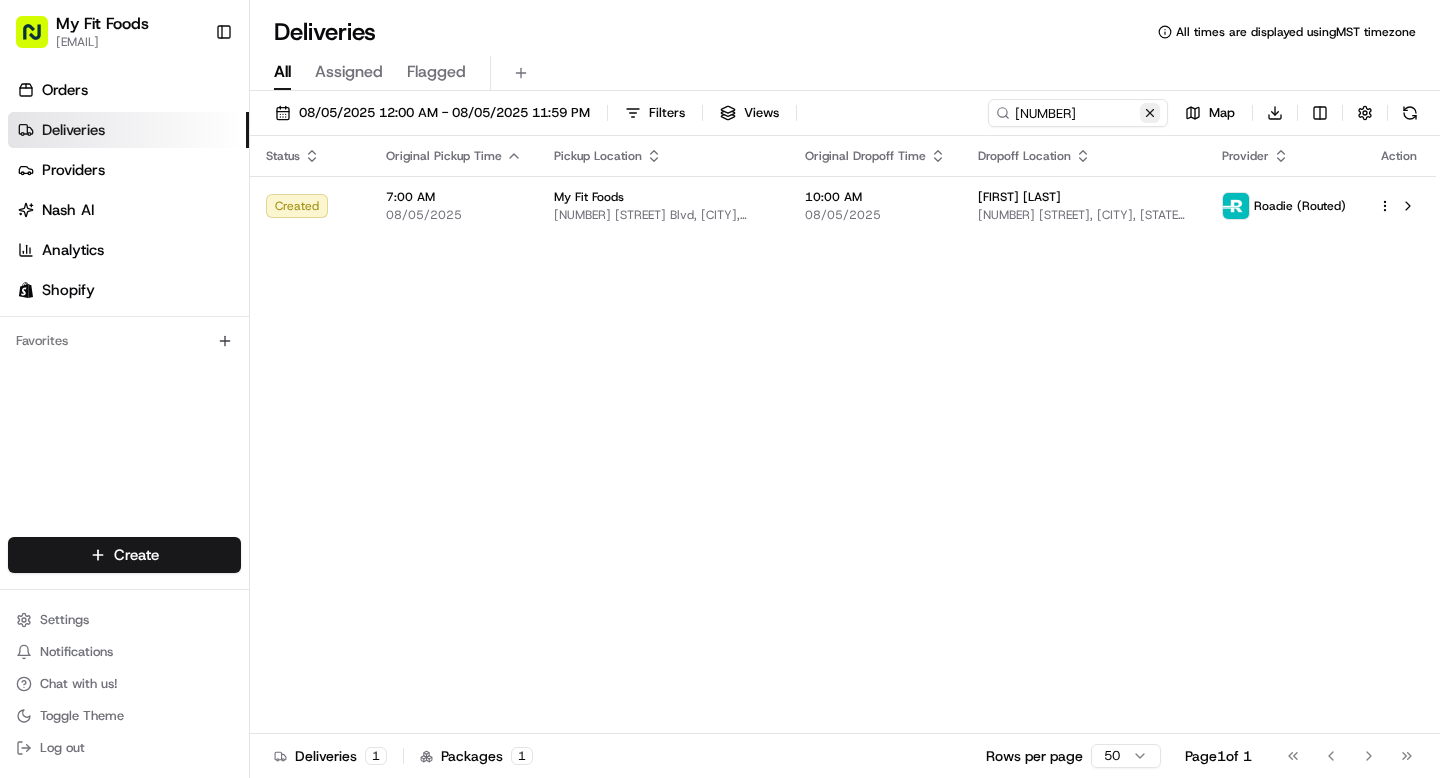 click at bounding box center [1150, 113] 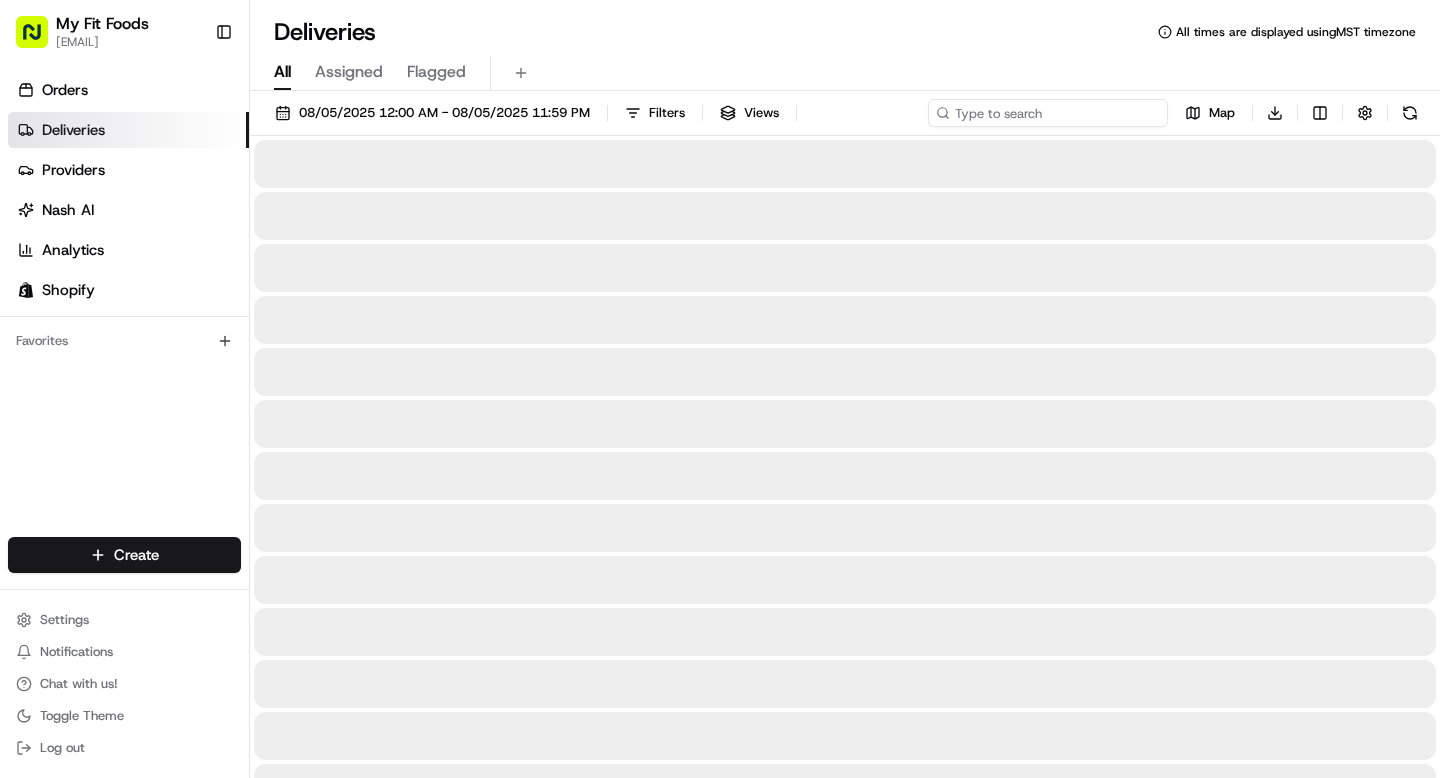 click at bounding box center [1048, 113] 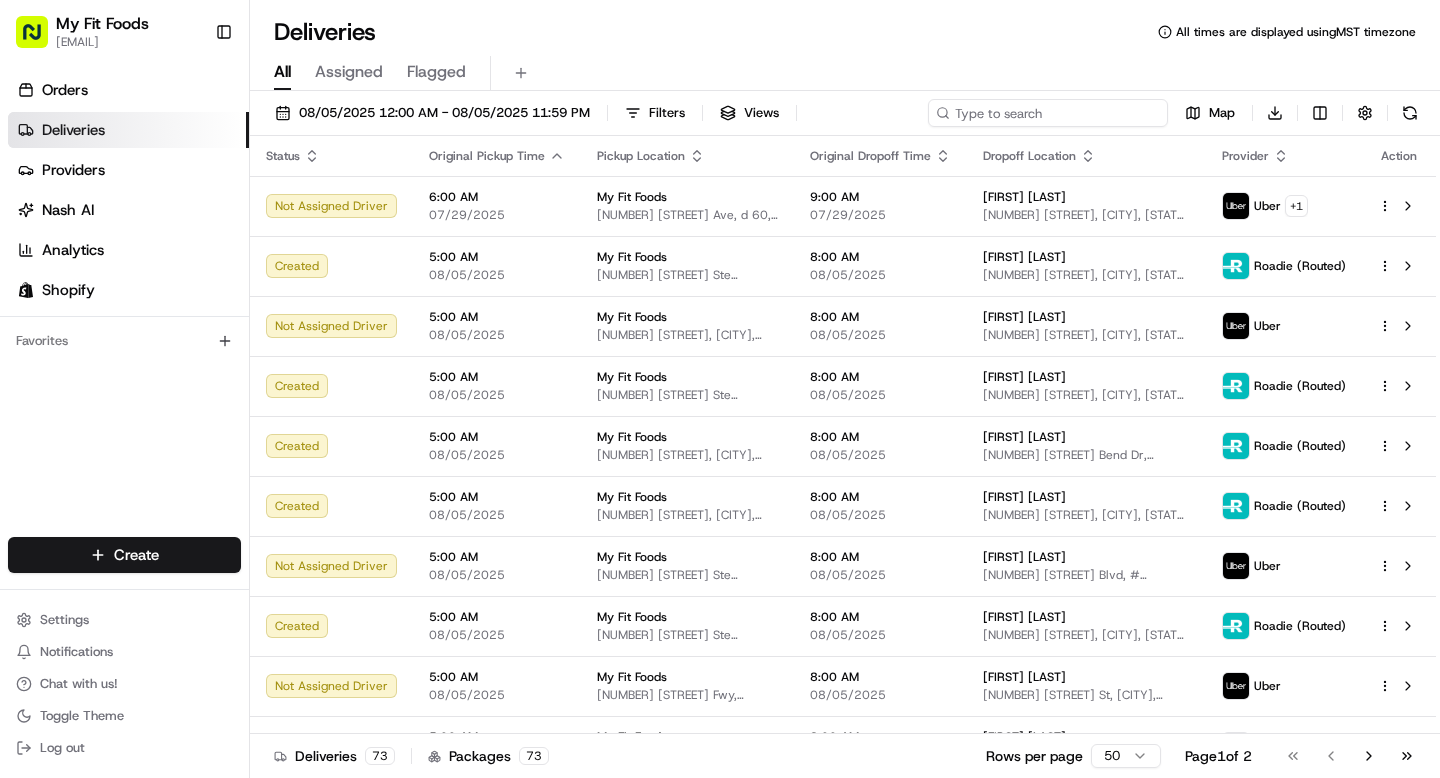 paste on "#828527" 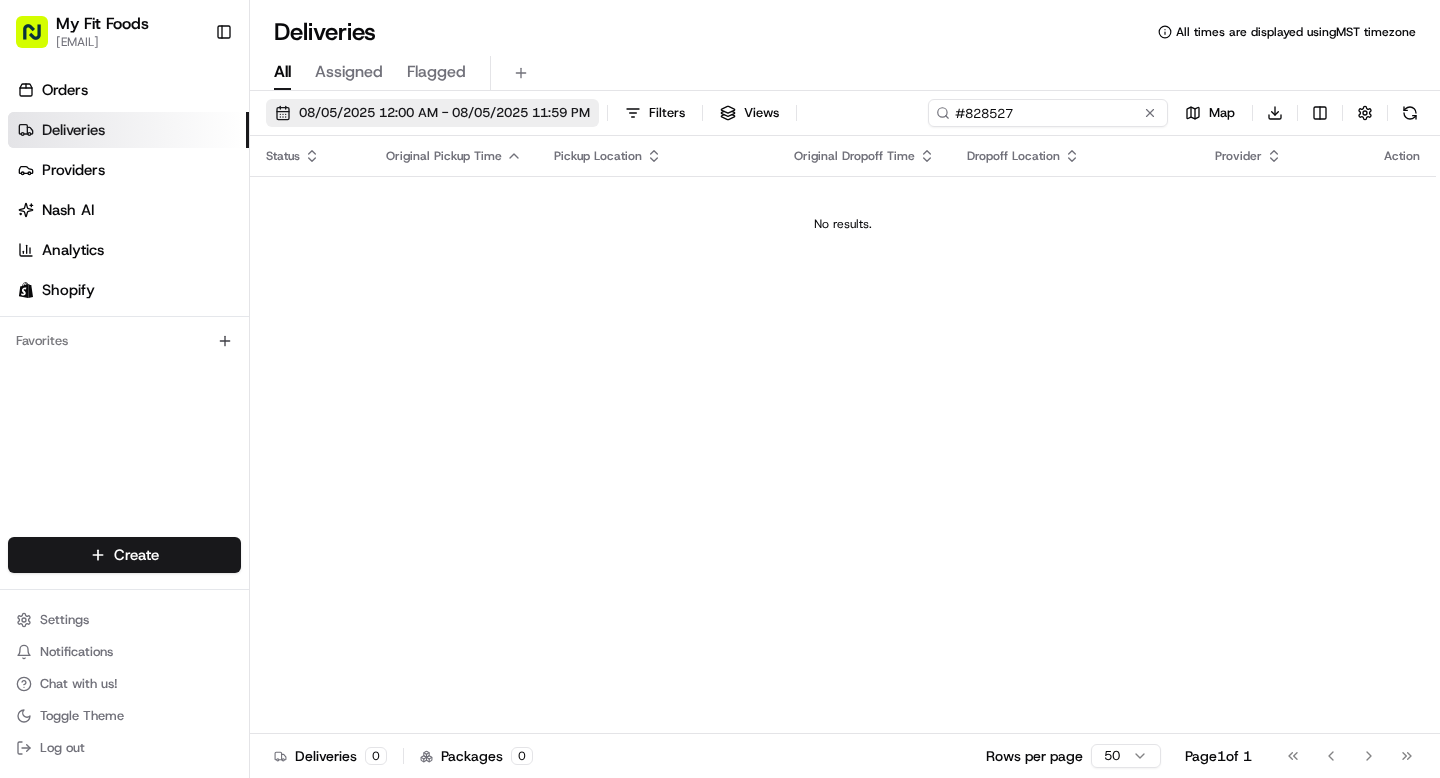type on "#828527" 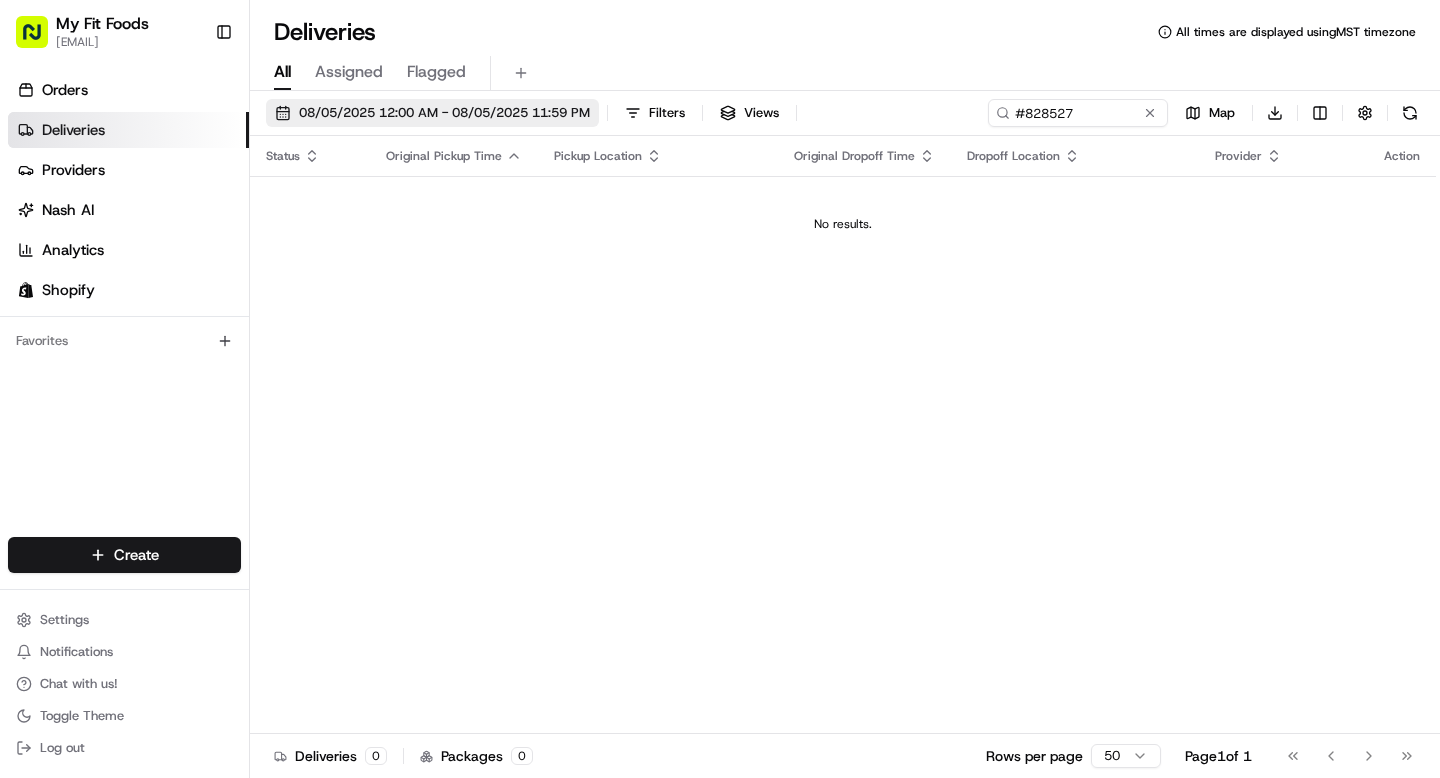 click on "08/05/2025 12:00 AM - 08/05/2025 11:59 PM" at bounding box center [444, 113] 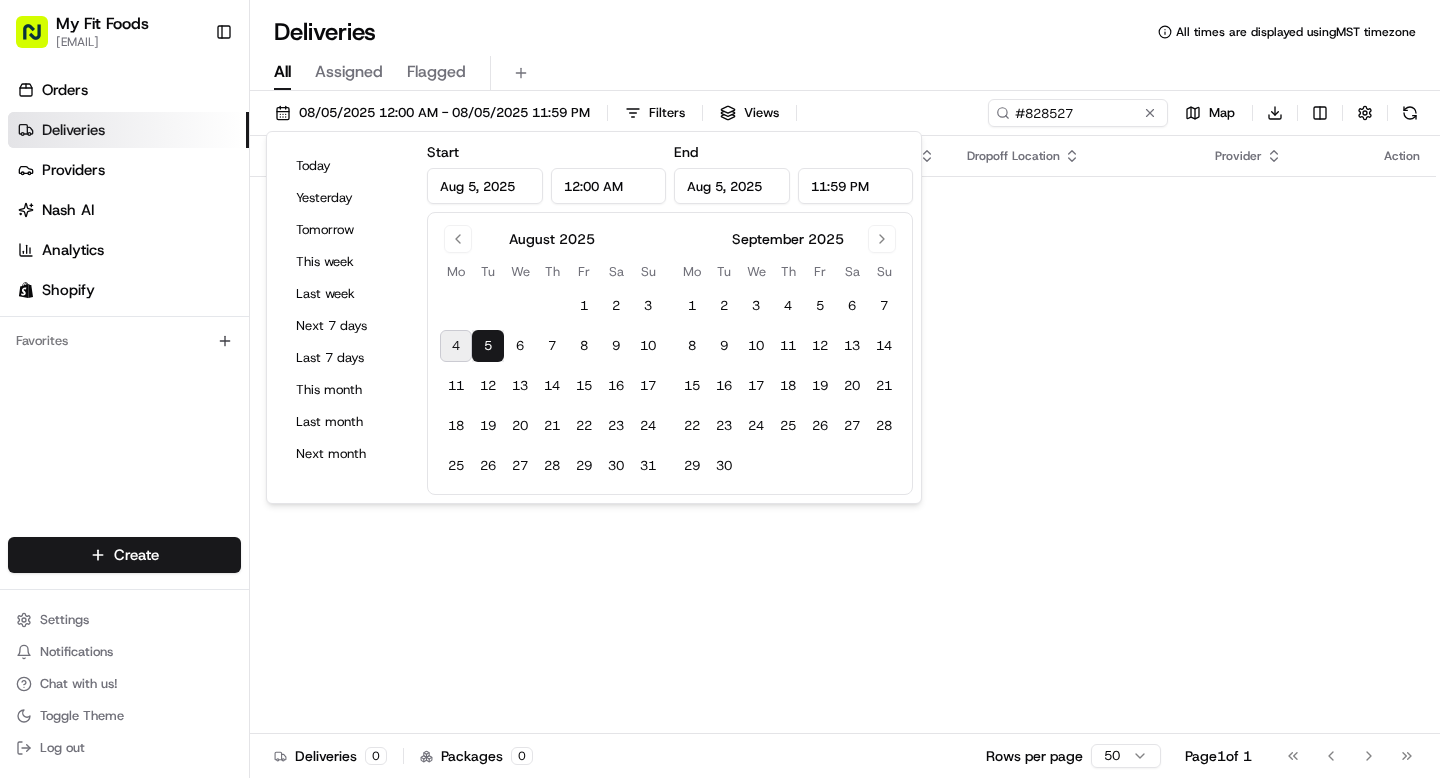click on "4" at bounding box center [456, 346] 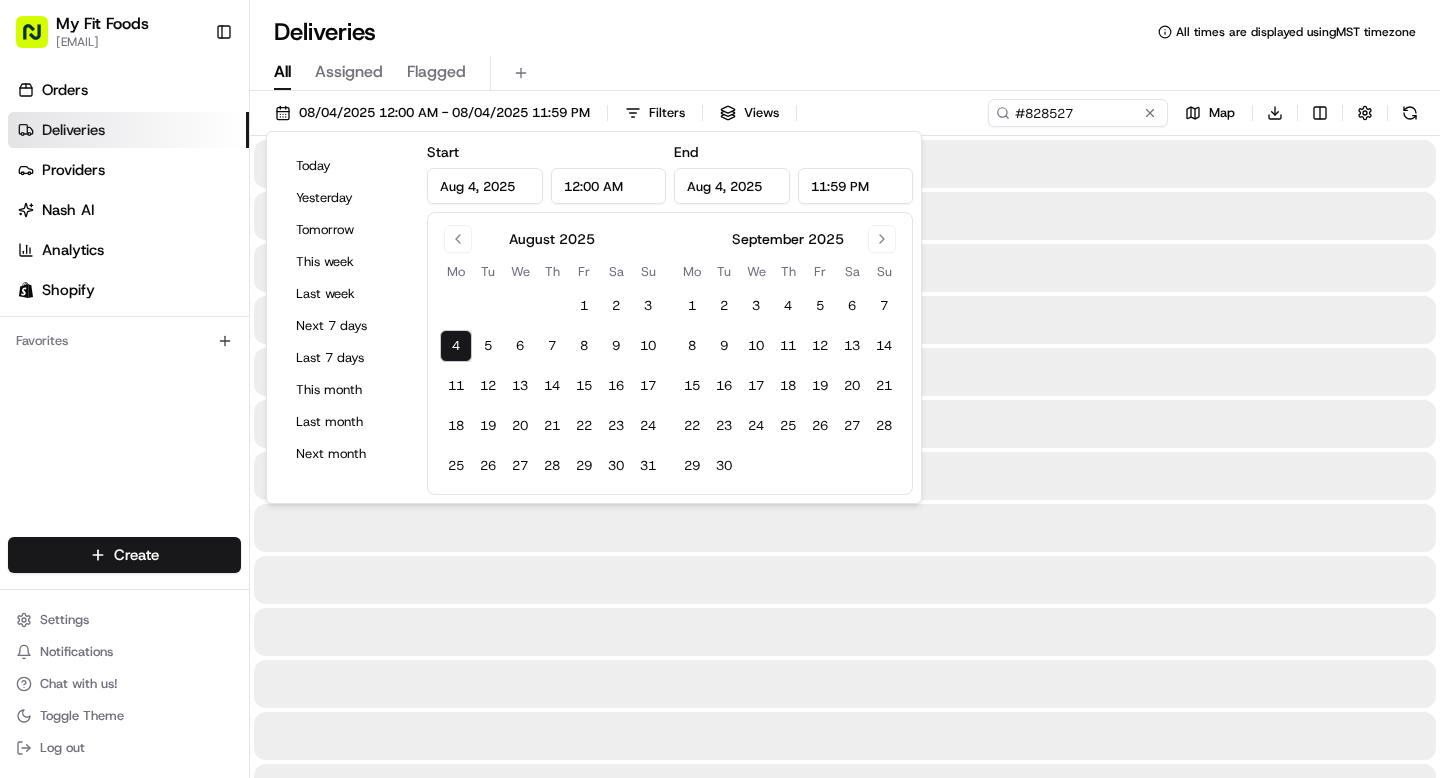 type on "Aug 4, 2025" 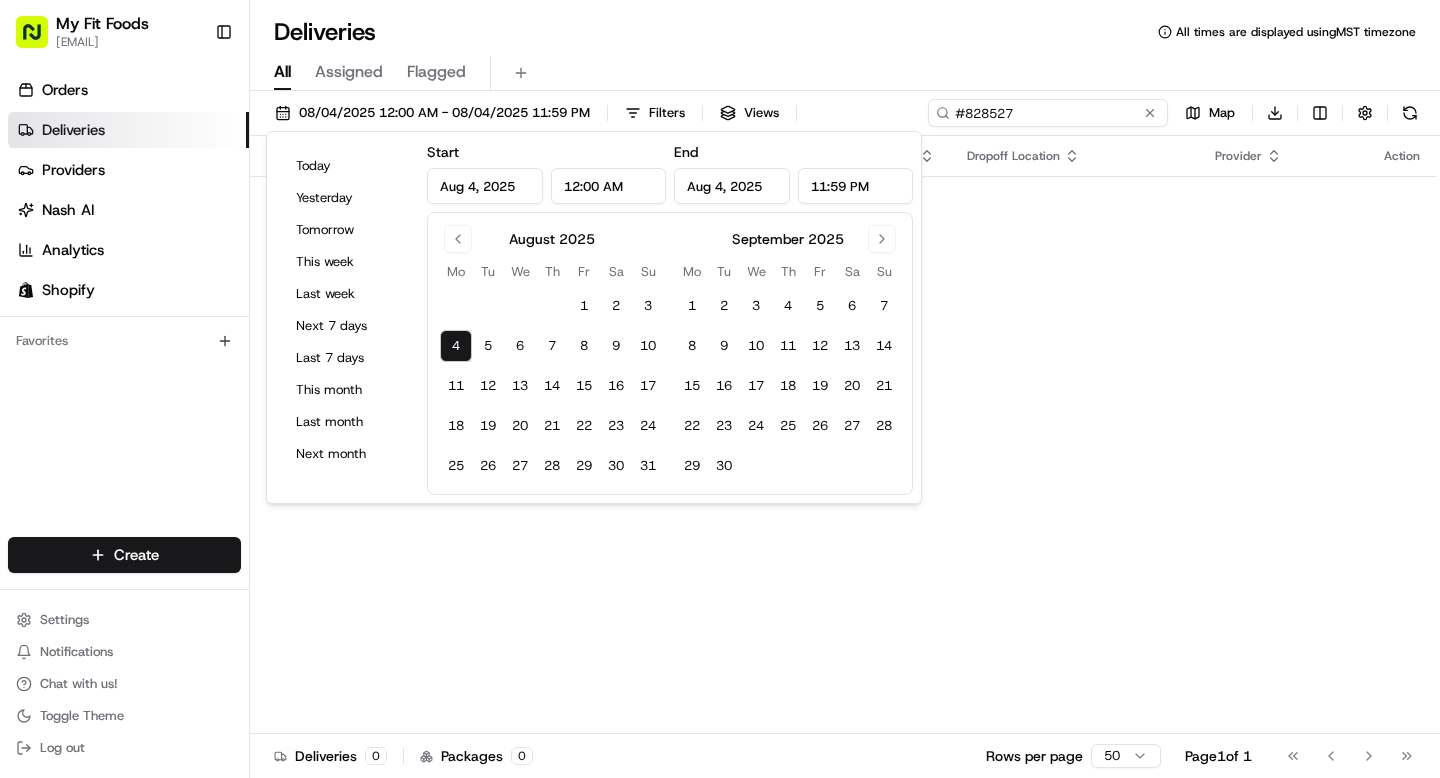 click on "#828527" at bounding box center (1048, 113) 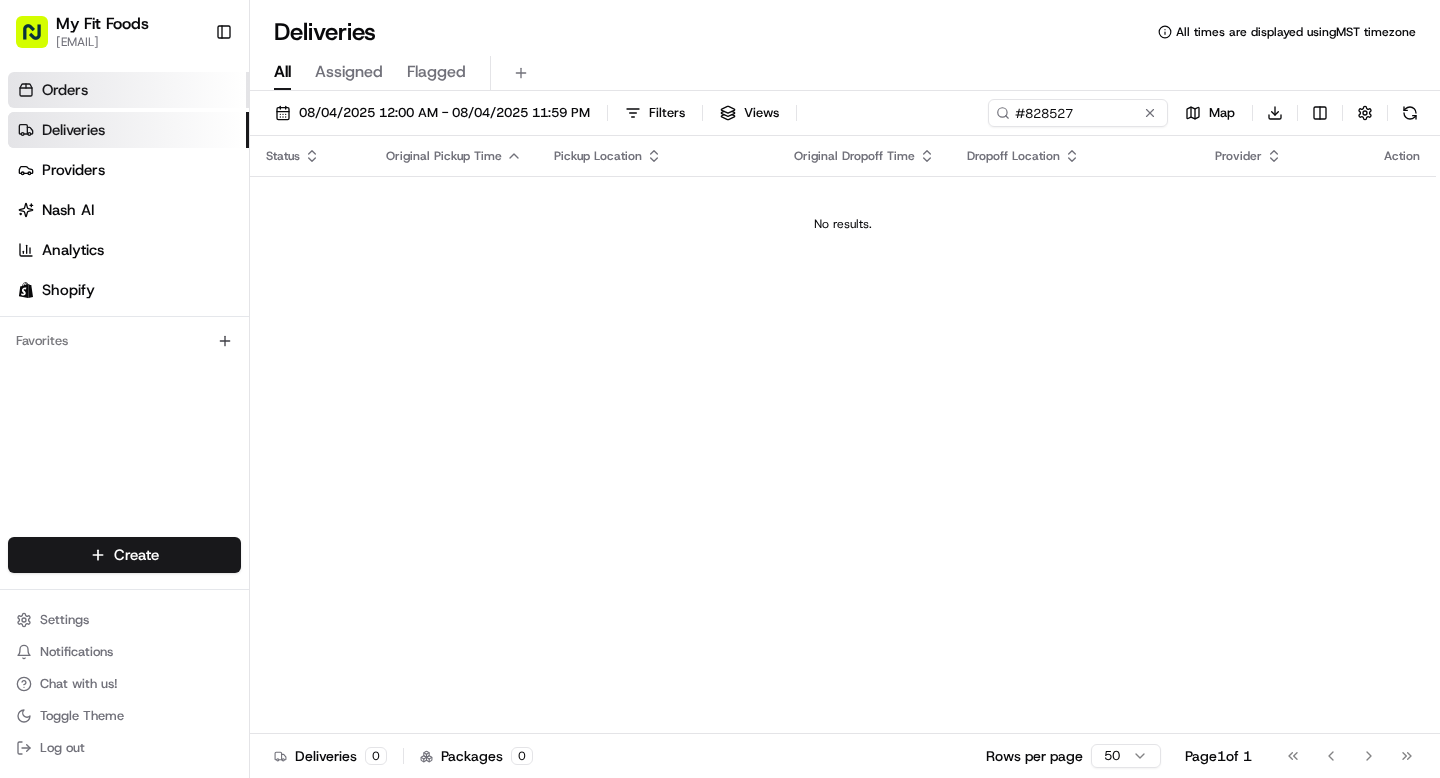 click on "Orders" at bounding box center (65, 90) 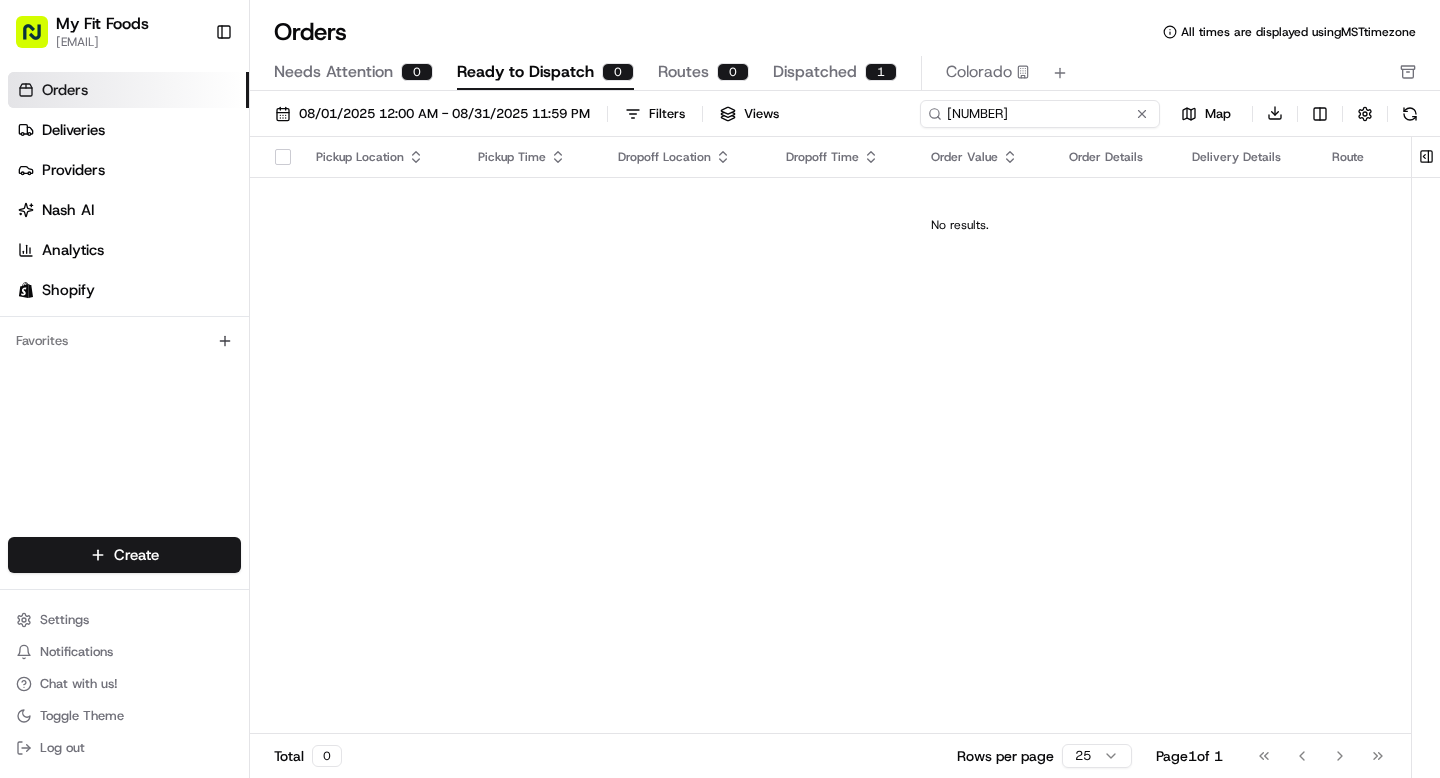 drag, startPoint x: 1084, startPoint y: 111, endPoint x: 972, endPoint y: 114, distance: 112.04017 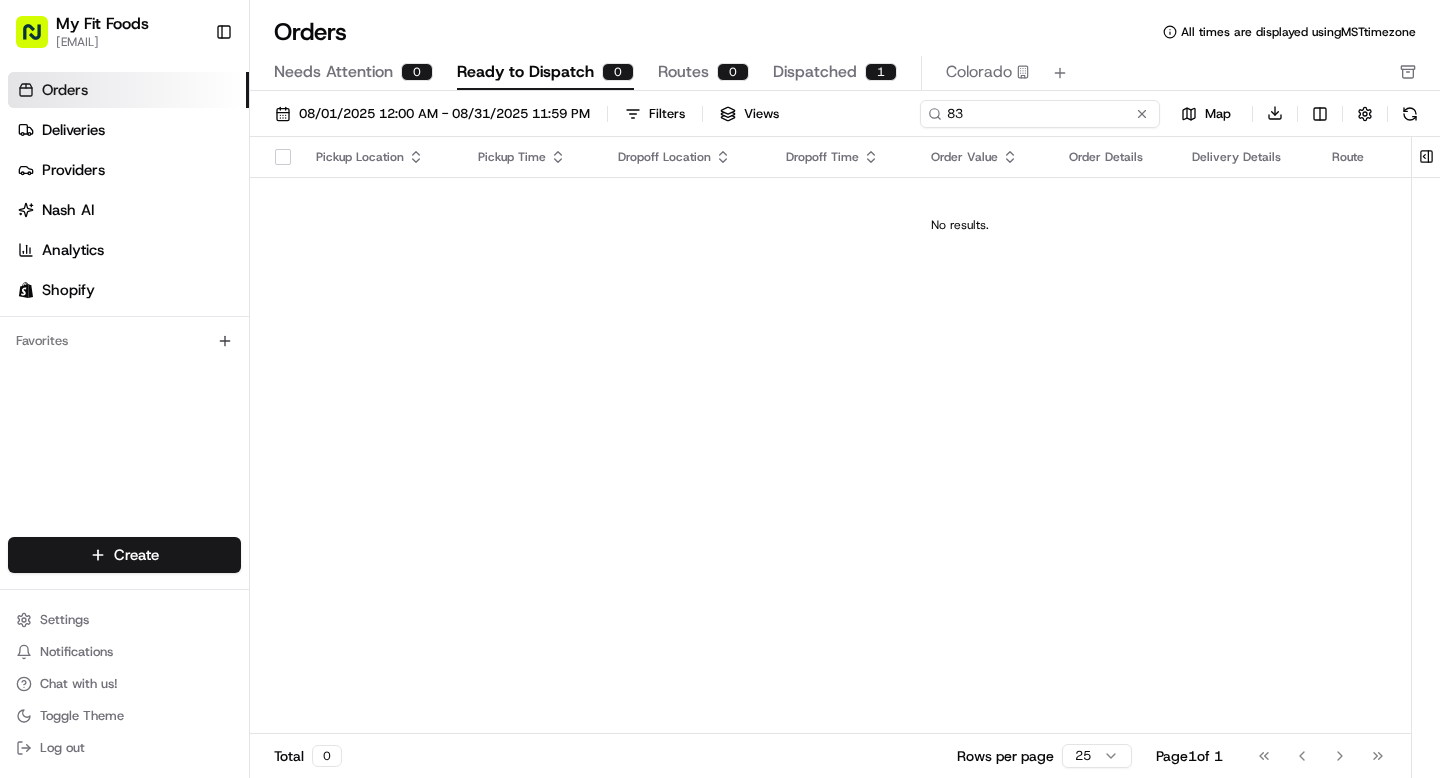 type on "8" 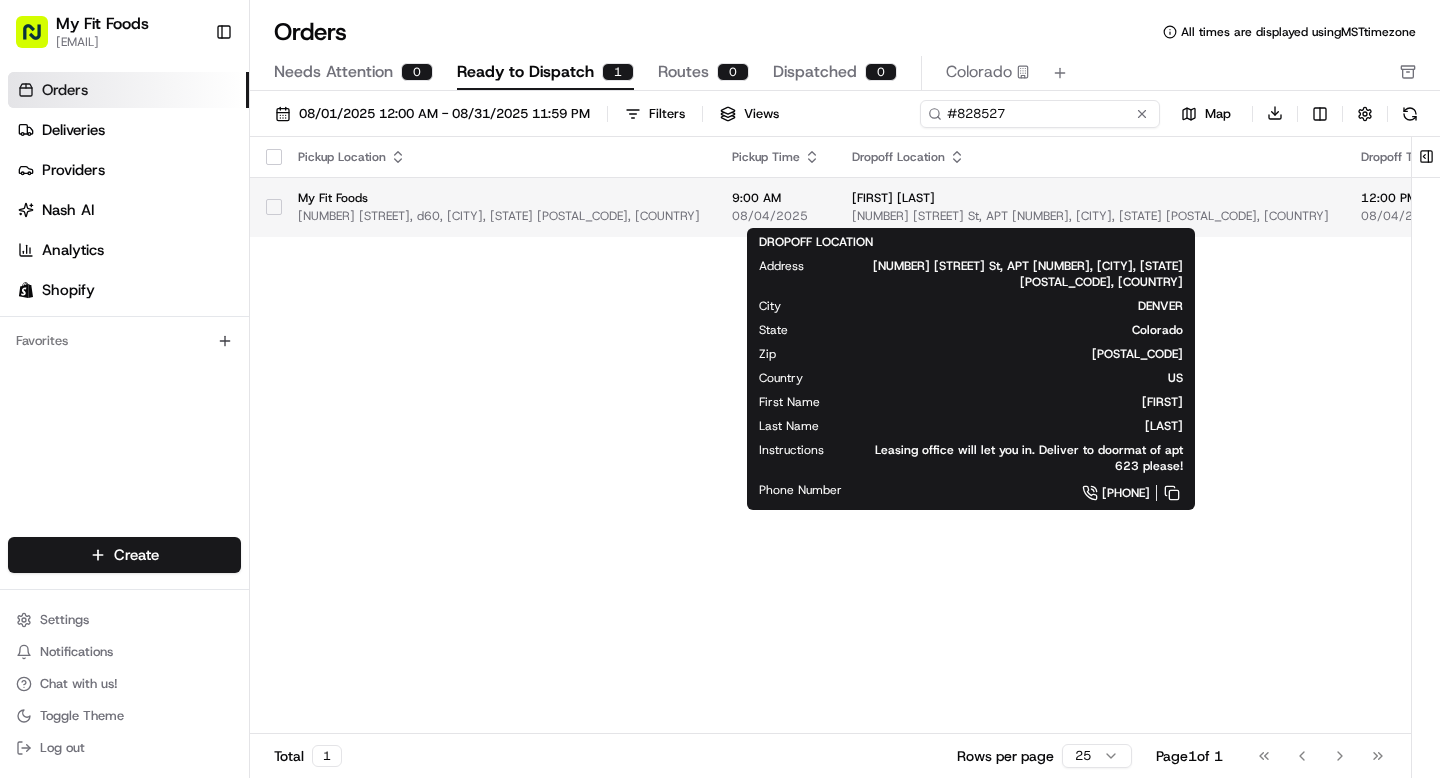 type on "#828527" 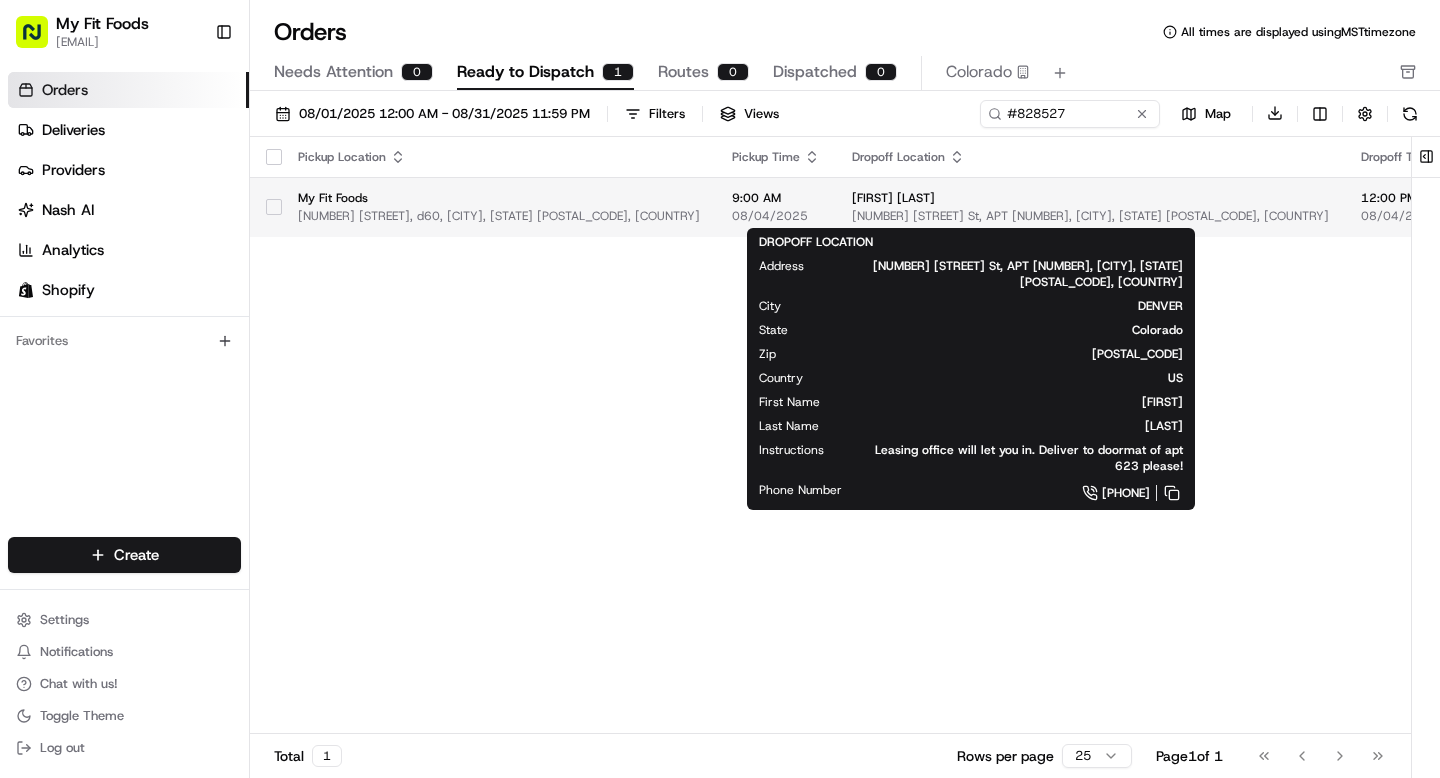click on "[NUMBER] [STREET] St, APT [NUMBER], [CITY], [STATE] [POSTAL_CODE], [COUNTRY]" at bounding box center [1090, 216] 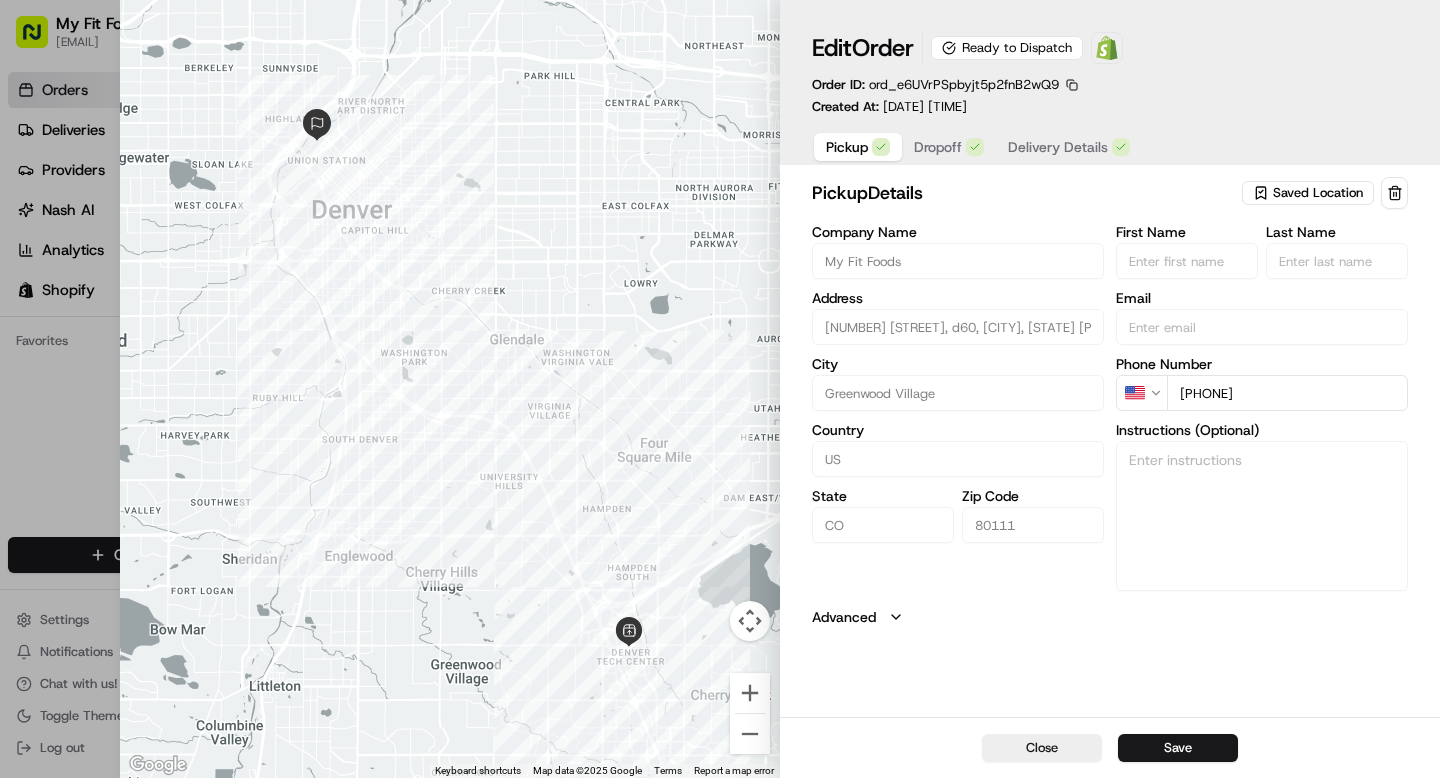 click at bounding box center (975, 147) 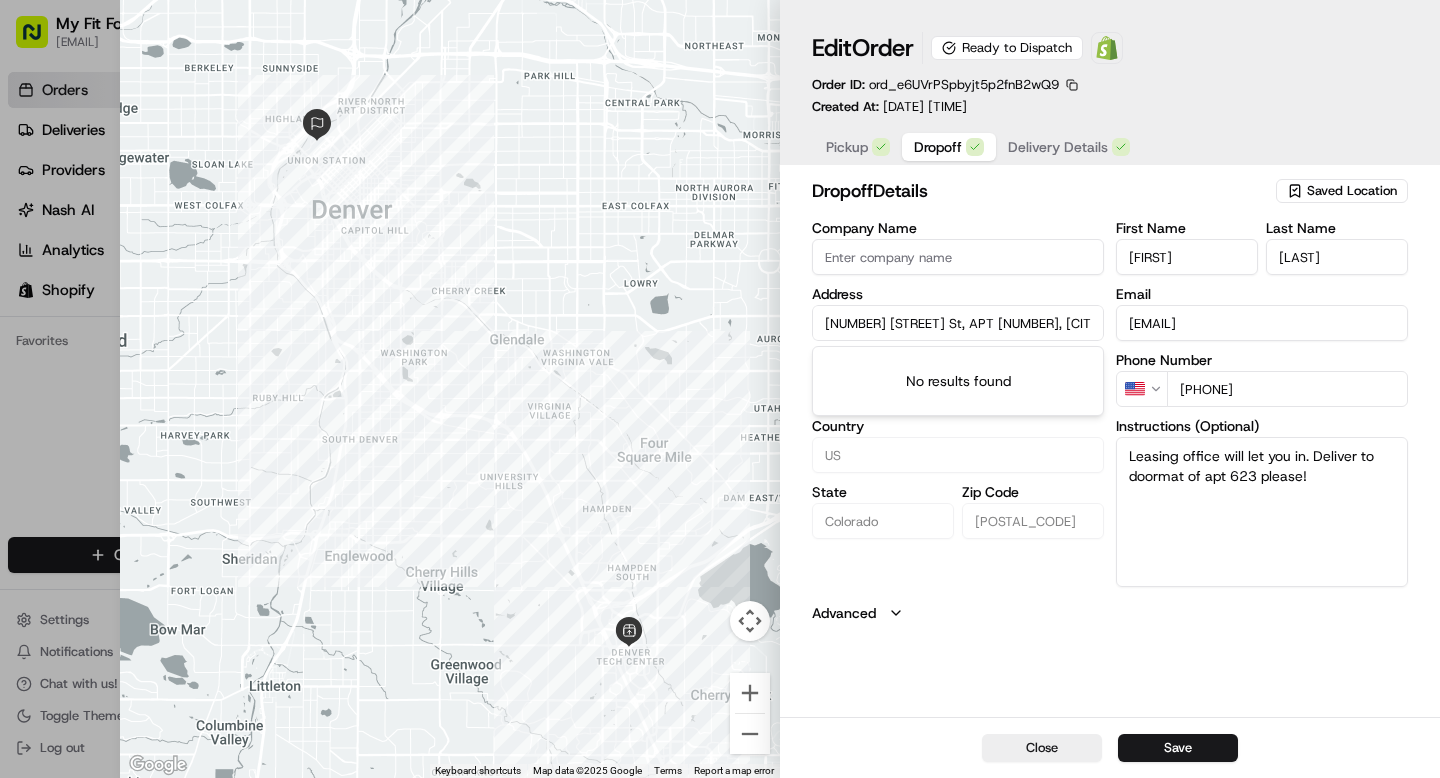 scroll, scrollTop: 0, scrollLeft: 118, axis: horizontal 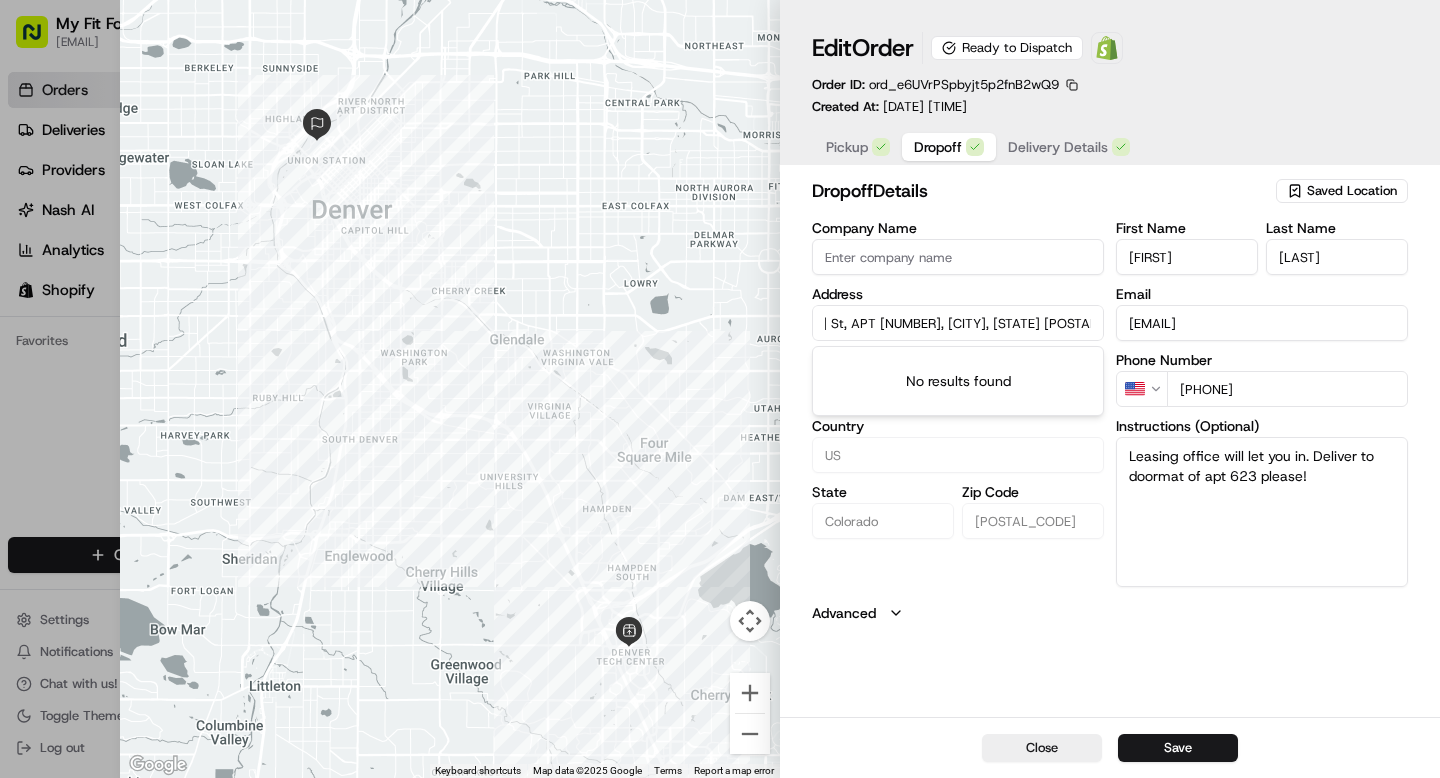 drag, startPoint x: 819, startPoint y: 322, endPoint x: 1133, endPoint y: 316, distance: 314.0573 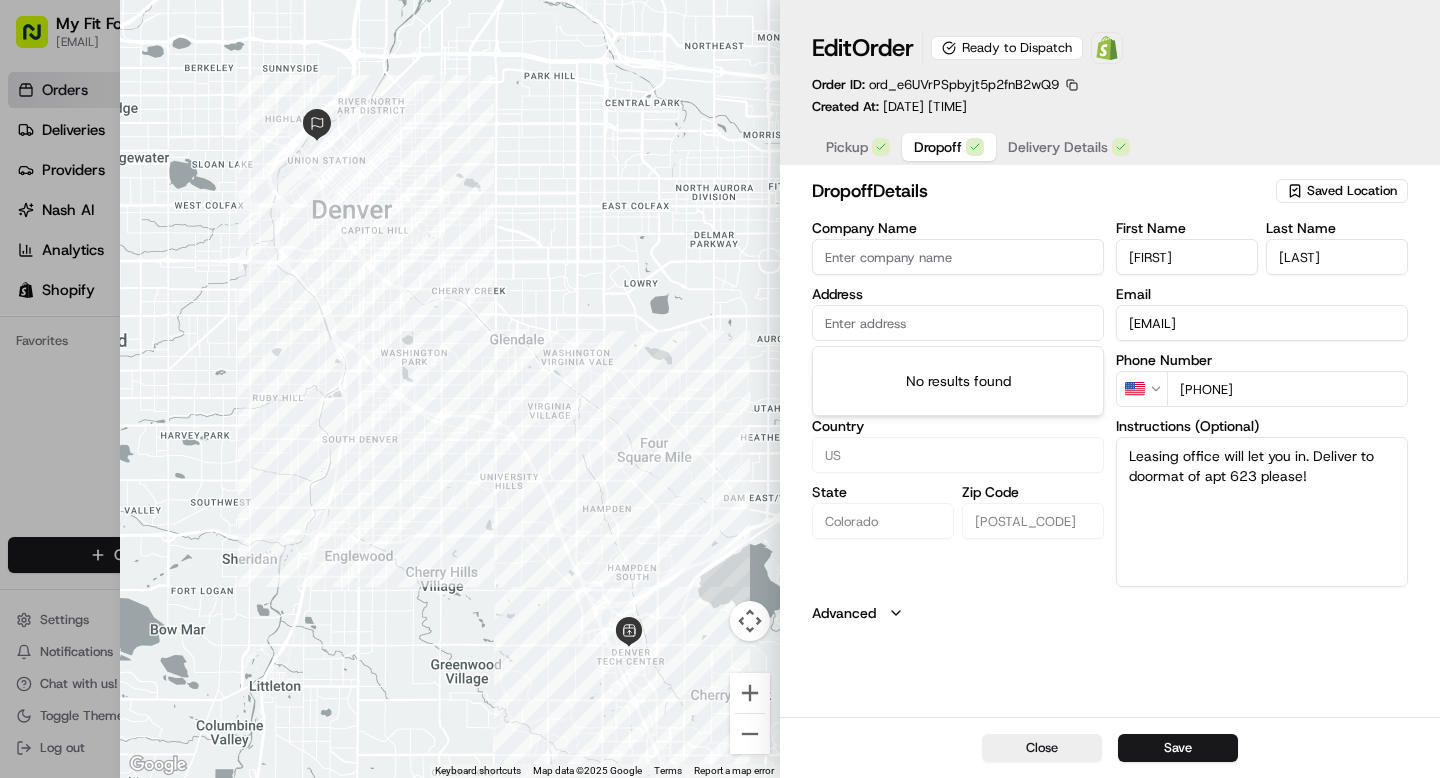 scroll, scrollTop: 0, scrollLeft: 0, axis: both 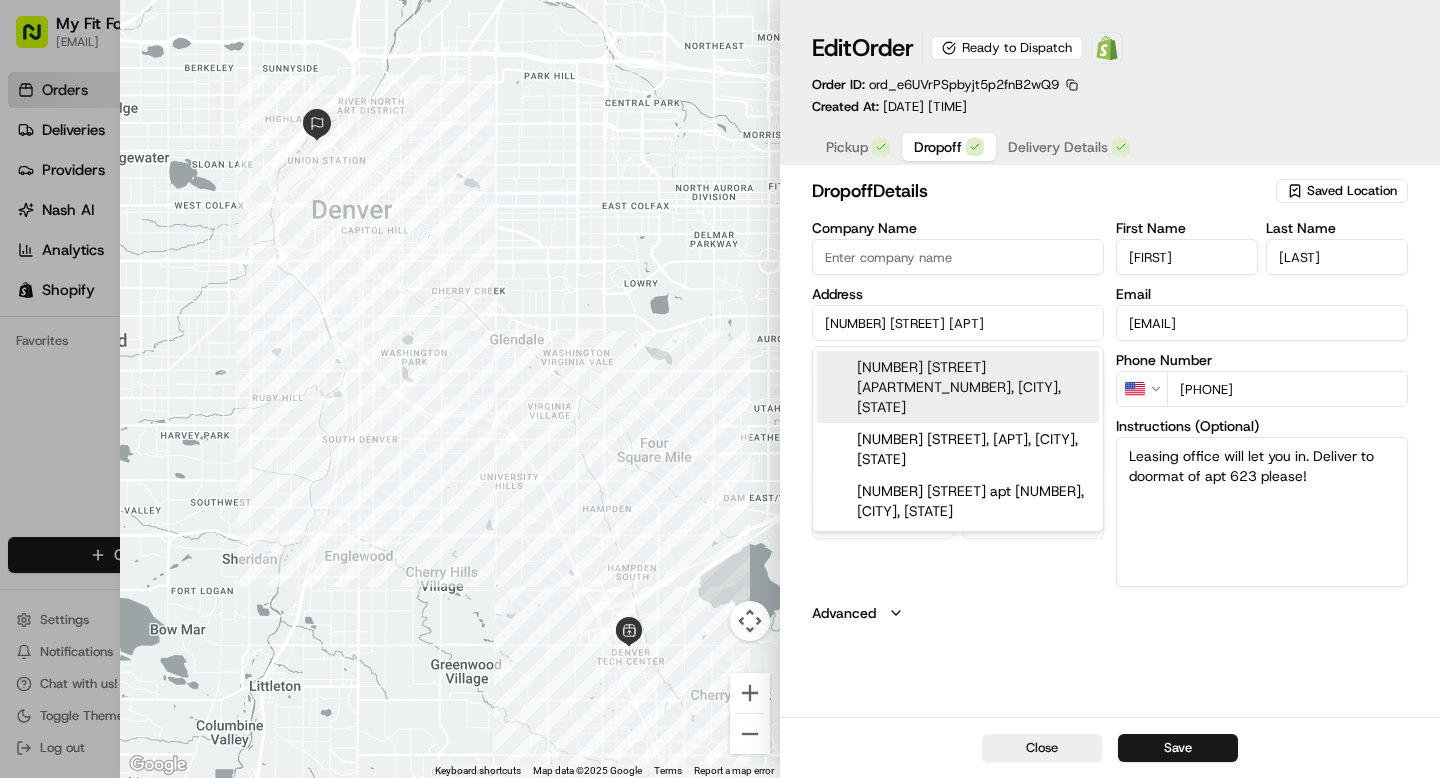 click on "[NUMBER] [STREET] [APARTMENT_NUMBER], [CITY], [STATE]" at bounding box center [958, 387] 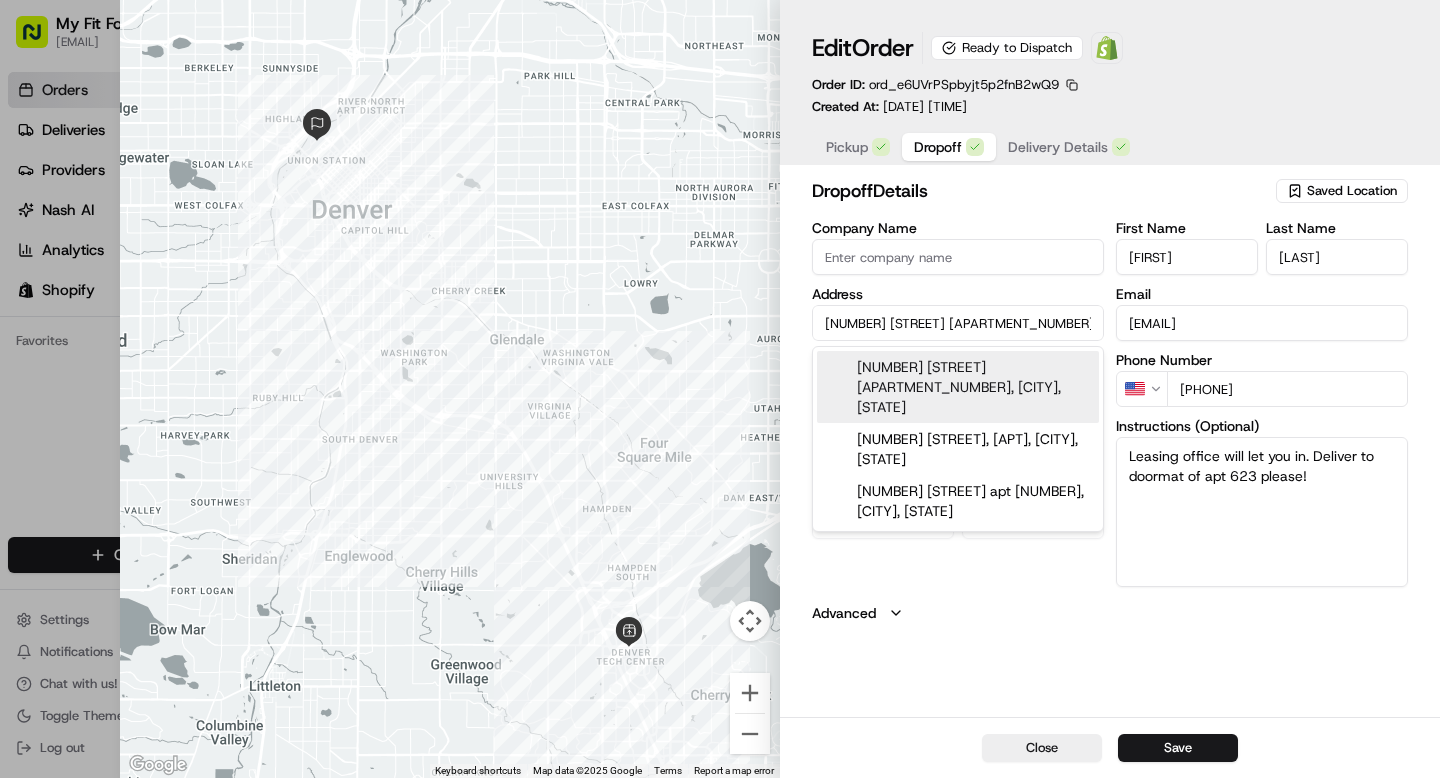 type on "[NUMBER] [STREET] #[NUMBER], [CITY], [STATE] [POSTAL_CODE], [COUNTRY]" 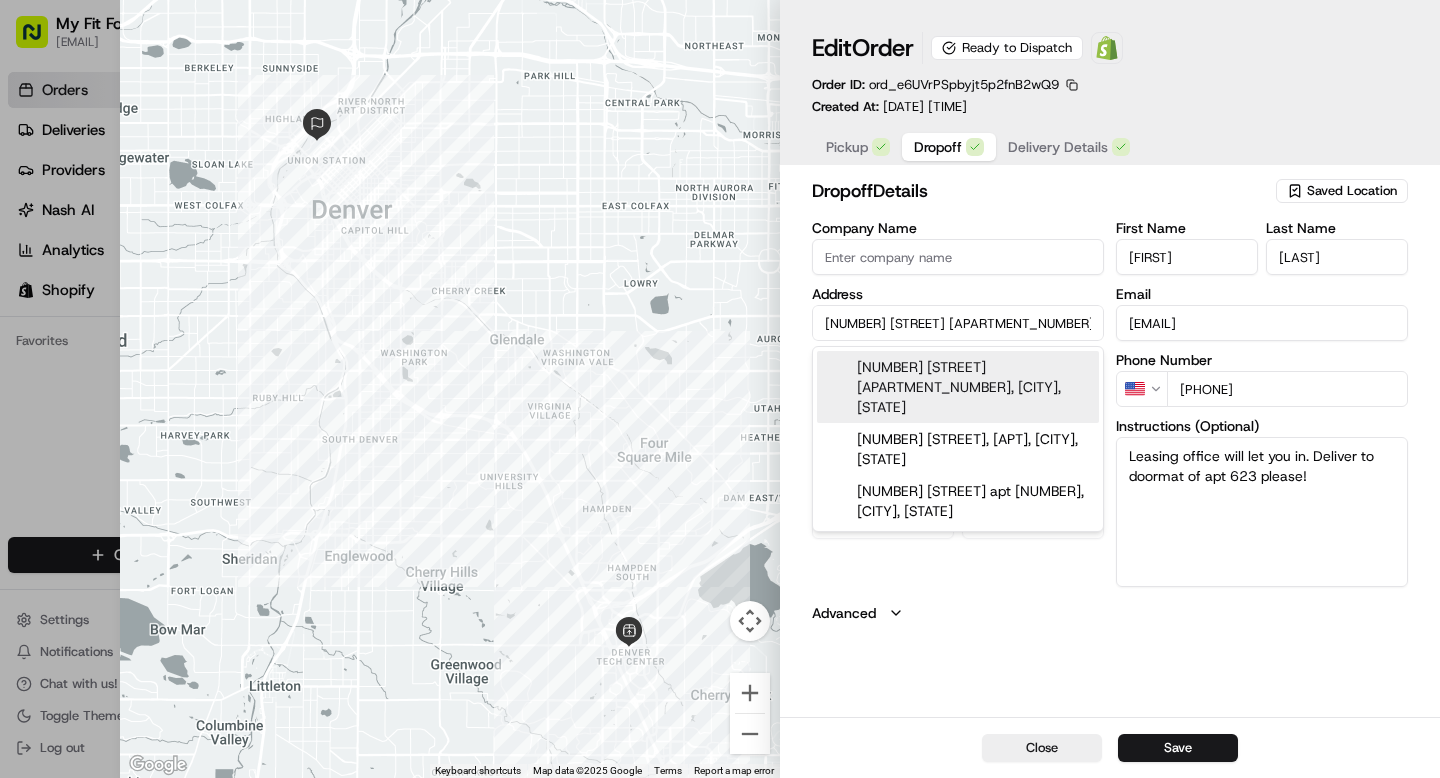 type on "Denver" 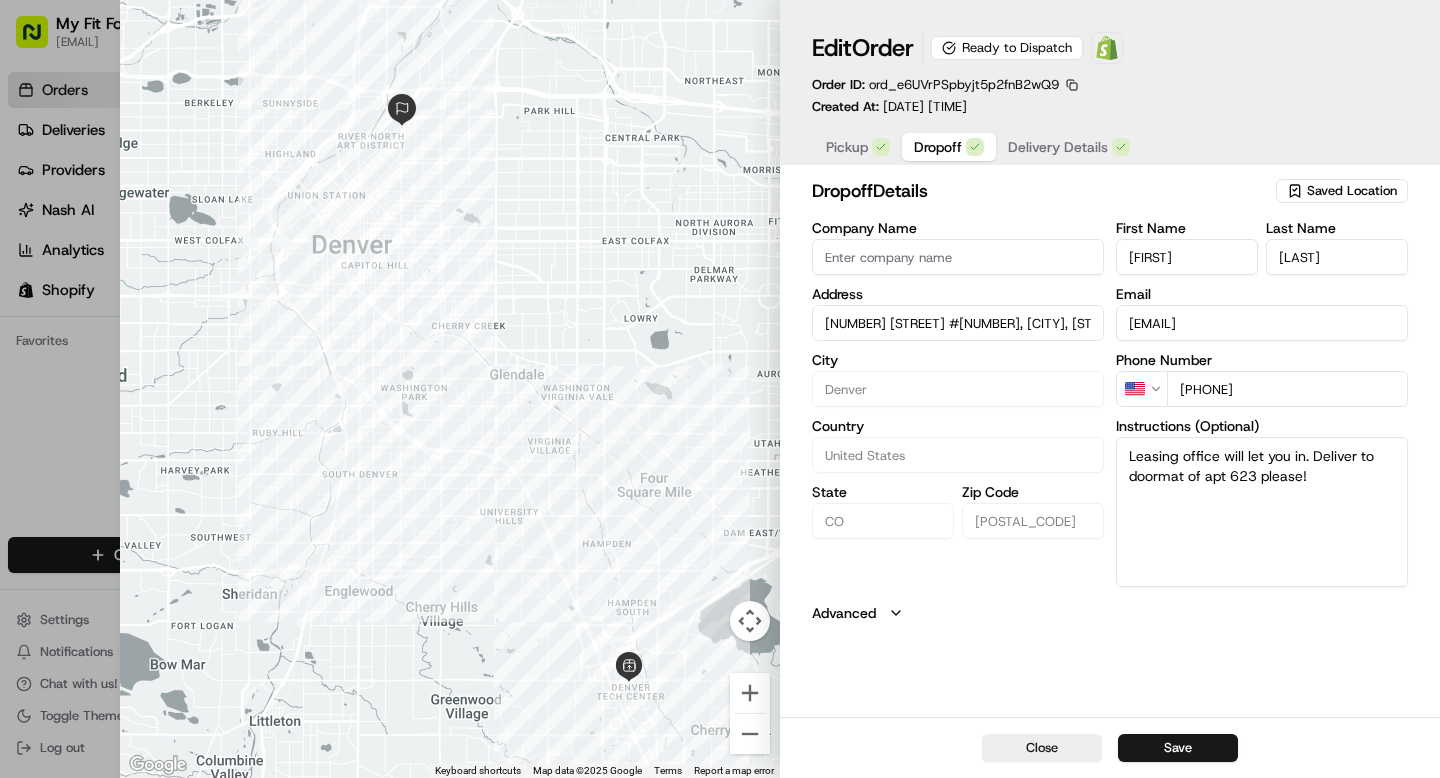type on "[NUMBER] [STREET] #[NUMBER], [CITY], [STATE] [POSTAL_CODE], [COUNTRY]" 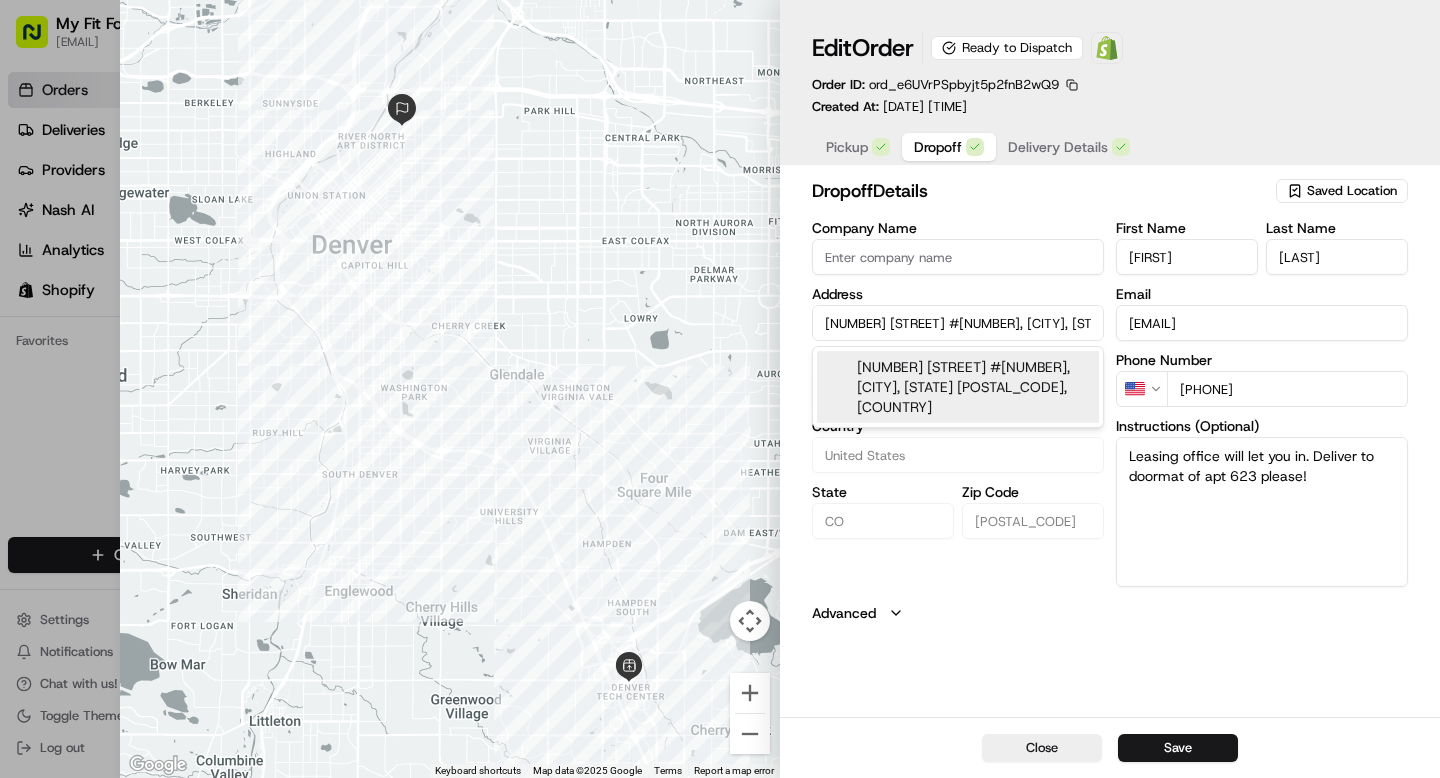 click on "Leasing office will let you in. Deliver to doormat of apt 623 please!" at bounding box center (1262, 512) 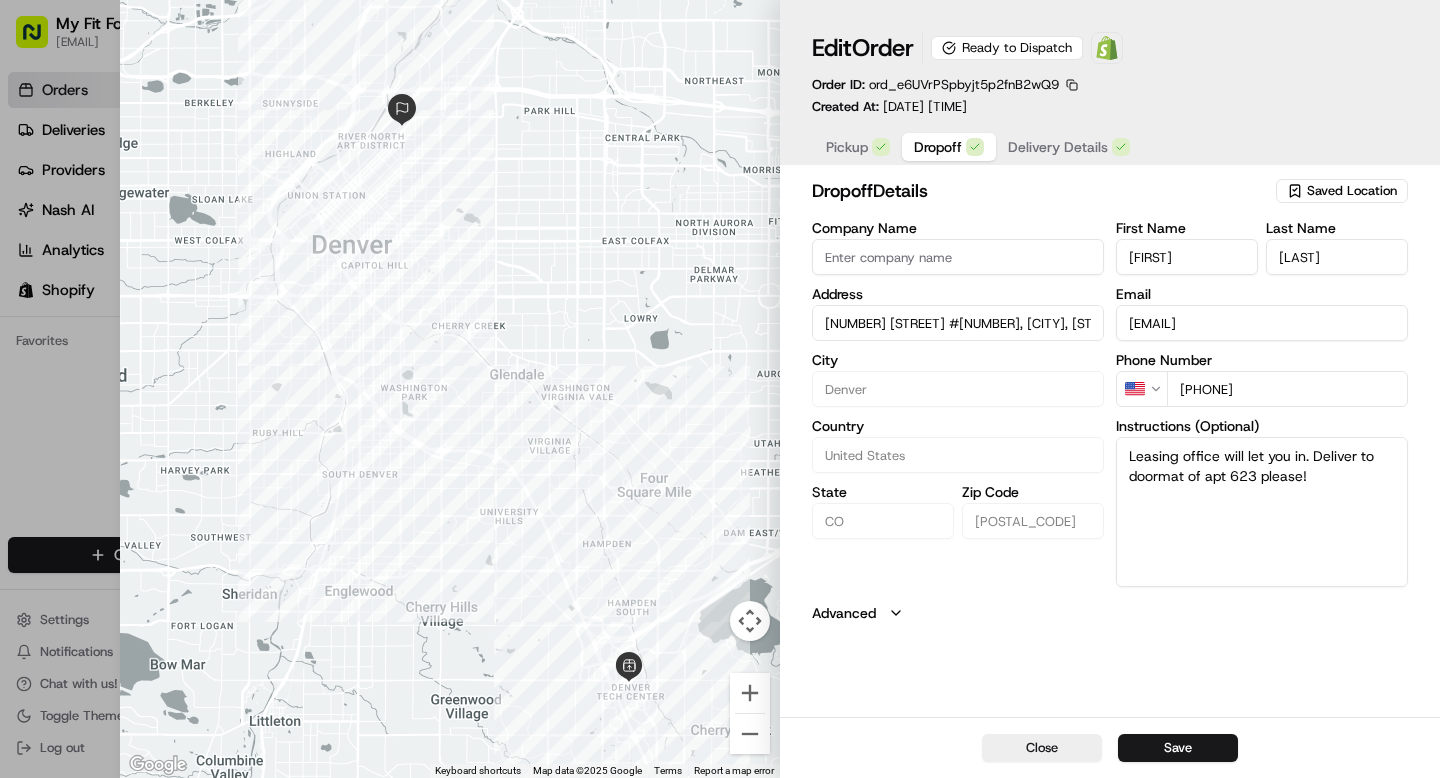 click on "Delivery Details" at bounding box center [1058, 147] 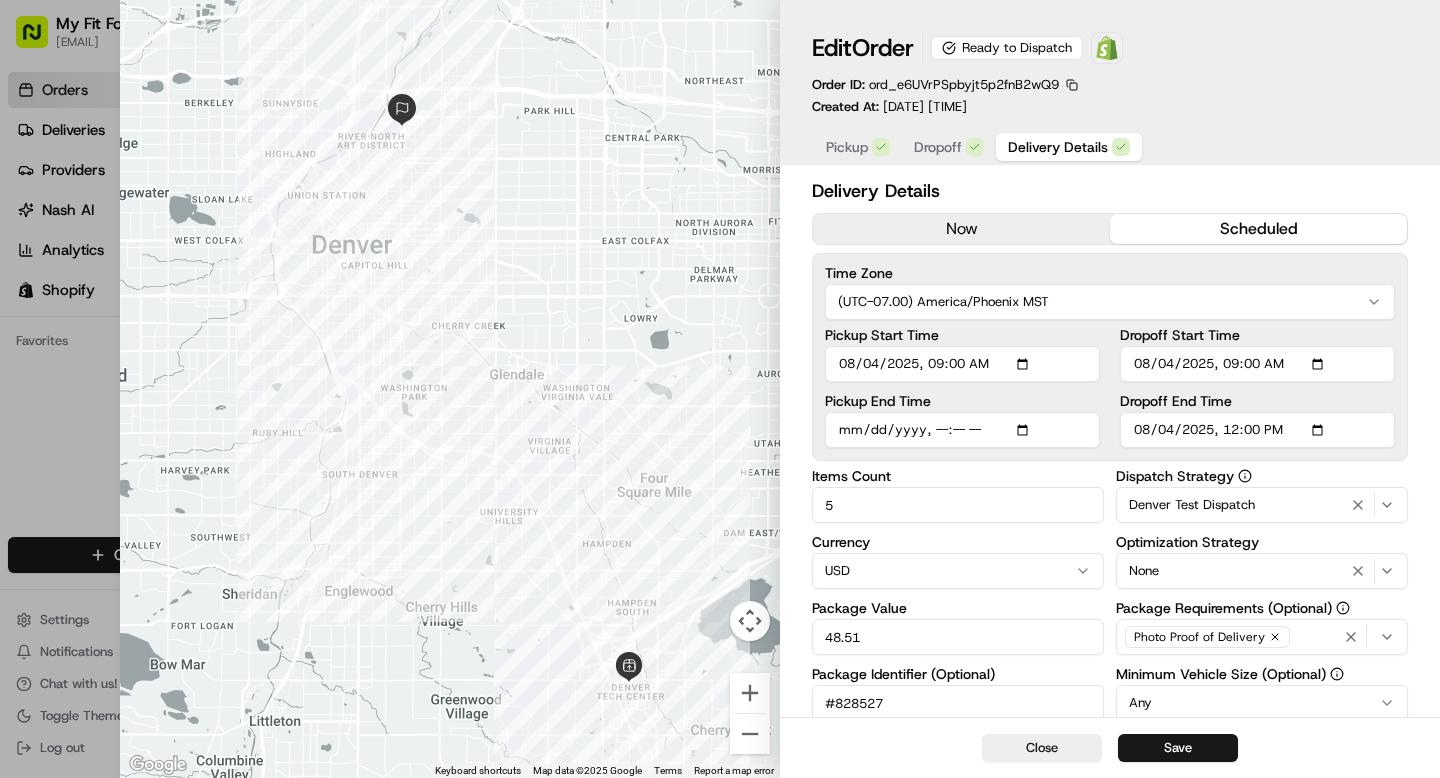 click on "Pickup Start Time" at bounding box center (962, 364) 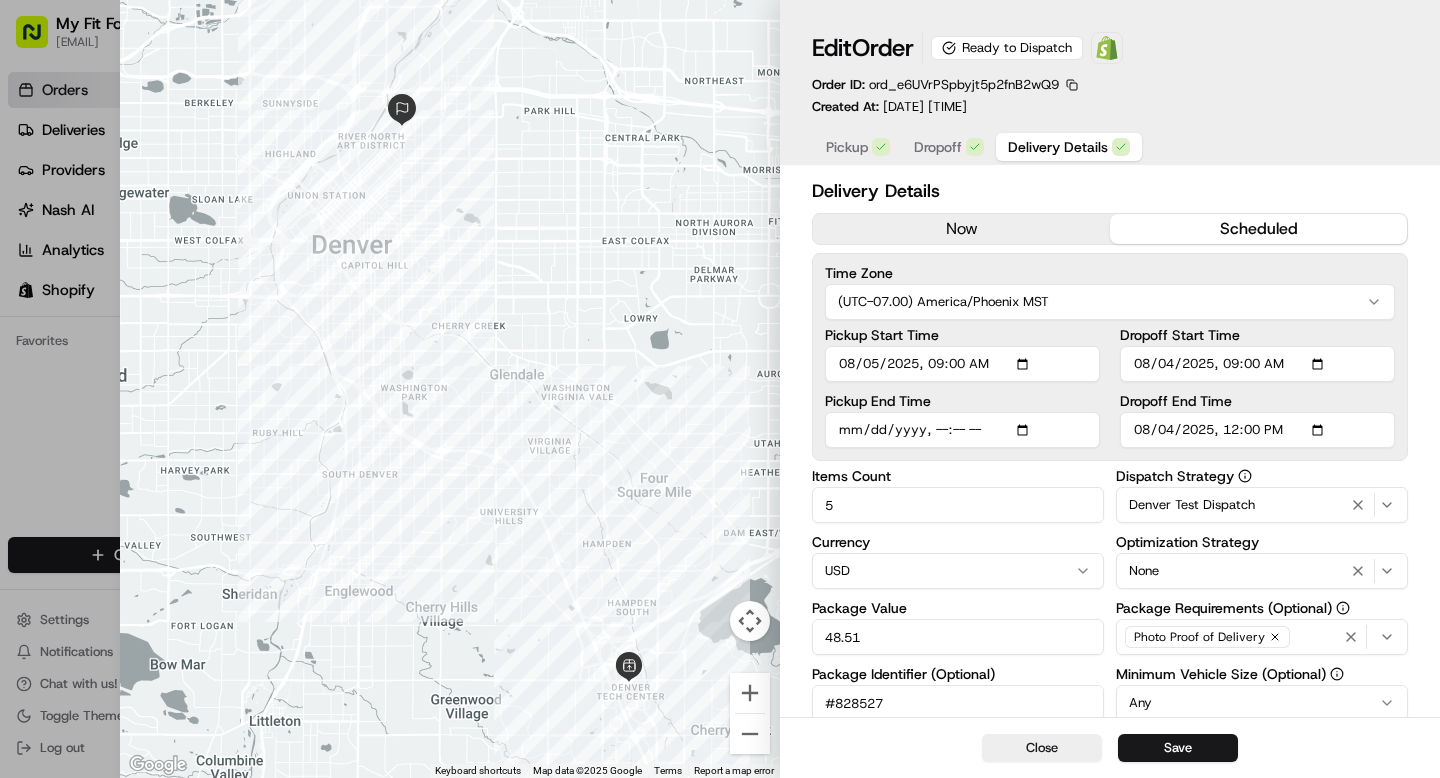 click on "Pickup Start Time" at bounding box center [962, 364] 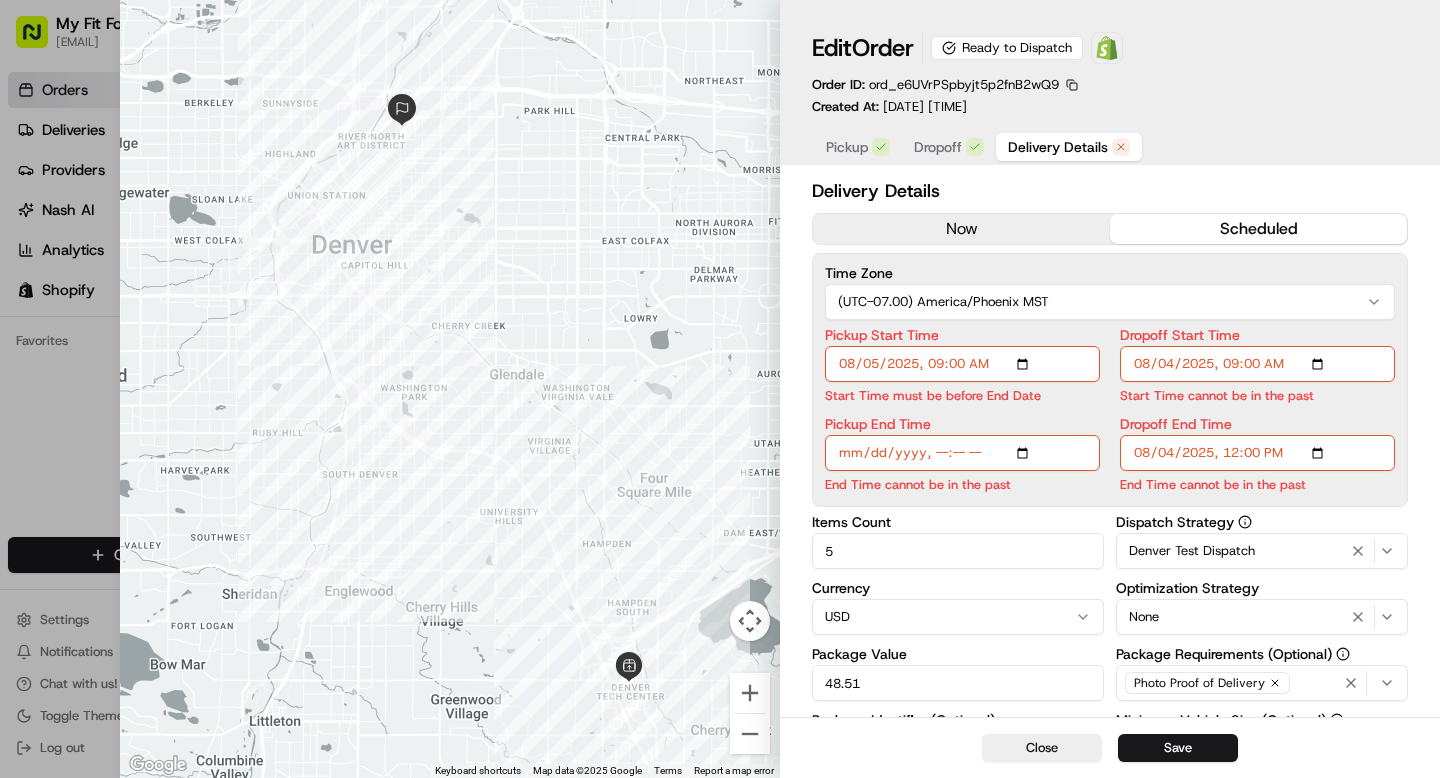 click on "Pickup End Time End Time cannot be in the past" at bounding box center [962, 455] 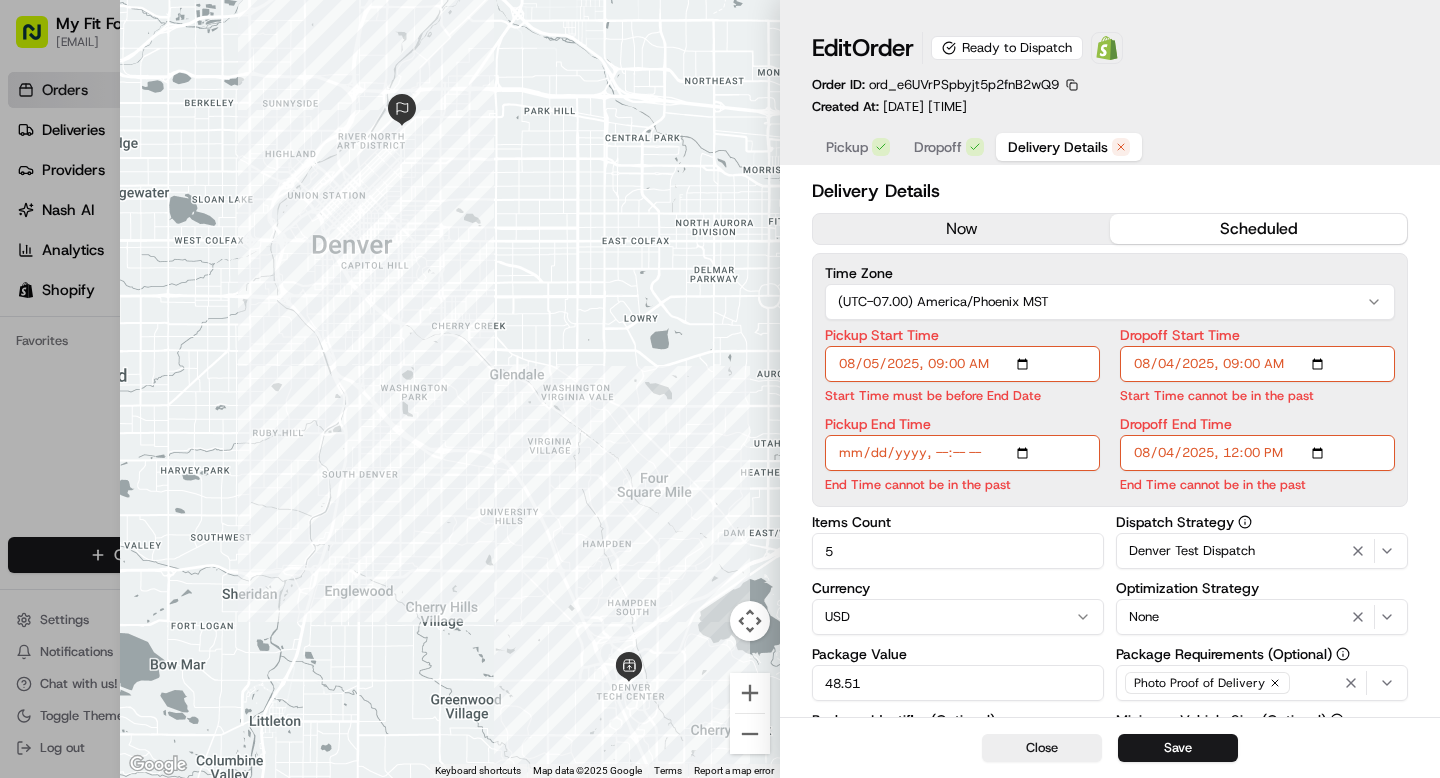 click on "Pickup End Time" at bounding box center [962, 453] 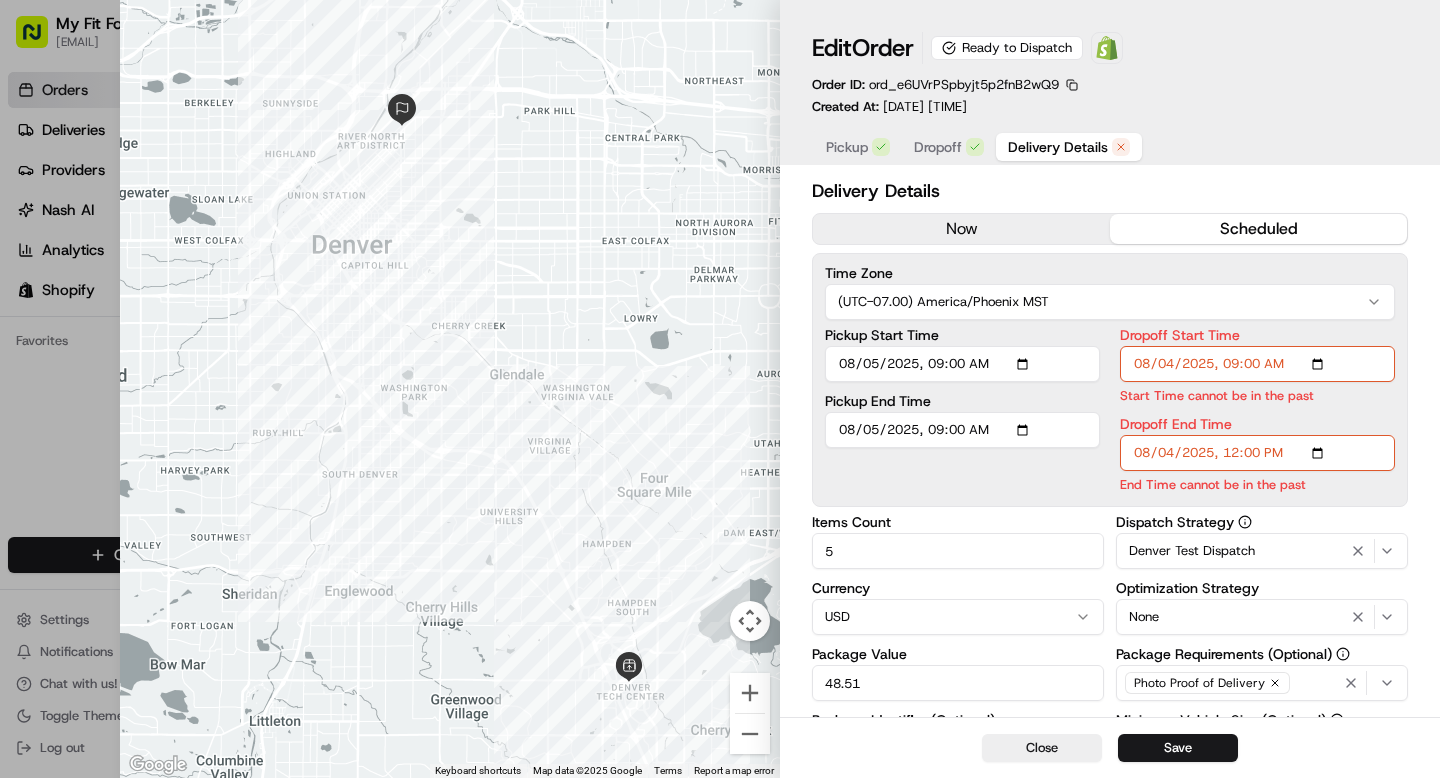 click on "Dropoff Start Time" at bounding box center (1257, 364) 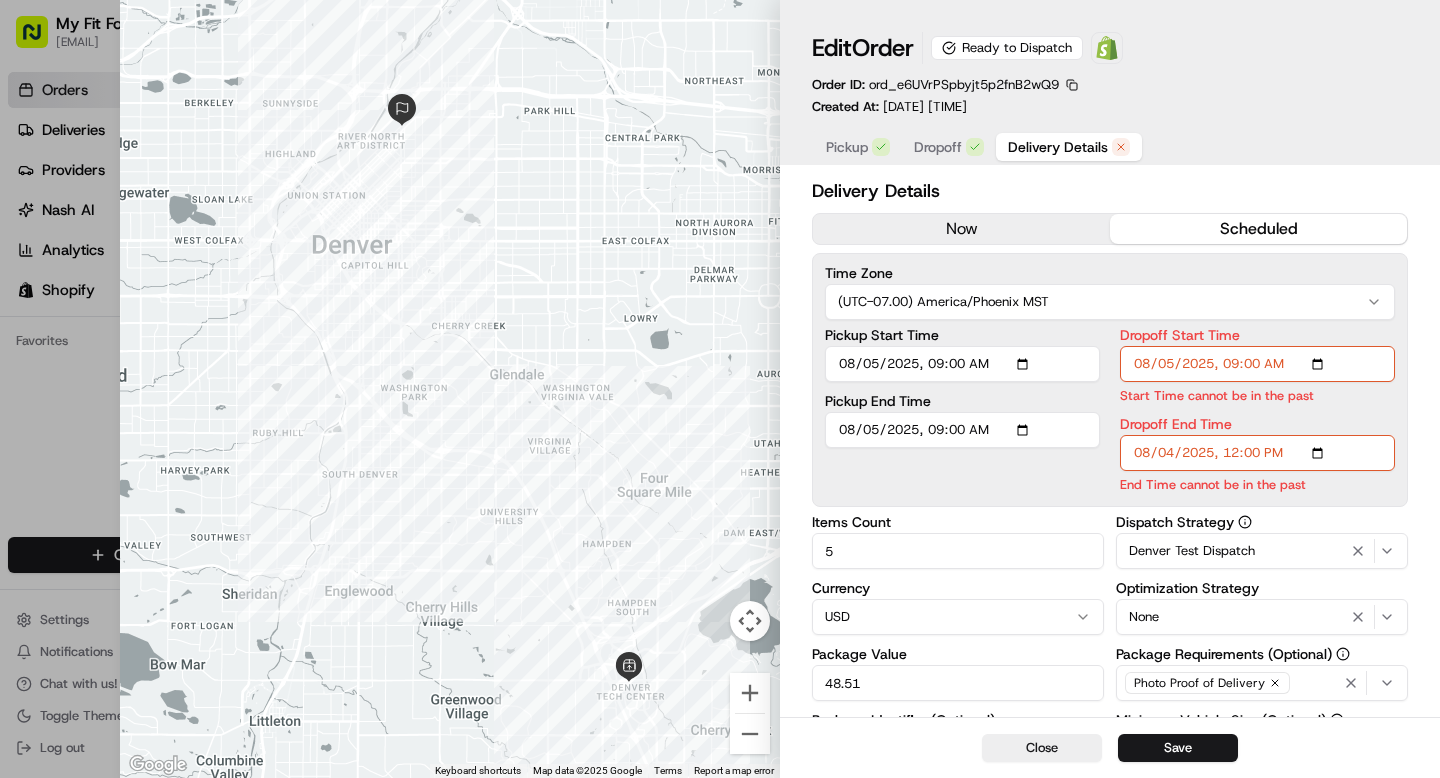 click on "Dropoff Start Time" at bounding box center (1257, 364) 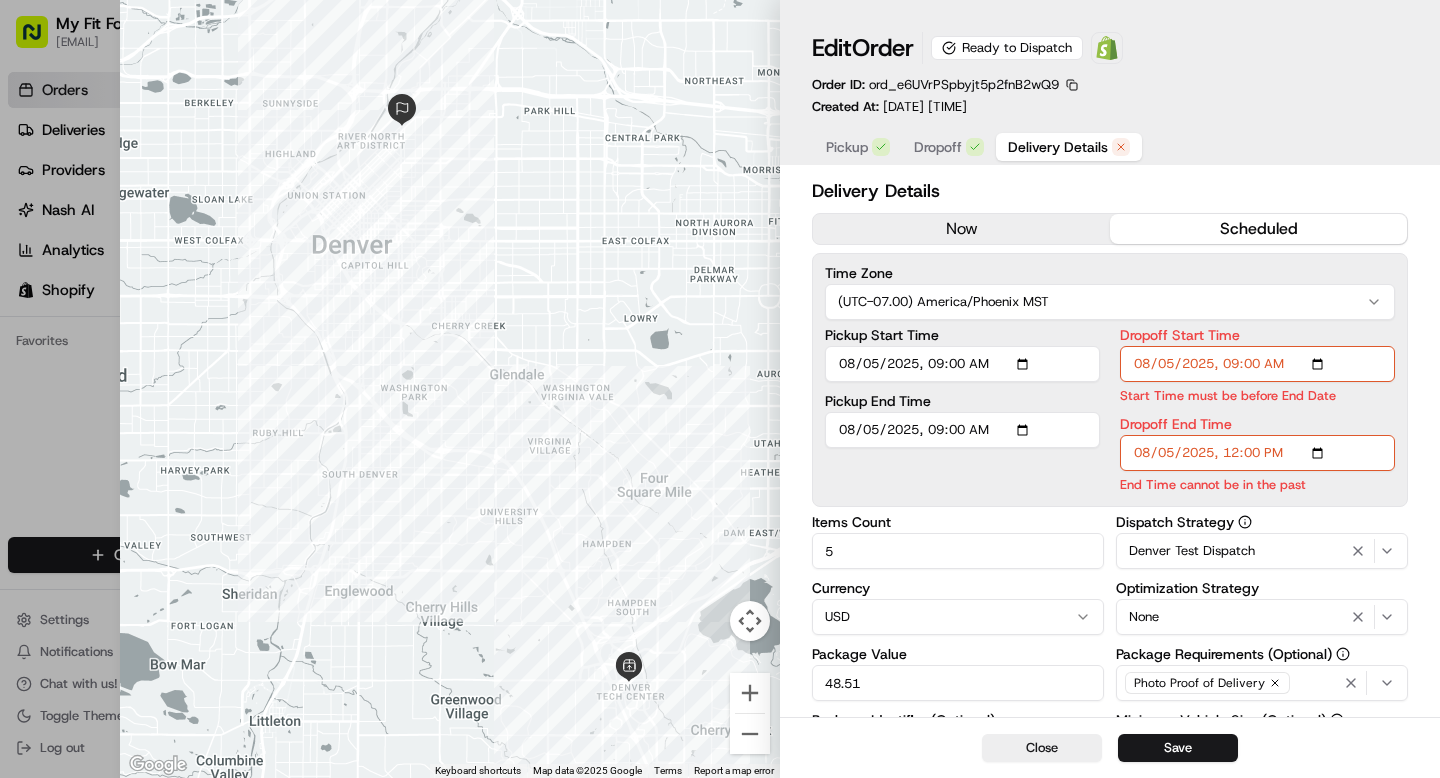 click on "Dropoff End Time" at bounding box center [1257, 453] 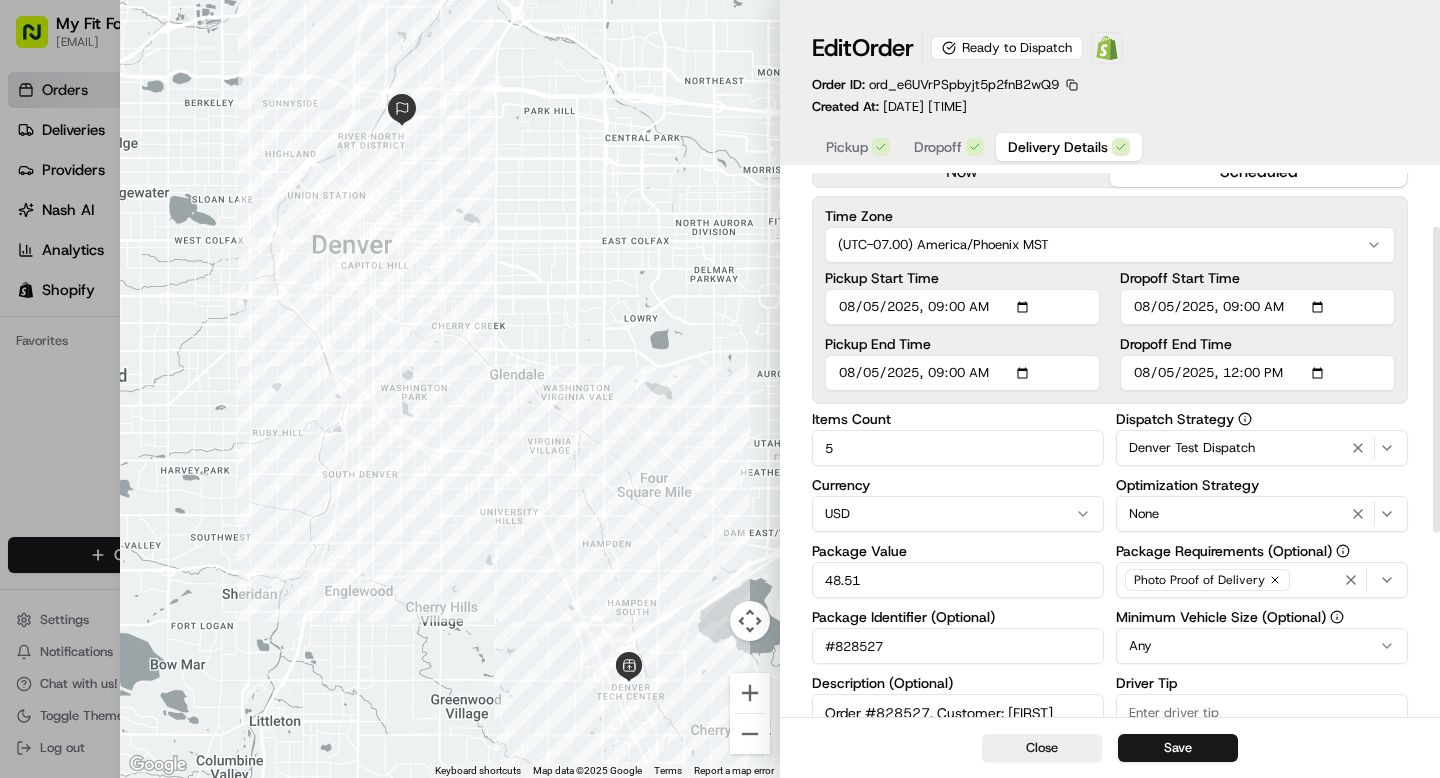 scroll, scrollTop: 163, scrollLeft: 0, axis: vertical 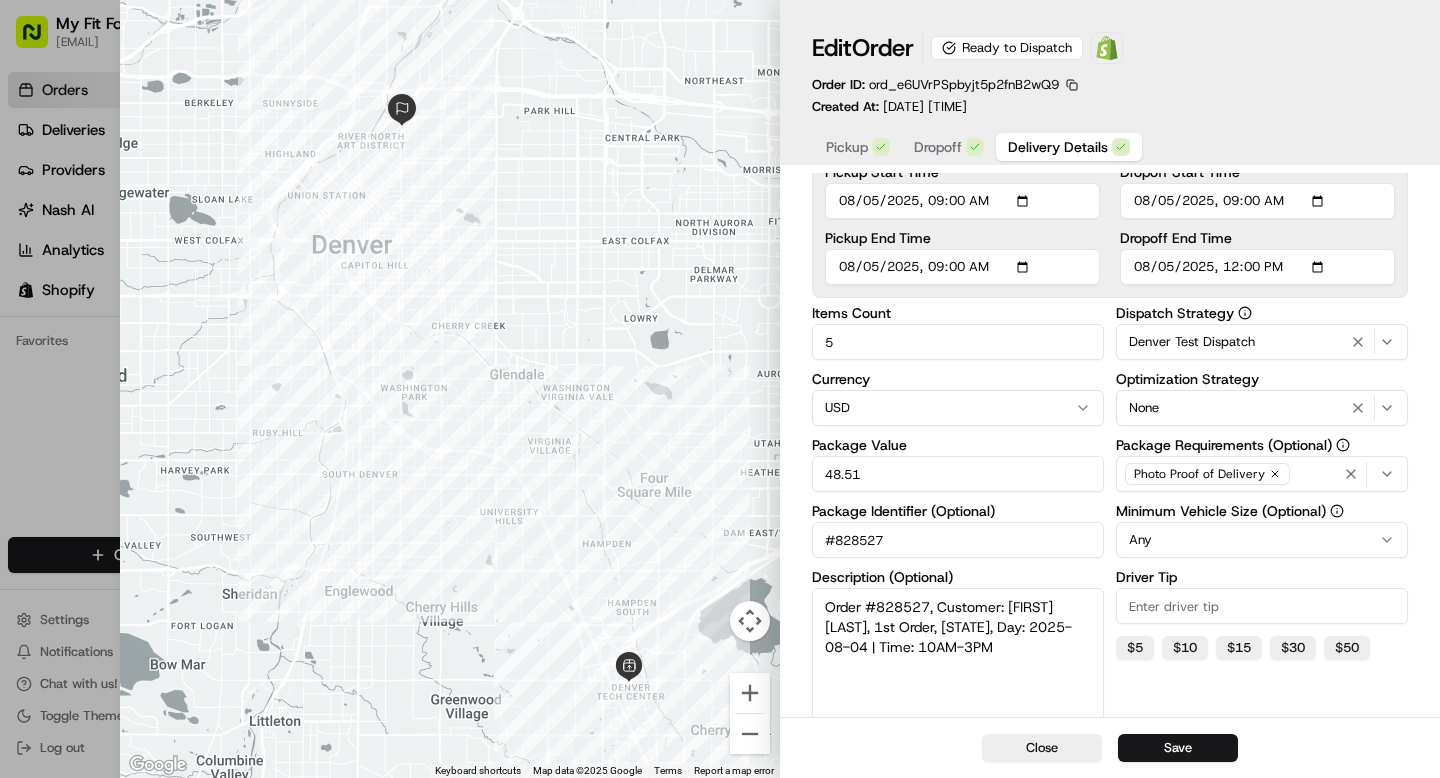 click on "Order #828527, Customer: [FIRST] [LAST], 1st Order, [STATE], Day: 2025-08-04 | Time: 10AM-3PM" at bounding box center (958, 660) 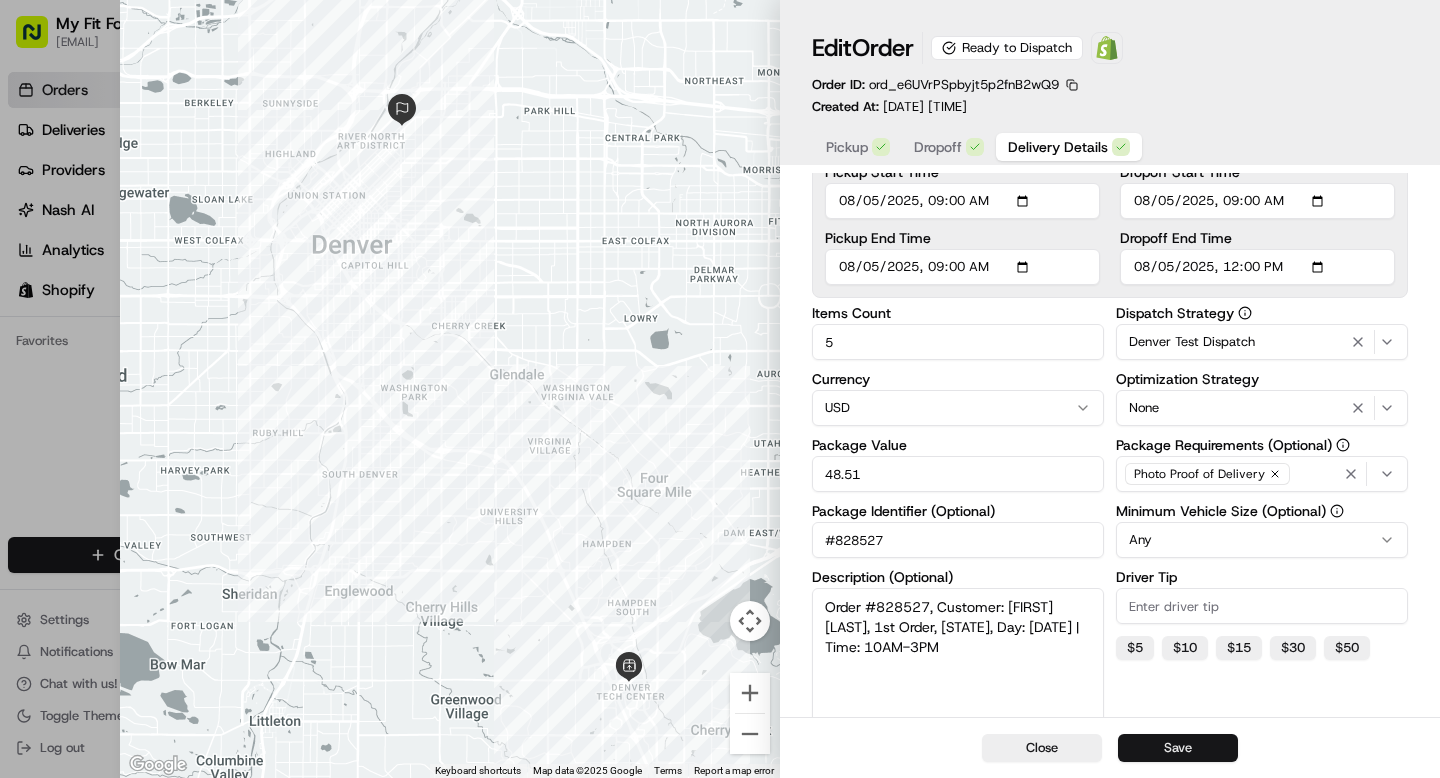 type on "Order #828527, Customer: [FIRST] [LAST], 1st Order, [STATE], Day: [DATE] | Time: 10AM-3PM" 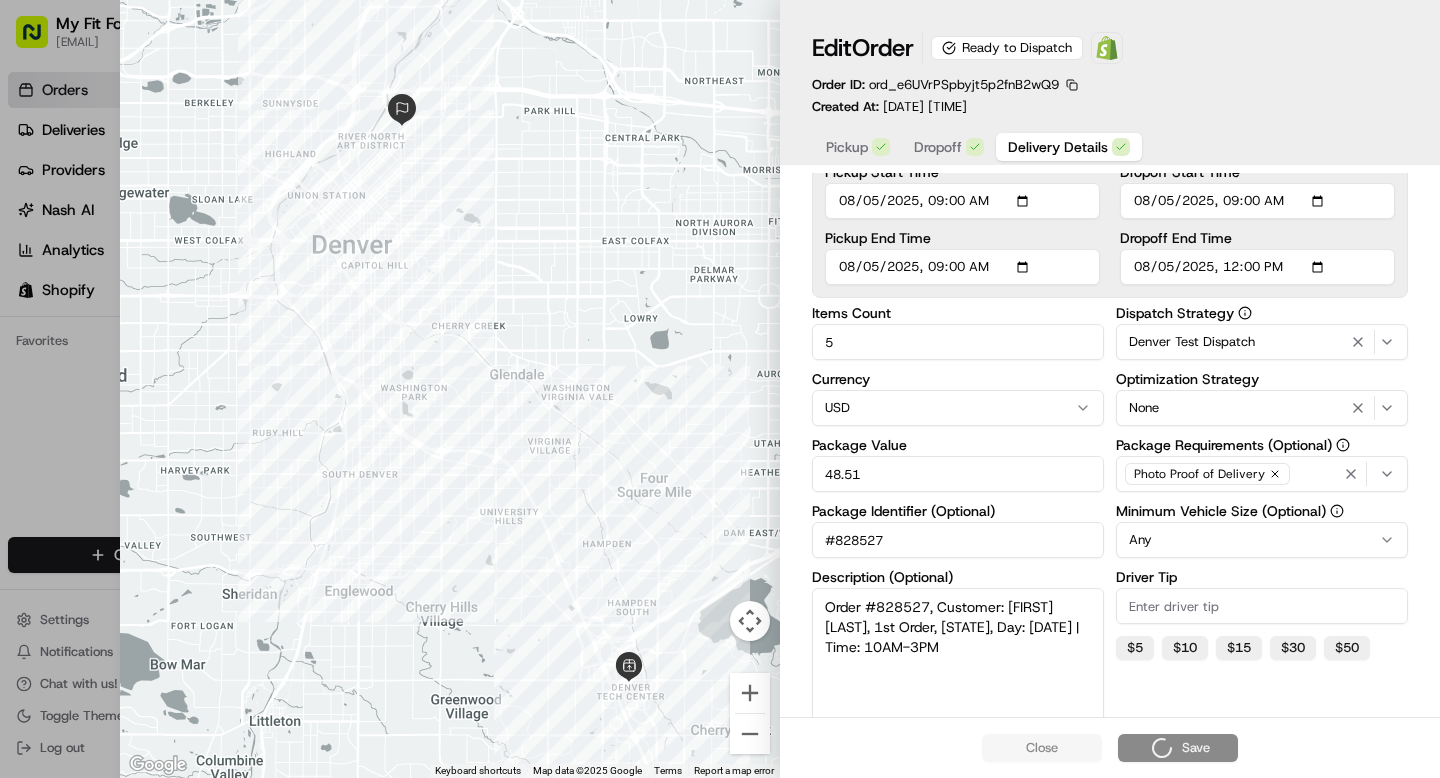 type on "1" 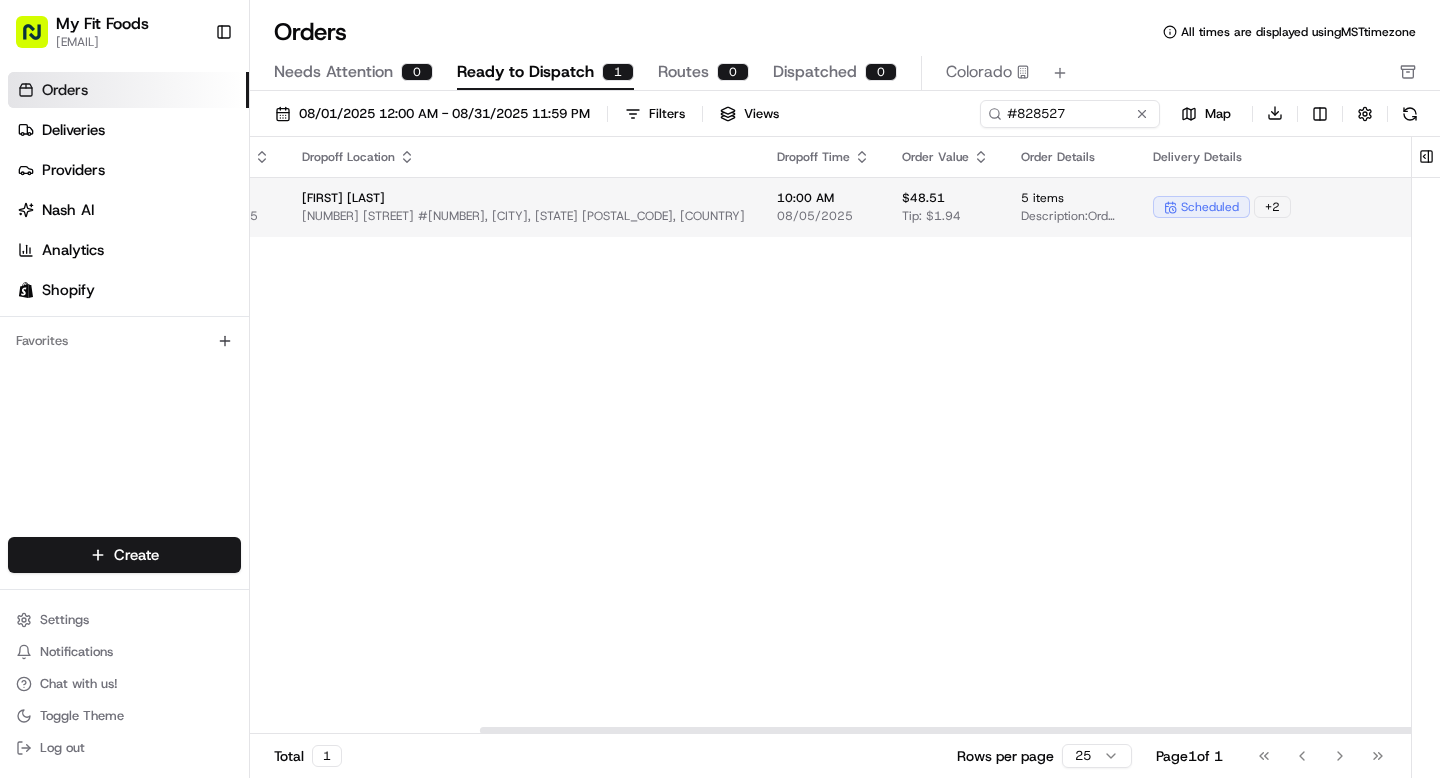 scroll, scrollTop: 0, scrollLeft: 662, axis: horizontal 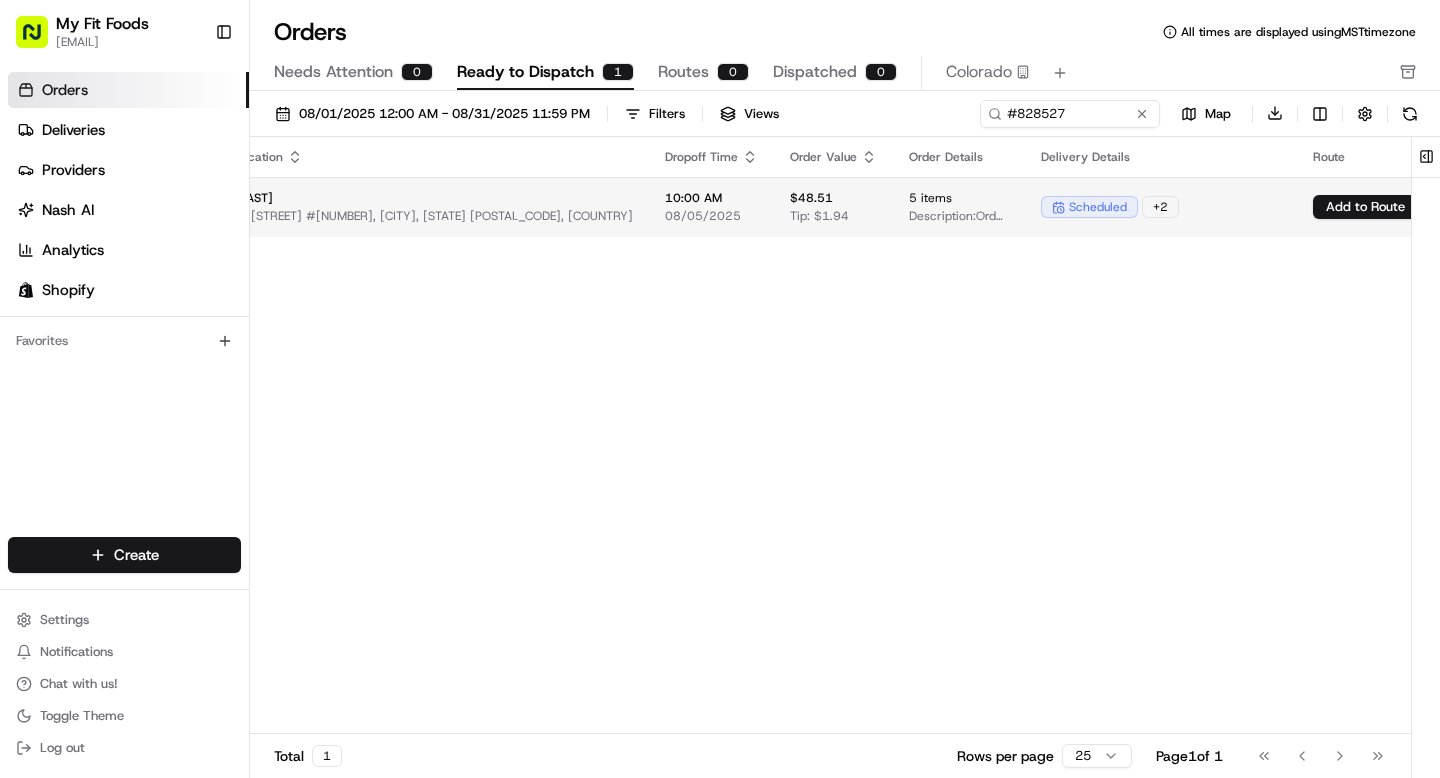 click on "Assign Provider" at bounding box center (1509, 207) 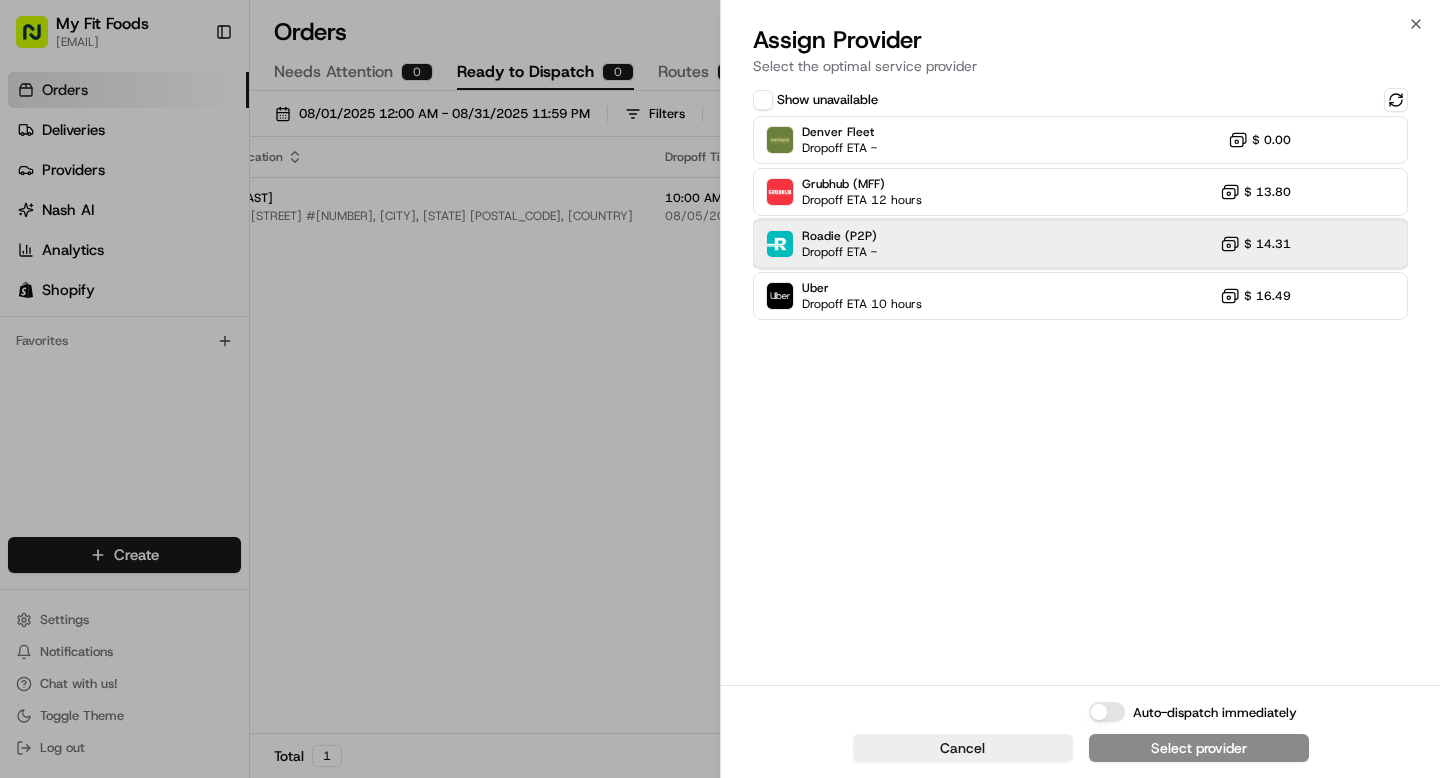 click on "Roadie (P2P) Dropoff ETA   - $   14.31" at bounding box center (1080, 244) 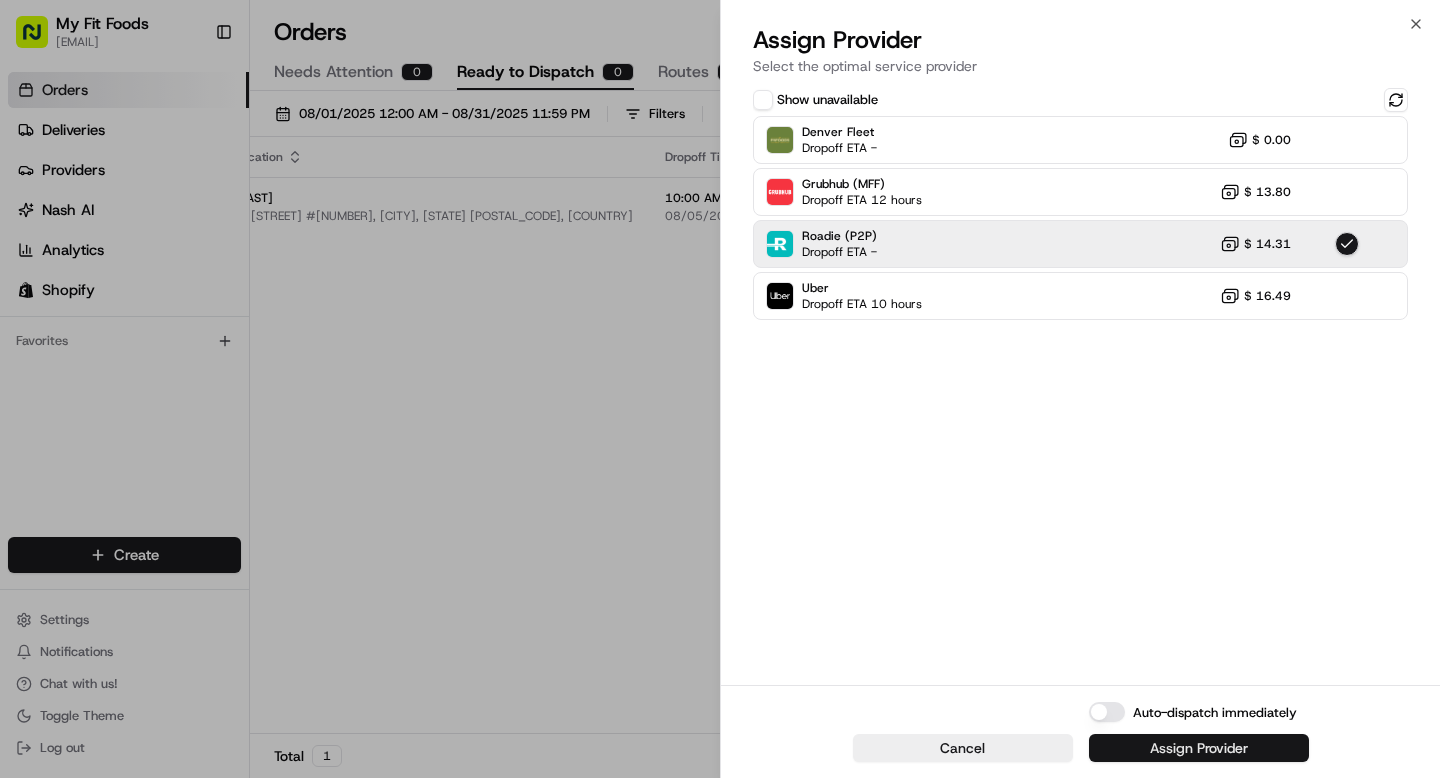 click on "Assign Provider" at bounding box center [1199, 748] 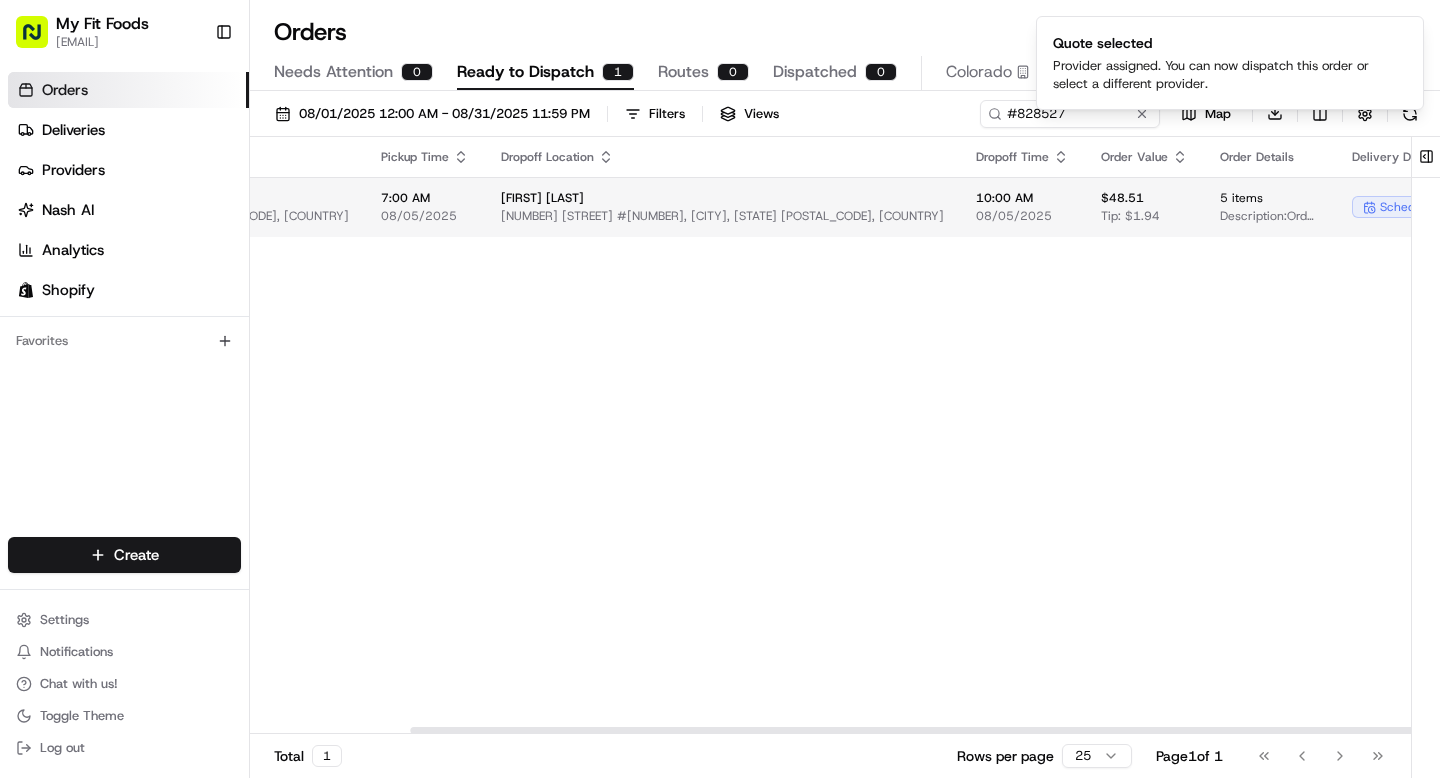 scroll, scrollTop: 0, scrollLeft: 621, axis: horizontal 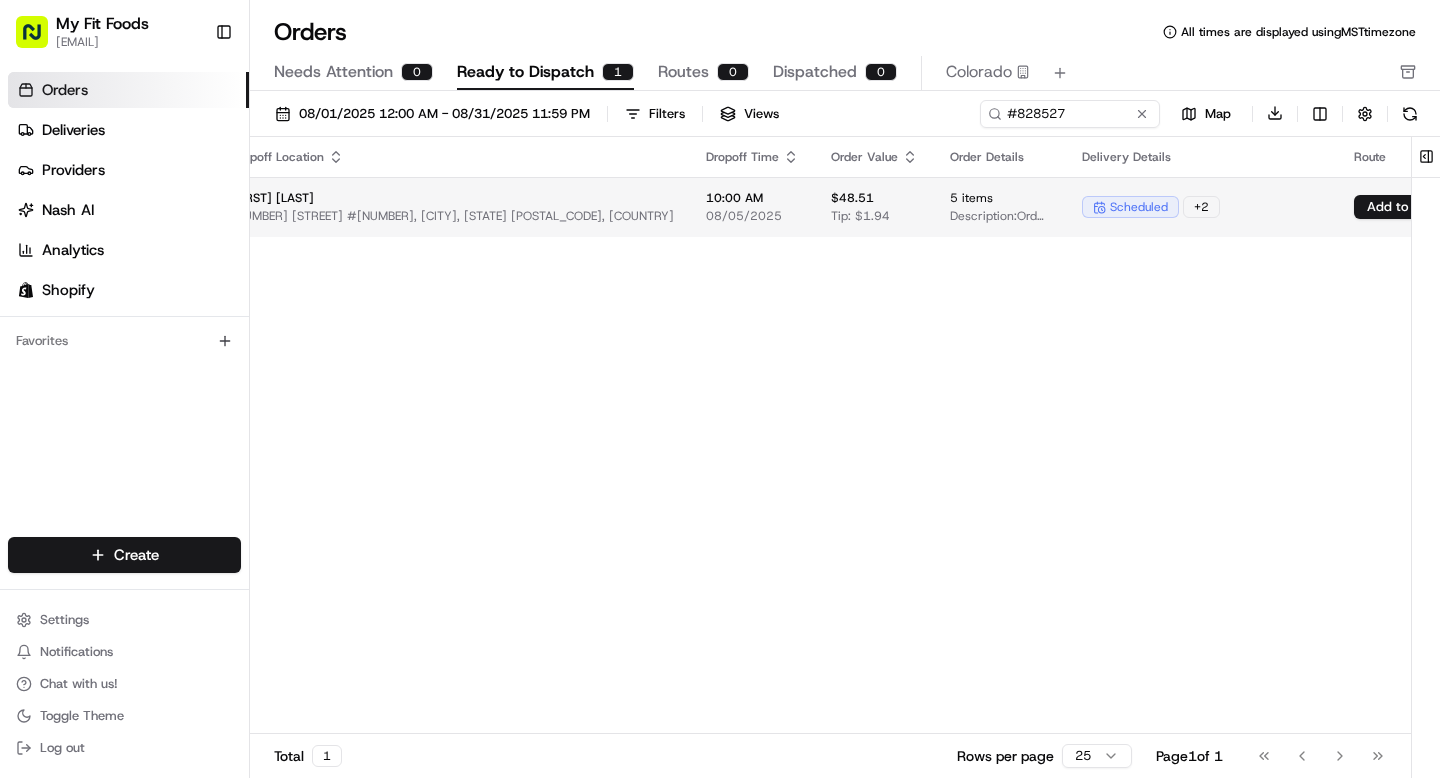 click on "My Fit Foods [EMAIL] Toggle Sidebar Orders Deliveries Providers Nash AI Analytics Shopify Favorites Main Menu Members & Organization Organization Users Roles Preferences Customization Tracking Orchestration Automations Dispatch Strategy Optimization Strategy Locations Pickup Locations Dropoff Locations Shifts Billing Billing Refund Requests Integrations Notification Triggers Webhooks API Keys Request Logs Create Settings Notifications Chat with us! Toggle Theme Log out Orders All times are displayed using MST timezone Needs Attention 0 Ready to Dispatch 0 Routes 0 Dispatched 0 [STATE] [DATE] [TIME] - [DATE] [TIME] Filters Views #828527 Map Download Pickup Location Pickup Time Dropoff Location Dropoff Time Order Value Order Details Delivery Details Route Provider Actions My Fit Foods [NUMBER] [STREET] Ave, d[NUMBER], [CITY], [STATE] [POSTAL_CODE], [COUNTRY] [TIME] [DATE] [FIRST] [LAST] [NUMBER] [STREET] St #[NUMBER], [CITY], [STATE] [POSTAL_CODE], [COUNTRY] [TIME] [DATE] $[PRICE] Tip: $[PRICE] [NUMBER] items" at bounding box center [720, 389] 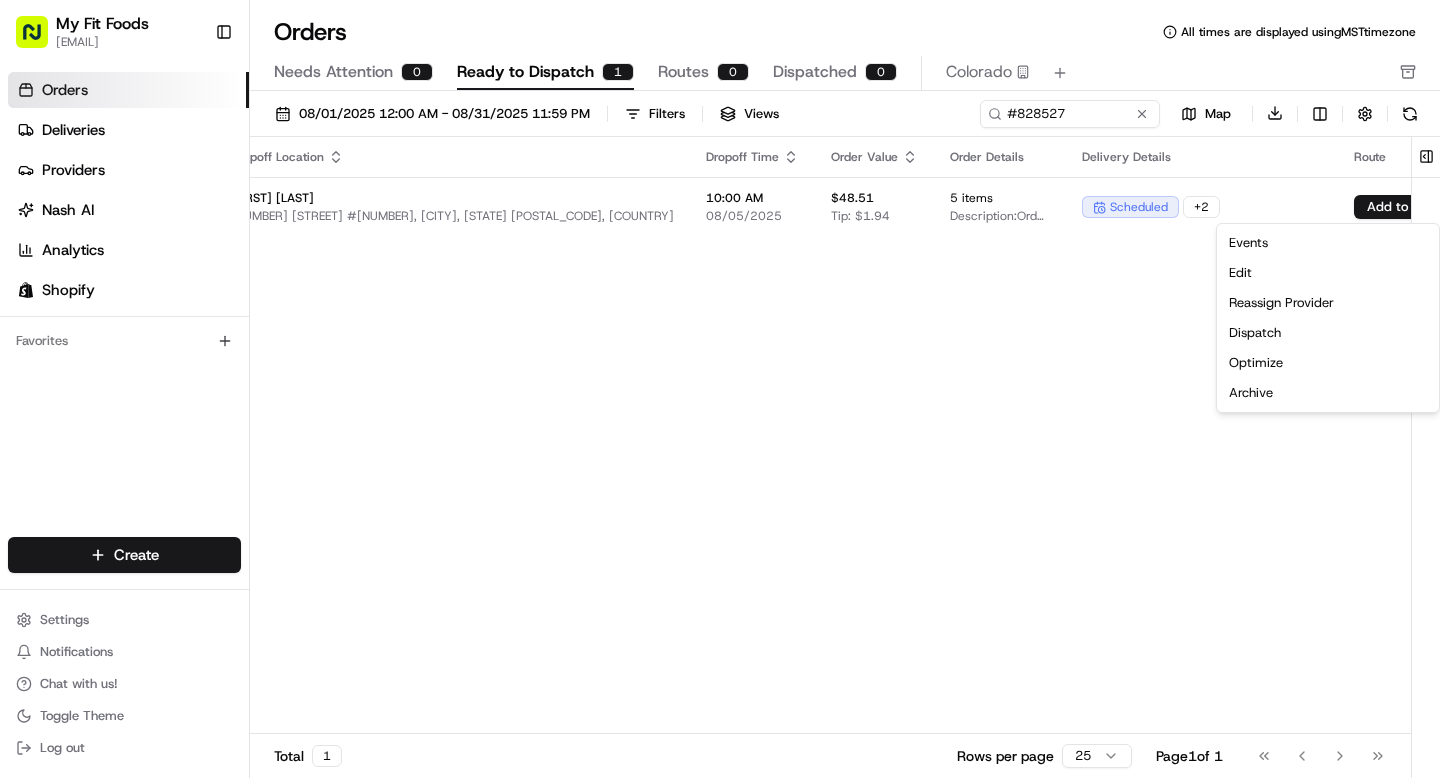 click on "My Fit Foods [EMAIL] Toggle Sidebar Orders Deliveries Providers Nash AI Analytics Shopify Favorites Main Menu Members & Organization Organization Users Roles Preferences Customization Tracking Orchestration Automations Dispatch Strategy Optimization Strategy Locations Pickup Locations Dropoff Locations Shifts Billing Billing Refund Requests Integrations Notification Triggers Webhooks API Keys Request Logs Create Settings Notifications Chat with us! Toggle Theme Log out Orders All times are displayed using MST timezone Needs Attention 0 Ready to Dispatch 0 Routes 0 Dispatched 0 [STATE] [DATE] [TIME] - [DATE] [TIME] Filters Views #828527 Map Download Pickup Location Pickup Time Dropoff Location Dropoff Time Order Value Order Details Delivery Details Route Provider Actions My Fit Foods [NUMBER] [STREET] Ave, d[NUMBER], [CITY], [STATE] [POSTAL_CODE], [COUNTRY] [TIME] [DATE] [FIRST] [LAST] [NUMBER] [STREET] St #[NUMBER], [CITY], [STATE] [POSTAL_CODE], [COUNTRY] [TIME] [DATE] $[PRICE] Tip: $[PRICE] [NUMBER] items" at bounding box center [720, 389] 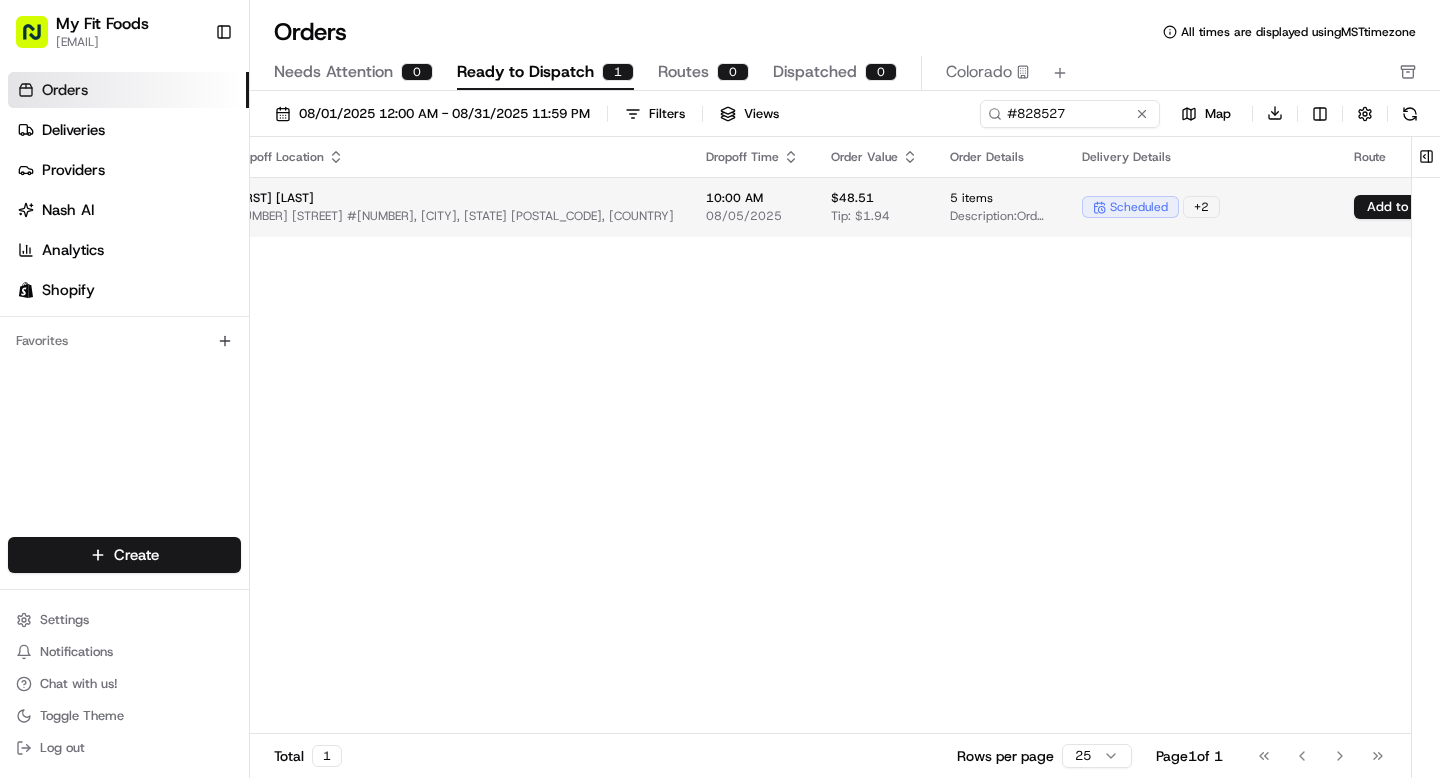 click on "5   items" at bounding box center [1000, 198] 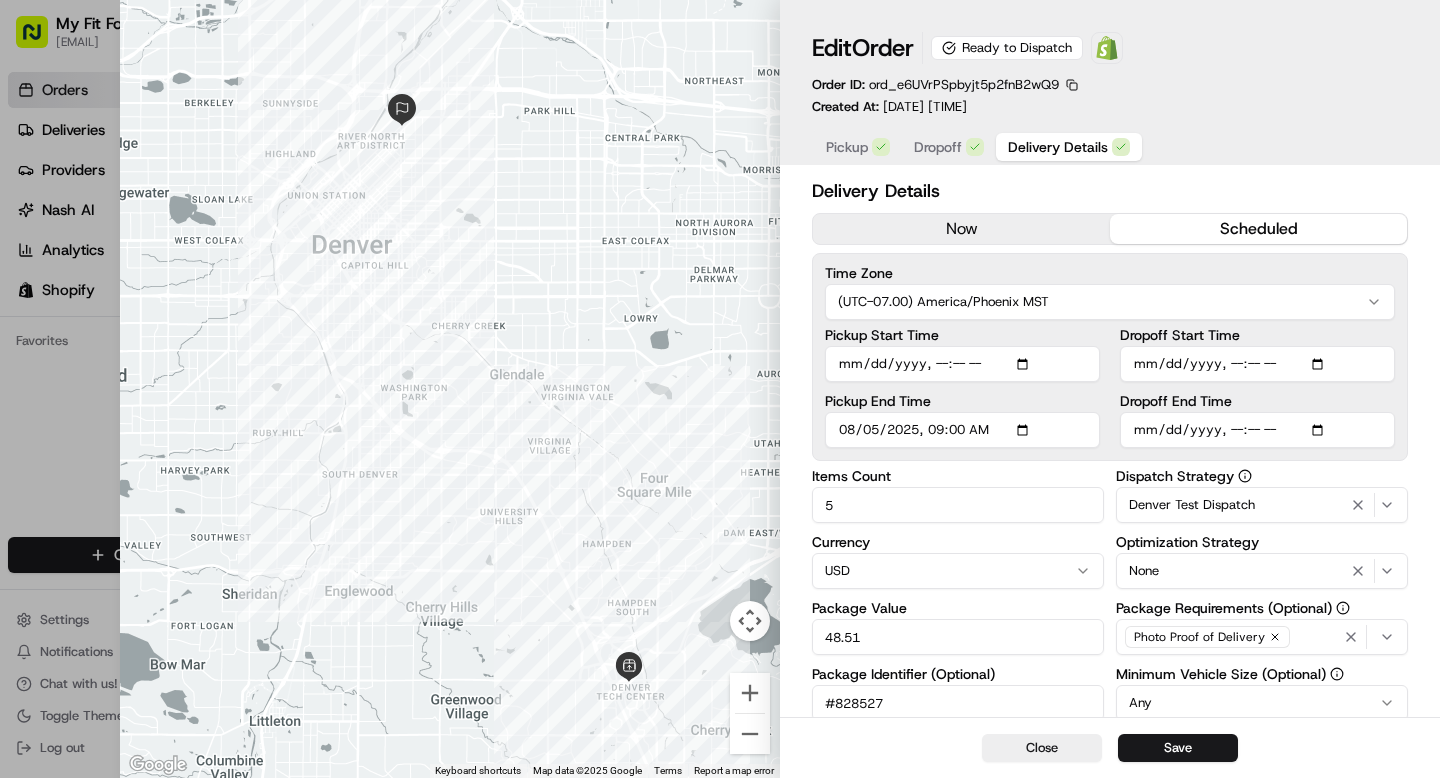 click on "Pickup" at bounding box center (847, 147) 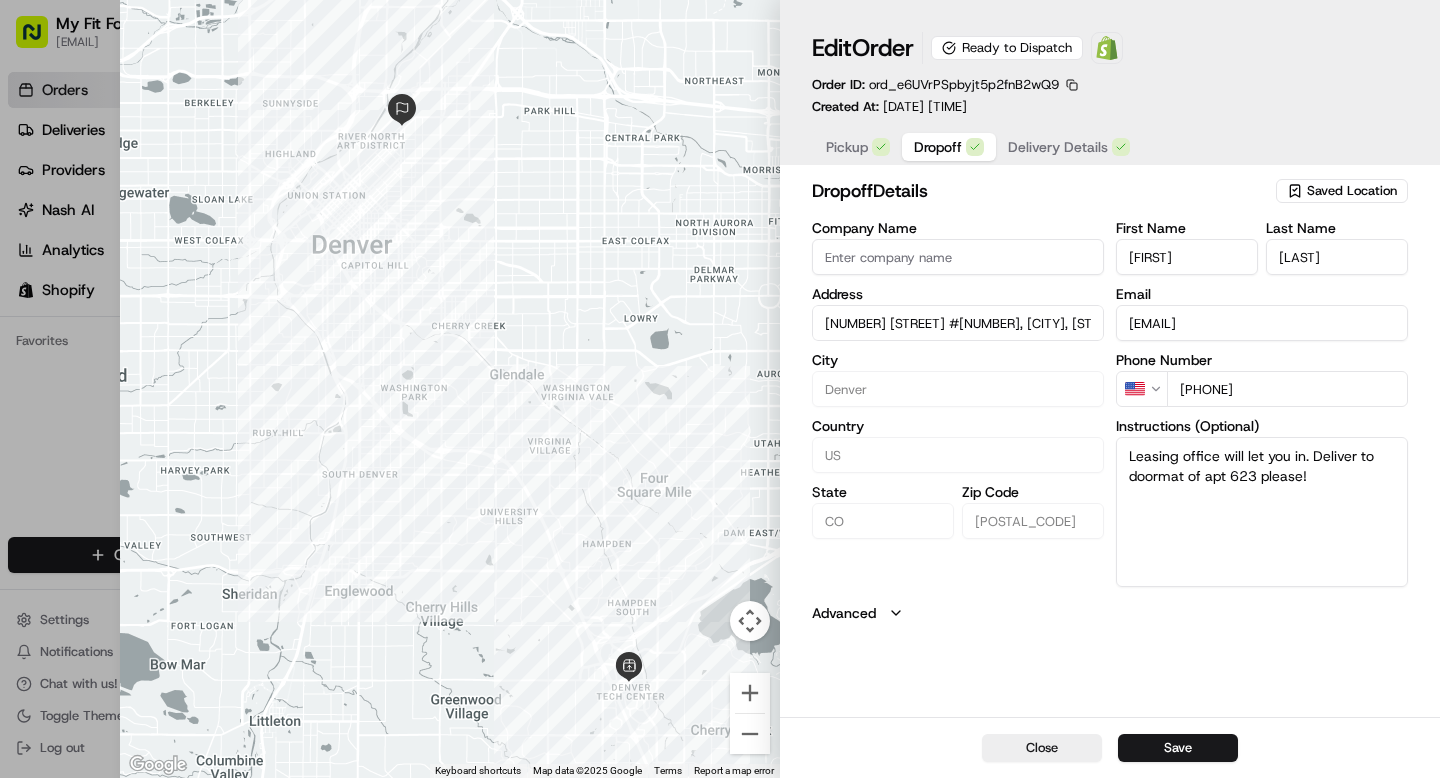 click on "Dropoff" at bounding box center (938, 147) 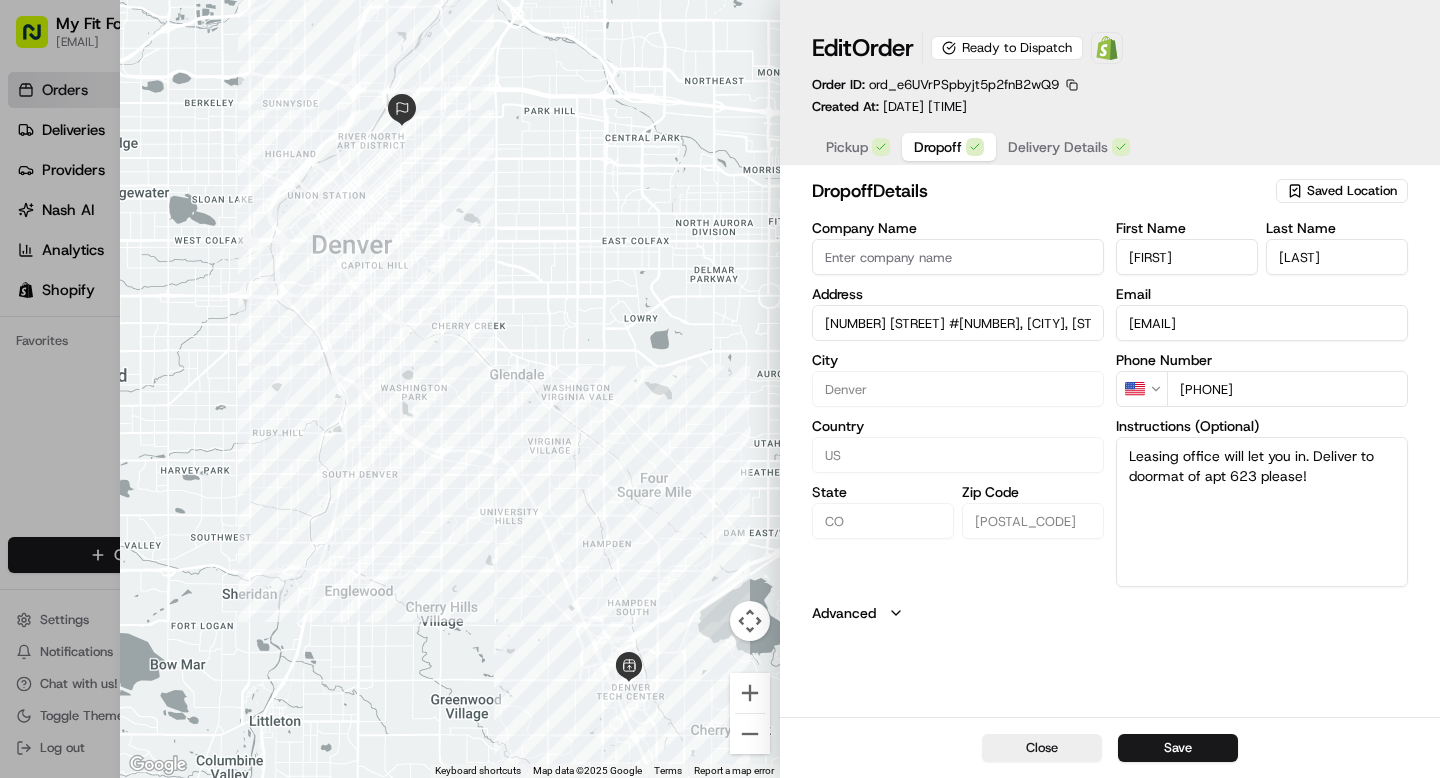 click on "Delivery Details" at bounding box center [1058, 147] 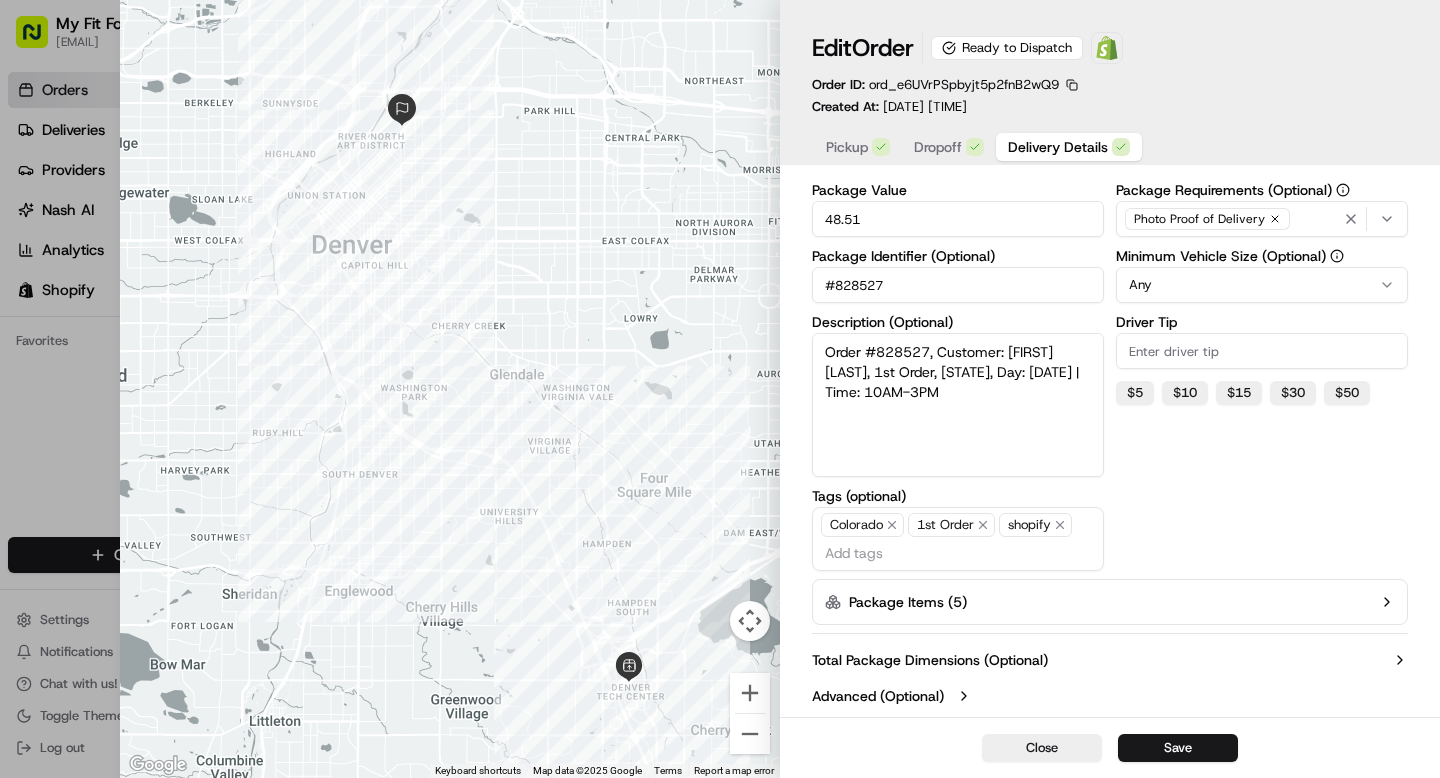 scroll, scrollTop: 420, scrollLeft: 0, axis: vertical 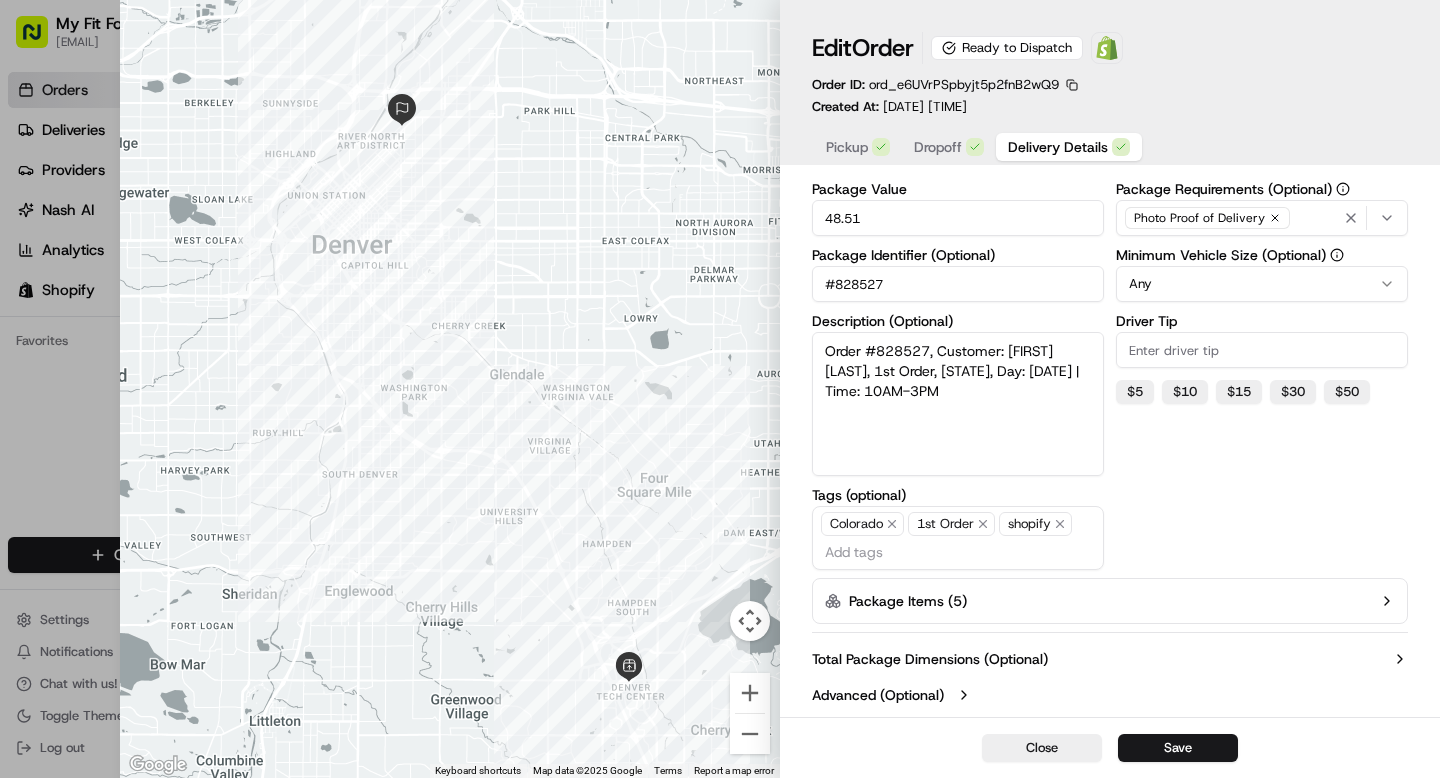 drag, startPoint x: 1163, startPoint y: 349, endPoint x: 1084, endPoint y: 349, distance: 79 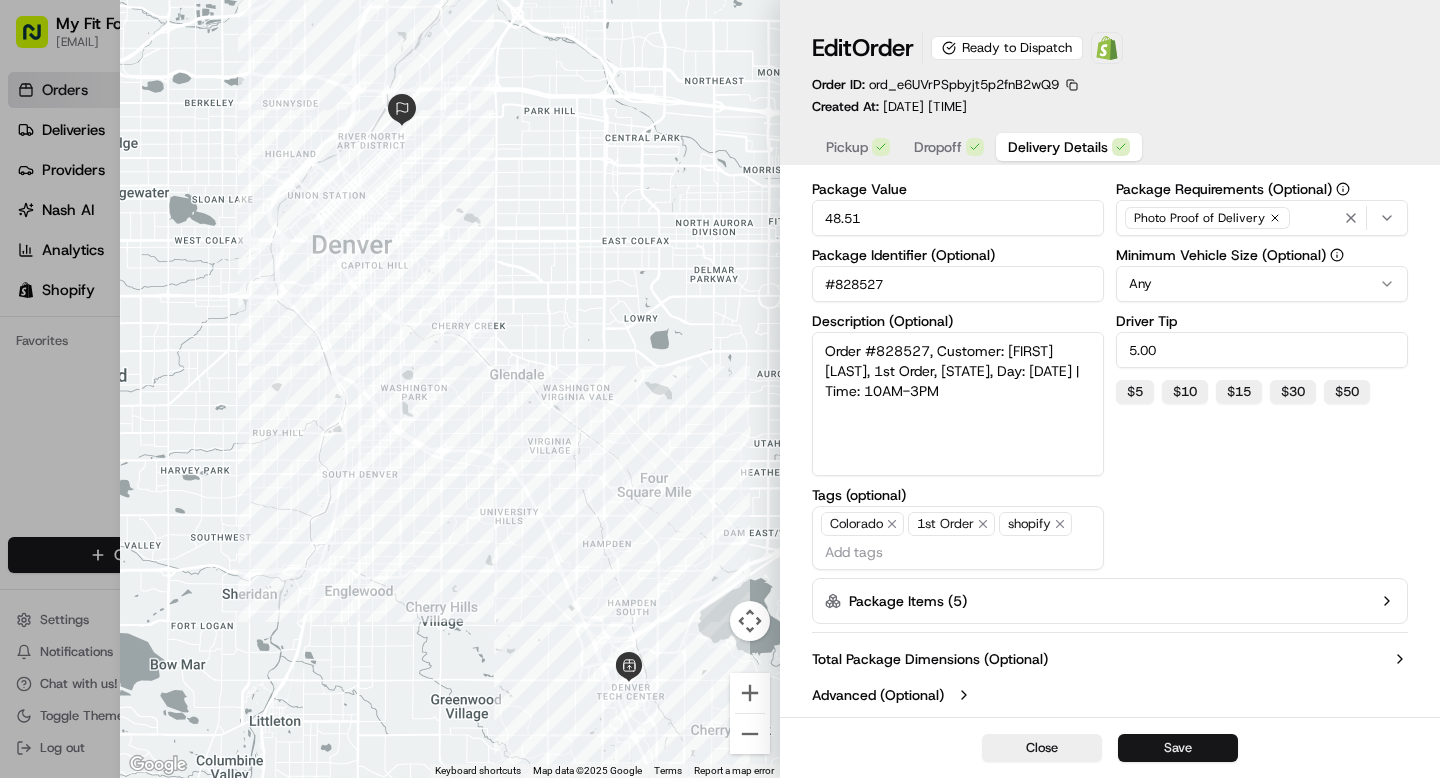 type on "5.00" 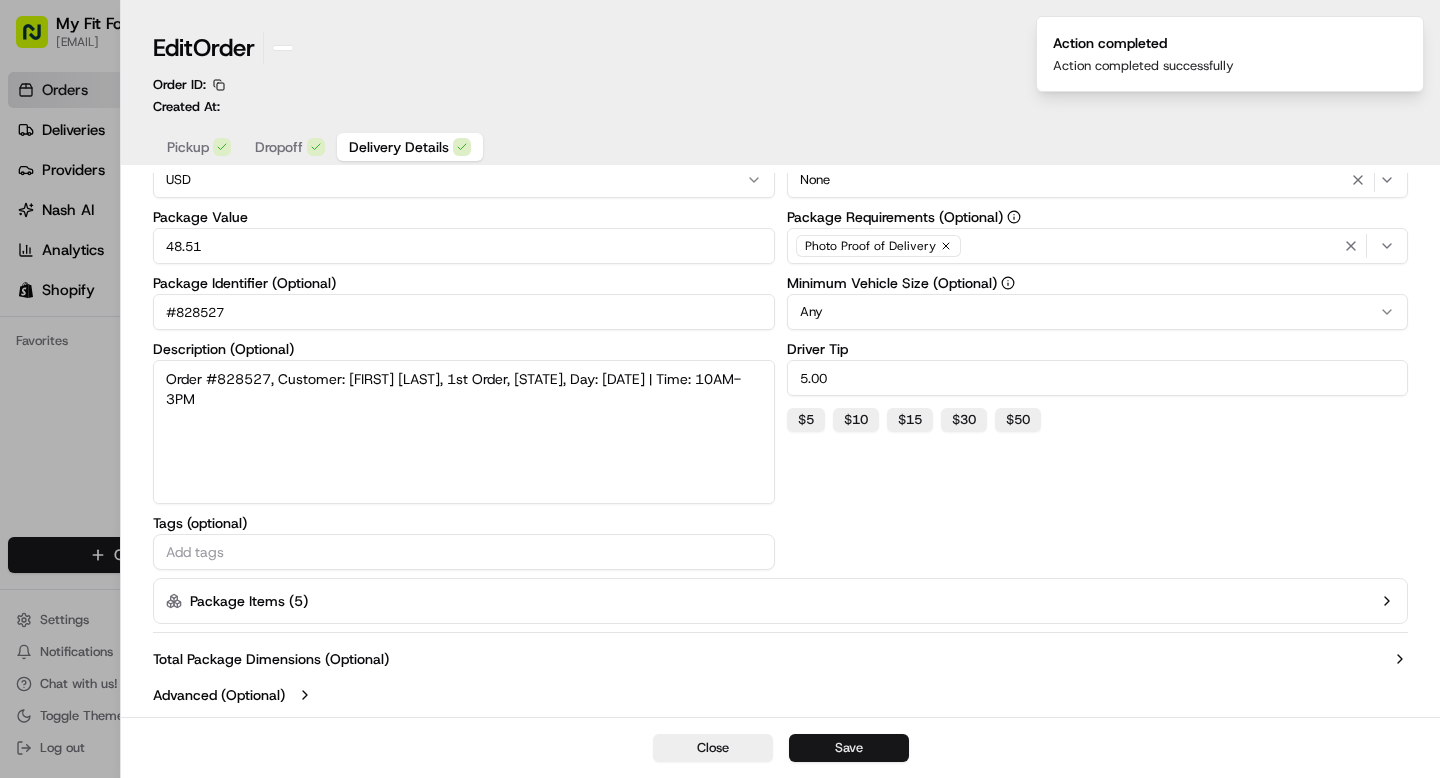 type on "1" 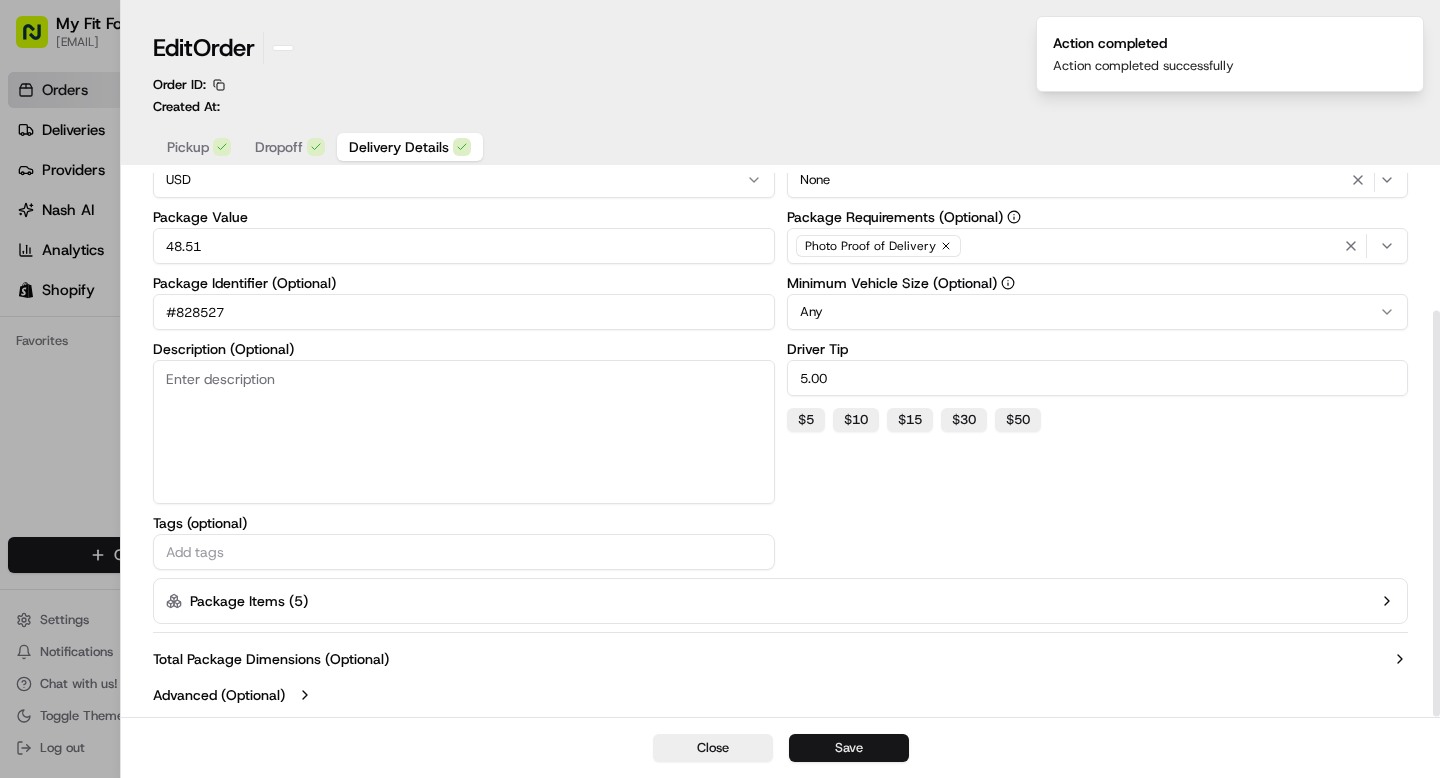 scroll, scrollTop: 184, scrollLeft: 0, axis: vertical 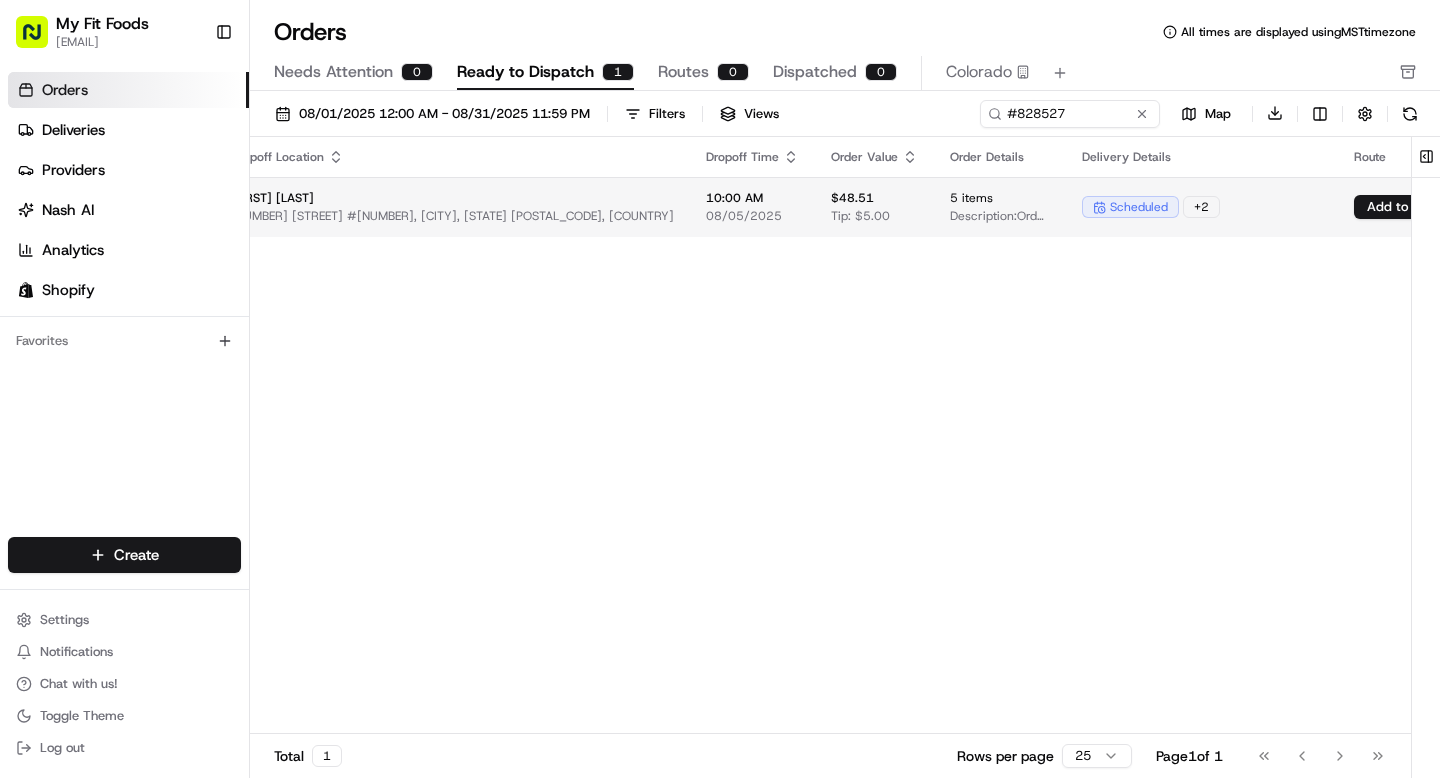 click on "+ 2" at bounding box center (1201, 207) 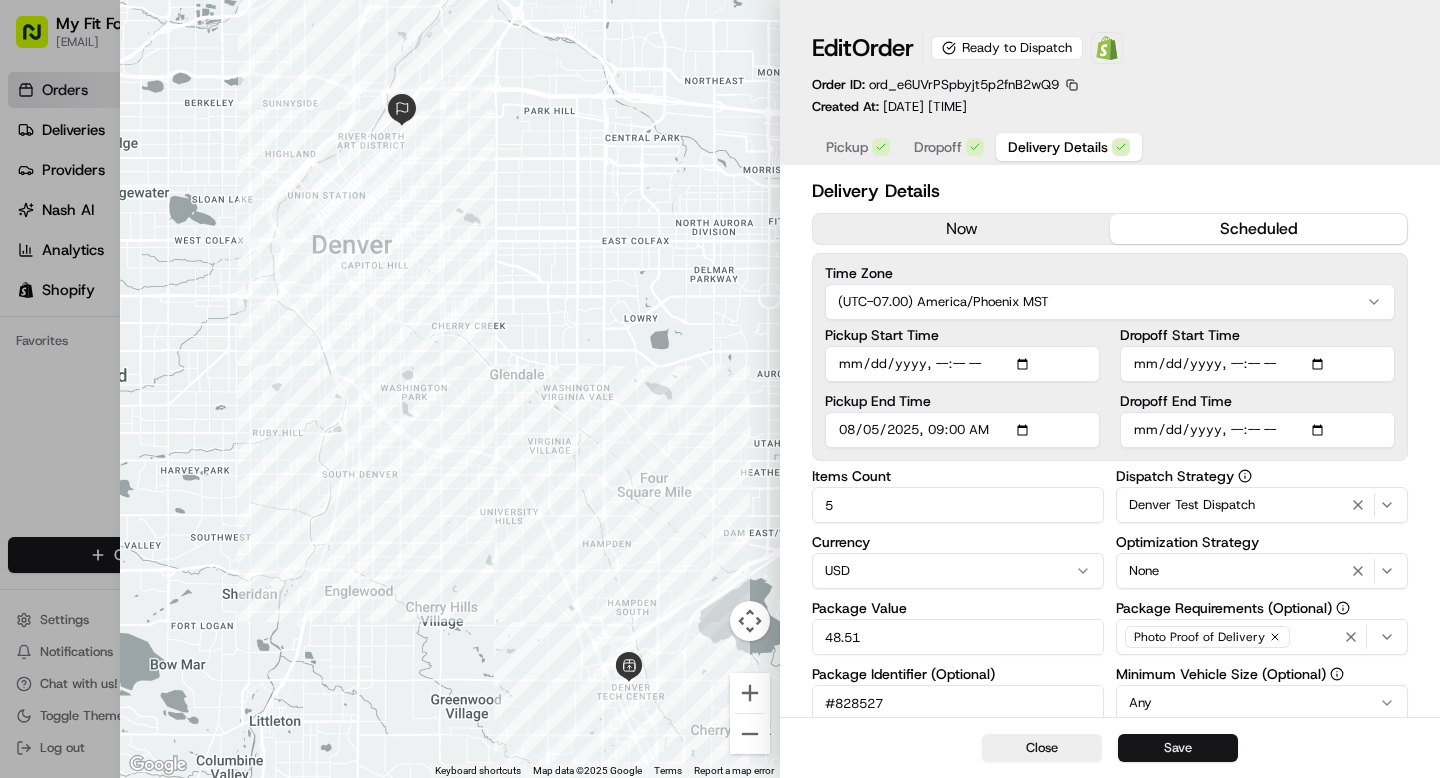 click on "Save" at bounding box center [1178, 748] 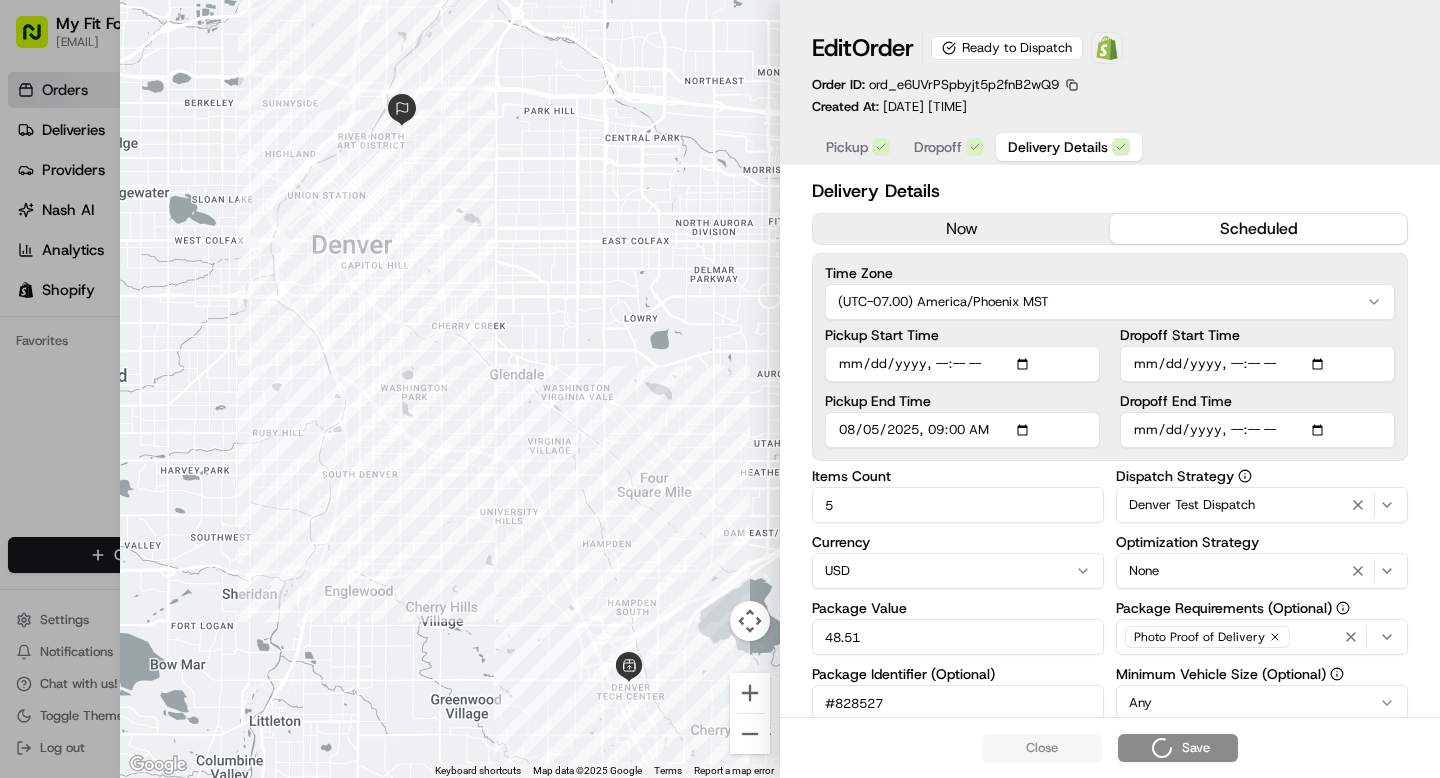 type on "1" 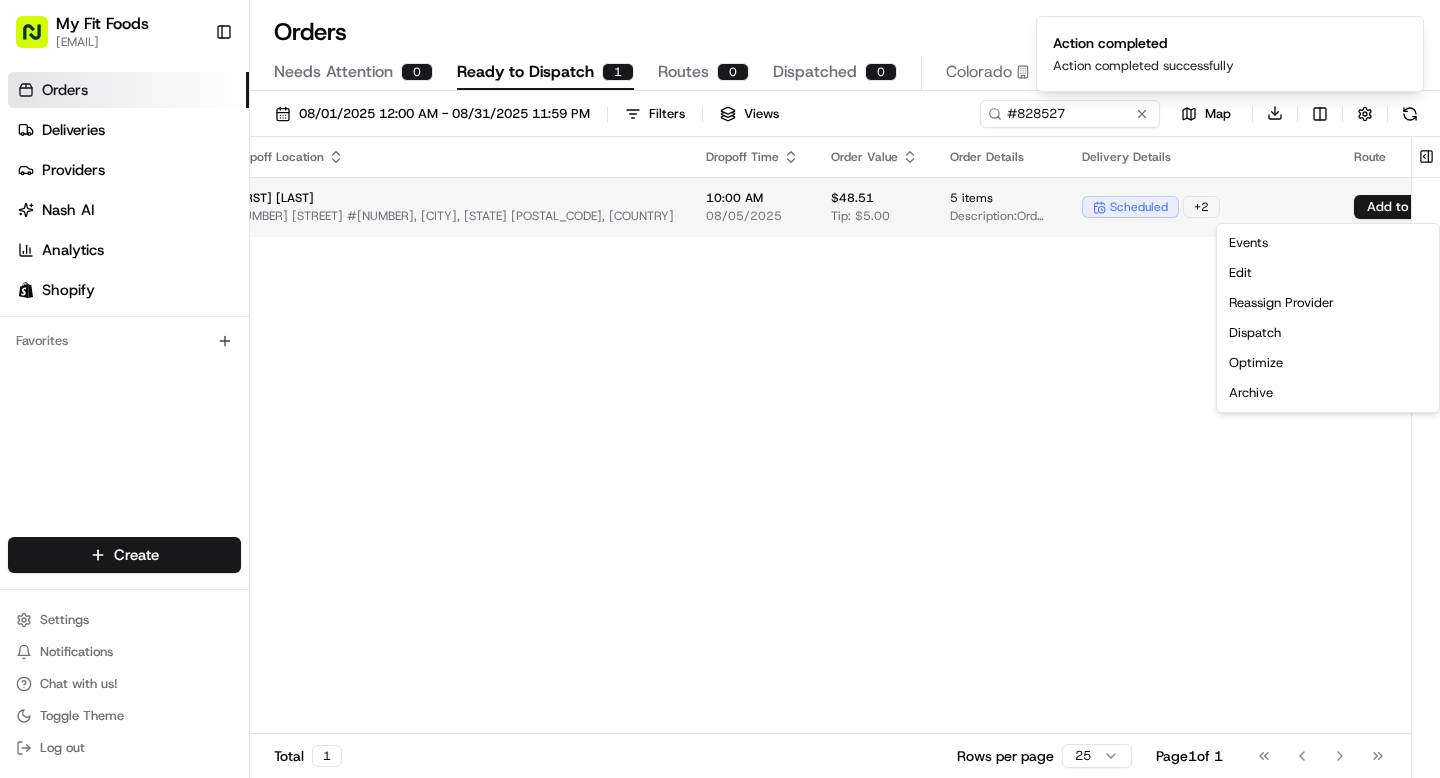 click on "My Fit Foods support@example.com Toggle Sidebar Orders Deliveries Providers Nash AI Analytics Shopify Favorites Main Menu Members & Organization Organization Users Roles Preferences Customization Tracking Orchestration Automations Dispatch Strategy Optimization Strategy Locations Pickup Locations Dropoff Locations Shifts Billing Billing Refund Requests Integrations Notification Triggers Webhooks API Keys Request Logs Create Settings Notifications Chat with us! Toggle Theme Log out Orders All times are displayed using MST timezone Needs Attention 0 Ready to Dispatch 1 Routes 0 Dispatched 0 Colorado 08/01/2025 12:00 AM - 08/31/2025 11:59 PM Filters Views #828527 Map Download Pickup Location Pickup Time Dropoff Location Dropoff Time Order Value Order Details Delivery Details Route Provider Actions My Fit Foods [NUMBER] [STREET] Ave, d60, [CITY], [STATE] [POSTAL_CODE], [COUNTRY] [TIME] [FIRST] [LAST] [NUMBER] [STREET] #[NUMBER], [CITY], [STATE] [POSTAL_CODE], [COUNTRY] [TIME] $[PRICE] Tip: $[PRICE] [NUMBER] items" at bounding box center [720, 389] 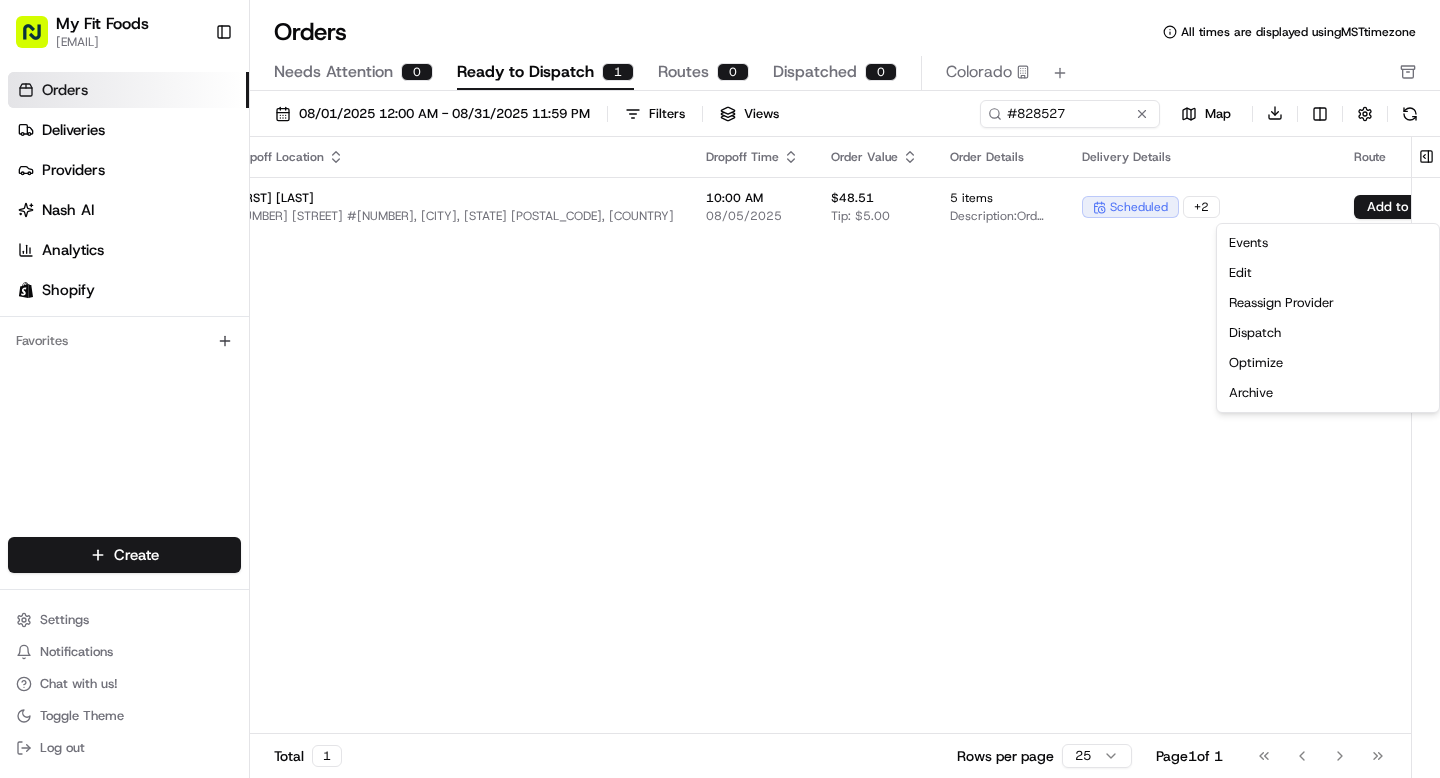 click on "My Fit Foods support@example.com Toggle Sidebar Orders Deliveries Providers Nash AI Analytics Shopify Favorites Main Menu Members & Organization Organization Users Roles Preferences Customization Tracking Orchestration Automations Dispatch Strategy Optimization Strategy Locations Pickup Locations Dropoff Locations Shifts Billing Billing Refund Requests Integrations Notification Triggers Webhooks API Keys Request Logs Create Settings Notifications Chat with us! Toggle Theme Log out Orders All times are displayed using MST timezone Needs Attention 0 Ready to Dispatch 1 Routes 0 Dispatched 0 Colorado 08/01/2025 12:00 AM - 08/31/2025 11:59 PM Filters Views #828527 Map Download Pickup Location Pickup Time Dropoff Location Dropoff Time Order Value Order Details Delivery Details Route Provider Actions My Fit Foods [NUMBER] [STREET] Ave, d60, [CITY], [STATE] [POSTAL_CODE], [COUNTRY] [TIME] [FIRST] [LAST] [NUMBER] [STREET] #[NUMBER], [CITY], [STATE] [POSTAL_CODE], [COUNTRY] [TIME] $[PRICE] Tip: $[PRICE] [NUMBER] items" at bounding box center [720, 389] 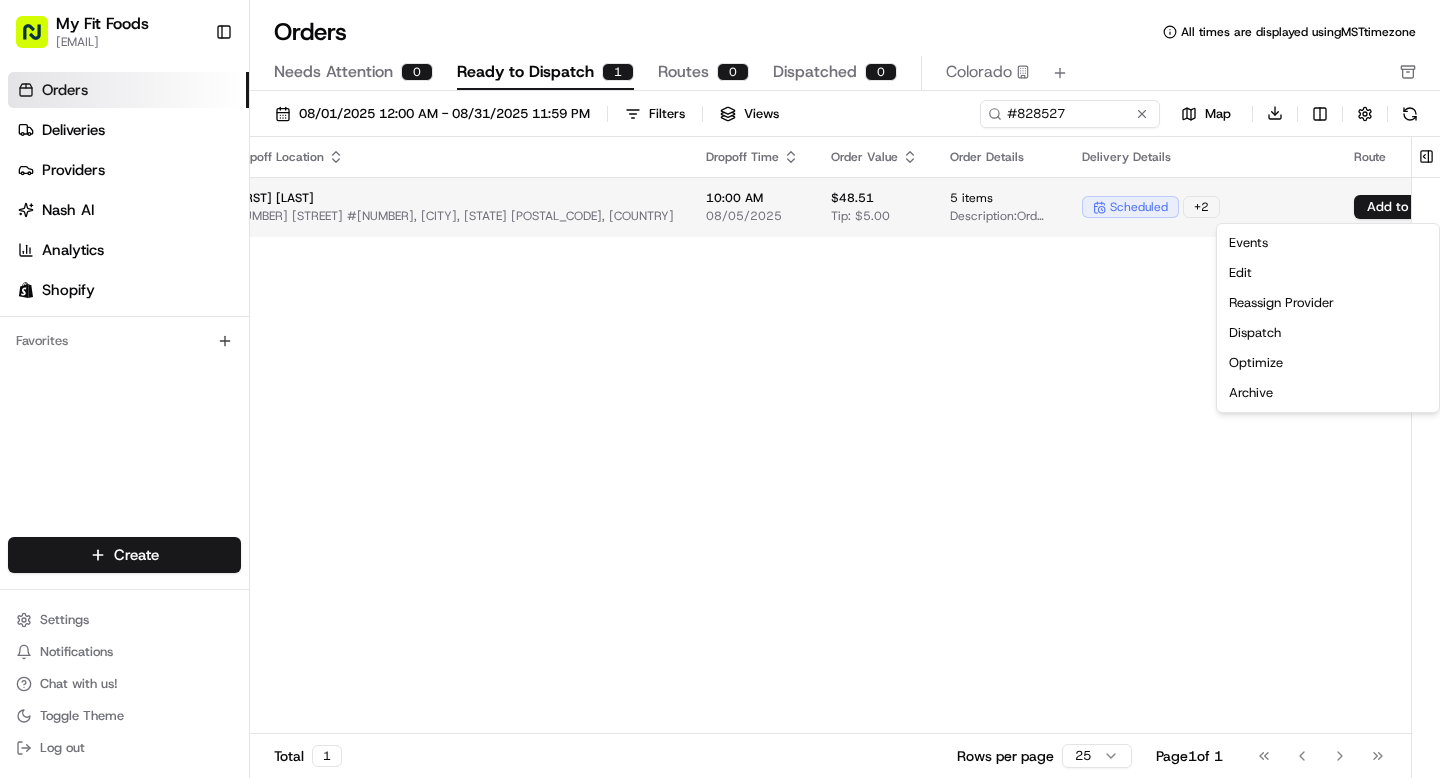 click on "My Fit Foods support@example.com Toggle Sidebar Orders Deliveries Providers Nash AI Analytics Shopify Favorites Main Menu Members & Organization Organization Users Roles Preferences Customization Tracking Orchestration Automations Dispatch Strategy Optimization Strategy Locations Pickup Locations Dropoff Locations Shifts Billing Billing Refund Requests Integrations Notification Triggers Webhooks API Keys Request Logs Create Settings Notifications Chat with us! Toggle Theme Log out Orders All times are displayed using MST timezone Needs Attention 0 Ready to Dispatch 1 Routes 0 Dispatched 0 Colorado 08/01/2025 12:00 AM - 08/31/2025 11:59 PM Filters Views #828527 Map Download Pickup Location Pickup Time Dropoff Location Dropoff Time Order Value Order Details Delivery Details Route Provider Actions My Fit Foods [NUMBER] [STREET] Ave, d60, [CITY], [STATE] [POSTAL_CODE], [COUNTRY] [TIME] [FIRST] [LAST] [NUMBER] [STREET] #[NUMBER], [CITY], [STATE] [POSTAL_CODE], [COUNTRY] [TIME] $[PRICE] Tip: $[PRICE] [NUMBER] items" at bounding box center (720, 389) 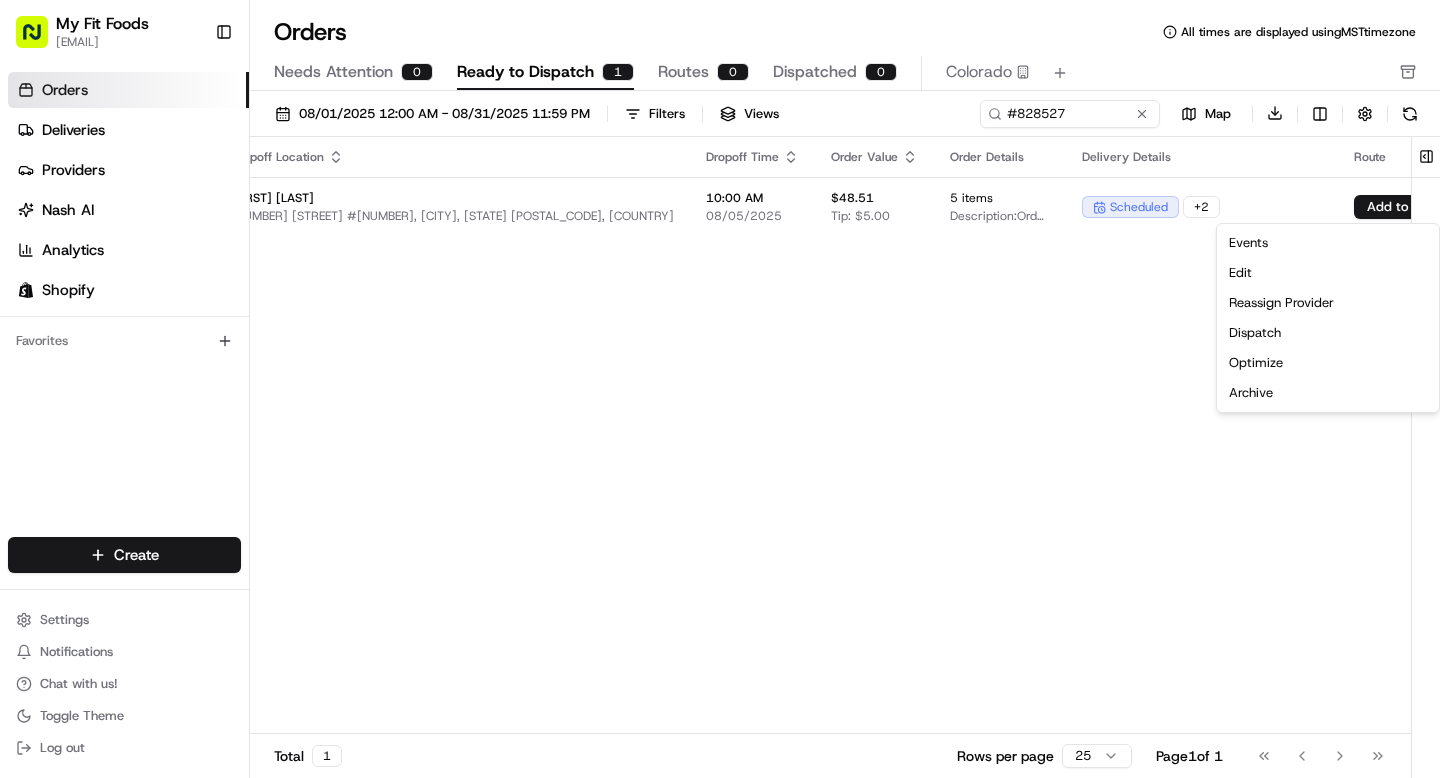 click on "My Fit Foods support@example.com Toggle Sidebar Orders Deliveries Providers Nash AI Analytics Shopify Favorites Main Menu Members & Organization Organization Users Roles Preferences Customization Tracking Orchestration Automations Dispatch Strategy Optimization Strategy Locations Pickup Locations Dropoff Locations Shifts Billing Billing Refund Requests Integrations Notification Triggers Webhooks API Keys Request Logs Create Settings Notifications Chat with us! Toggle Theme Log out Orders All times are displayed using MST timezone Needs Attention 0 Ready to Dispatch 1 Routes 0 Dispatched 0 Colorado 08/01/2025 12:00 AM - 08/31/2025 11:59 PM Filters Views #828527 Map Download Pickup Location Pickup Time Dropoff Location Dropoff Time Order Value Order Details Delivery Details Route Provider Actions My Fit Foods [NUMBER] [STREET] Ave, d60, [CITY], [STATE] [POSTAL_CODE], [COUNTRY] [TIME] [FIRST] [LAST] [NUMBER] [STREET] #[NUMBER], [CITY], [STATE] [POSTAL_CODE], [COUNTRY] [TIME] $[PRICE] Tip: $[PRICE] [NUMBER] items" at bounding box center (720, 389) 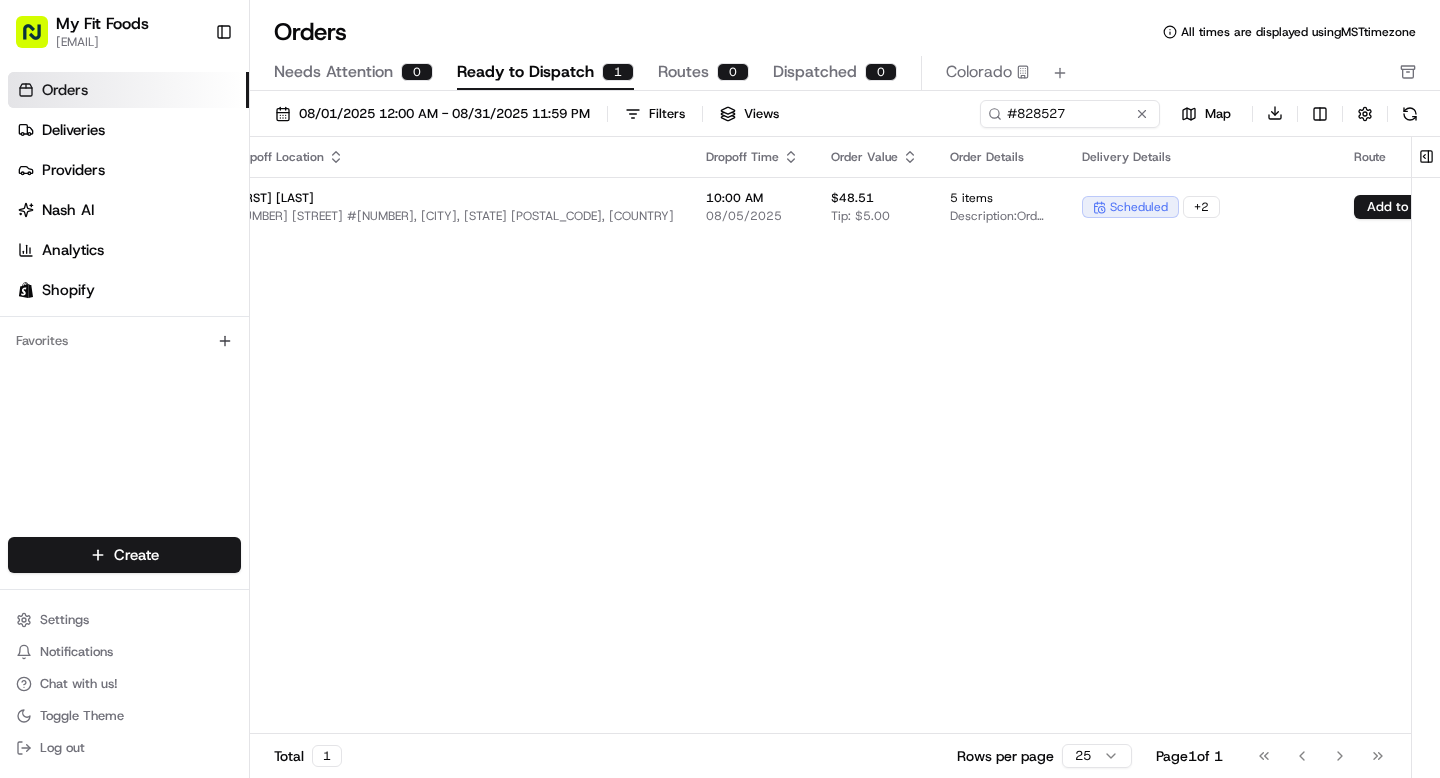 click on "Add to Route" at bounding box center [1406, 207] 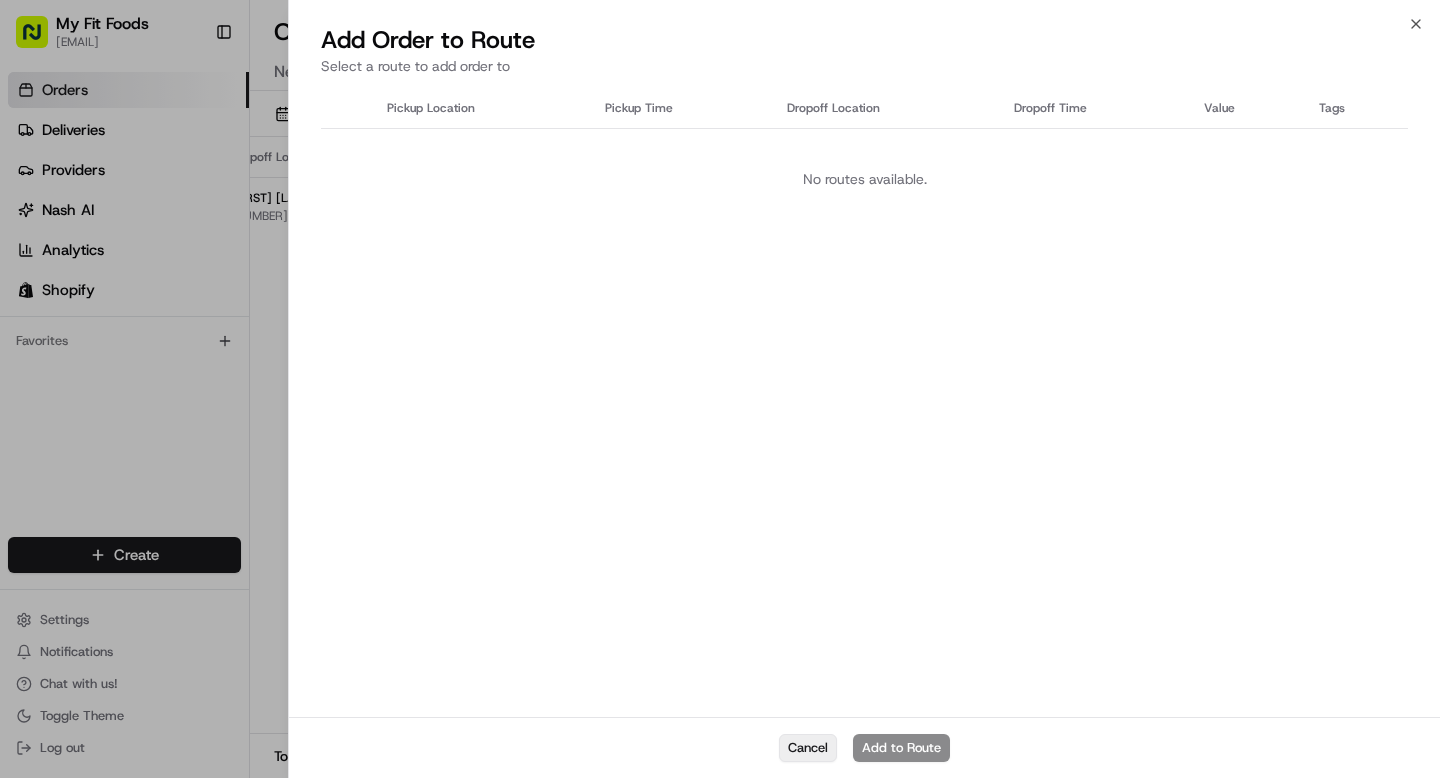 click on "Cancel" at bounding box center (808, 748) 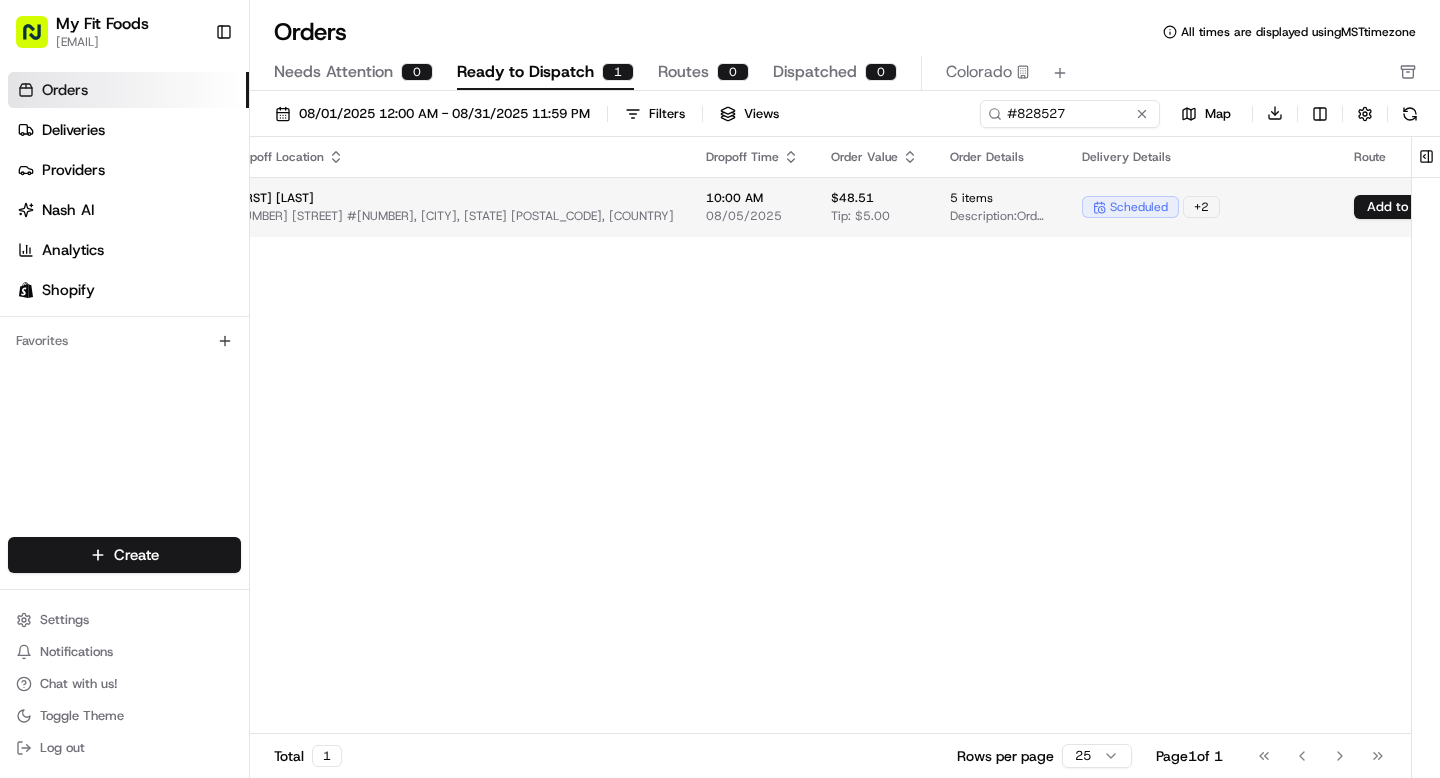 click on "My Fit Foods support@example.com Toggle Sidebar Orders Deliveries Providers Nash AI Analytics Shopify Favorites Main Menu Members & Organization Organization Users Roles Preferences Customization Tracking Orchestration Automations Dispatch Strategy Optimization Strategy Locations Pickup Locations Dropoff Locations Shifts Billing Billing Refund Requests Integrations Notification Triggers Webhooks API Keys Request Logs Create Settings Notifications Chat with us! Toggle Theme Log out Orders All times are displayed using MST timezone Needs Attention 0 Ready to Dispatch 1 Routes 0 Dispatched 0 Colorado 08/01/2025 12:00 AM - 08/31/2025 11:59 PM Filters Views #828527 Map Download Pickup Location Pickup Time Dropoff Location Dropoff Time Order Value Order Details Delivery Details Route Provider Actions My Fit Foods [NUMBER] [STREET] Ave, d60, [CITY], [STATE] [POSTAL_CODE], [COUNTRY] [TIME] [FIRST] [LAST] [NUMBER] [STREET] #[NUMBER], [CITY], [STATE] [POSTAL_CODE], [COUNTRY] [TIME] $[PRICE] Tip: $[PRICE] [NUMBER] items" at bounding box center (720, 389) 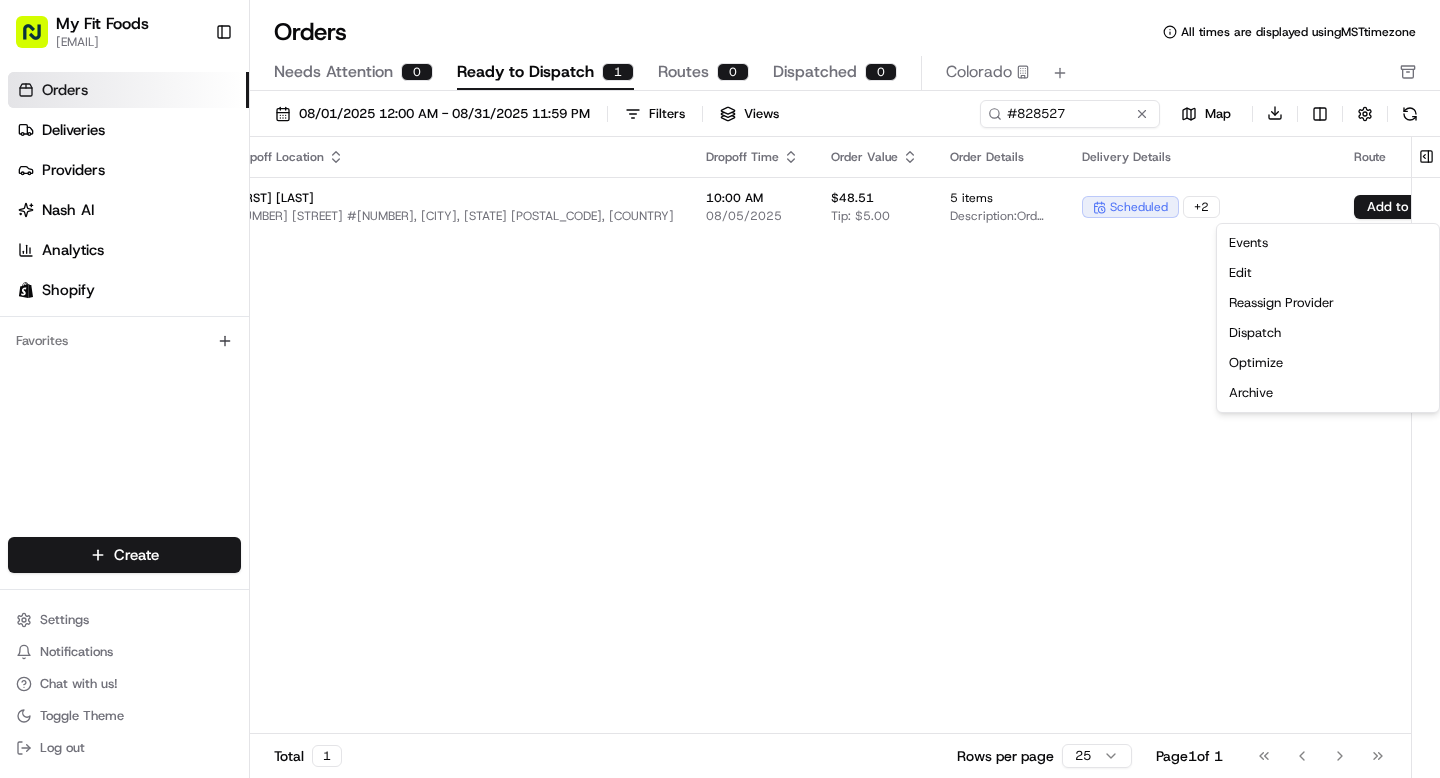 click on "My Fit Foods support@example.com Toggle Sidebar Orders Deliveries Providers Nash AI Analytics Shopify Favorites Main Menu Members & Organization Organization Users Roles Preferences Customization Tracking Orchestration Automations Dispatch Strategy Optimization Strategy Locations Pickup Locations Dropoff Locations Shifts Billing Billing Refund Requests Integrations Notification Triggers Webhooks API Keys Request Logs Create Settings Notifications Chat with us! Toggle Theme Log out Orders All times are displayed using MST timezone Needs Attention 0 Ready to Dispatch 1 Routes 0 Dispatched 0 Colorado 08/01/2025 12:00 AM - 08/31/2025 11:59 PM Filters Views #828527 Map Download Pickup Location Pickup Time Dropoff Location Dropoff Time Order Value Order Details Delivery Details Route Provider Actions My Fit Foods [NUMBER] [STREET] Ave, d60, [CITY], [STATE] [POSTAL_CODE], [COUNTRY] [TIME] [FIRST] [LAST] [NUMBER] [STREET] #[NUMBER], [CITY], [STATE] [POSTAL_CODE], [COUNTRY] [TIME] $[PRICE] Tip: $[PRICE] [NUMBER] items" at bounding box center [720, 389] 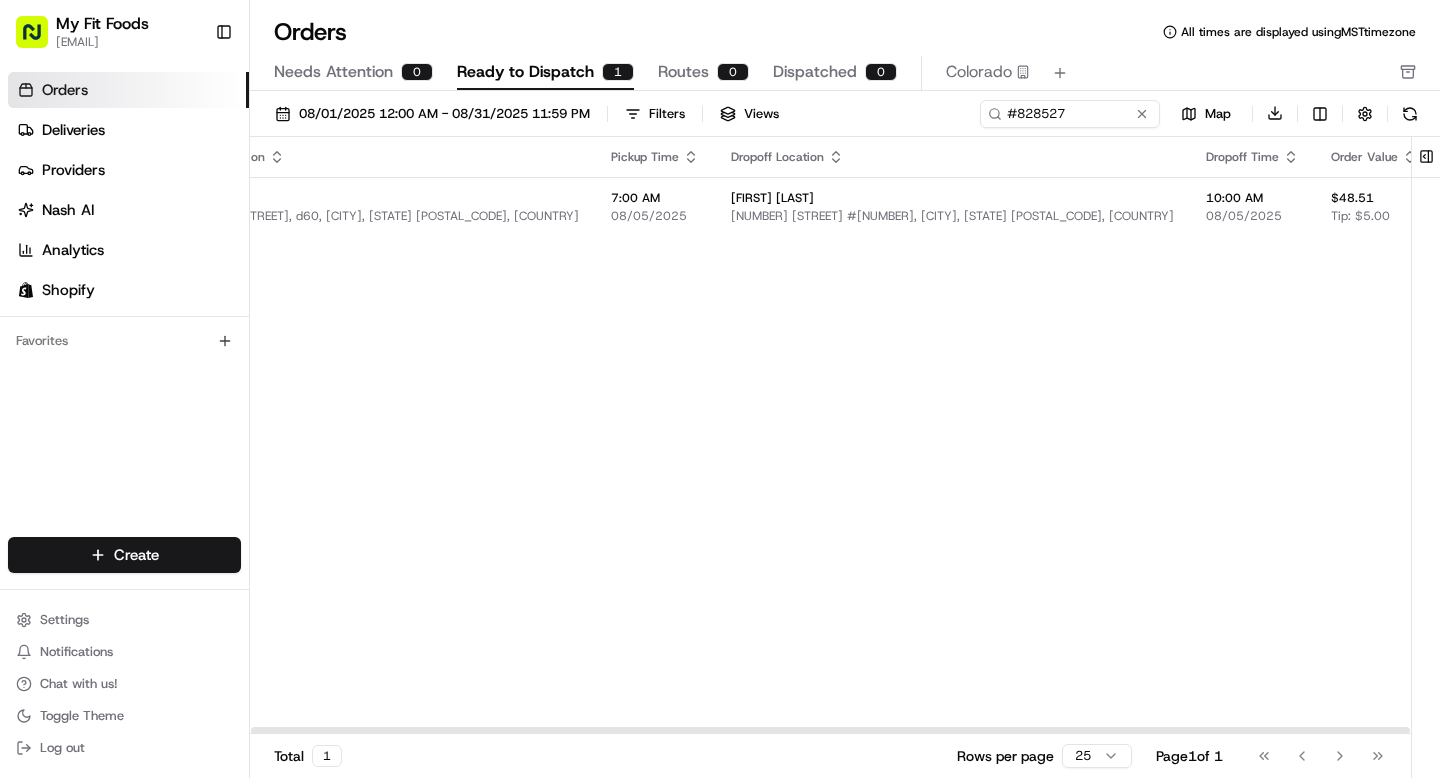scroll, scrollTop: 0, scrollLeft: 0, axis: both 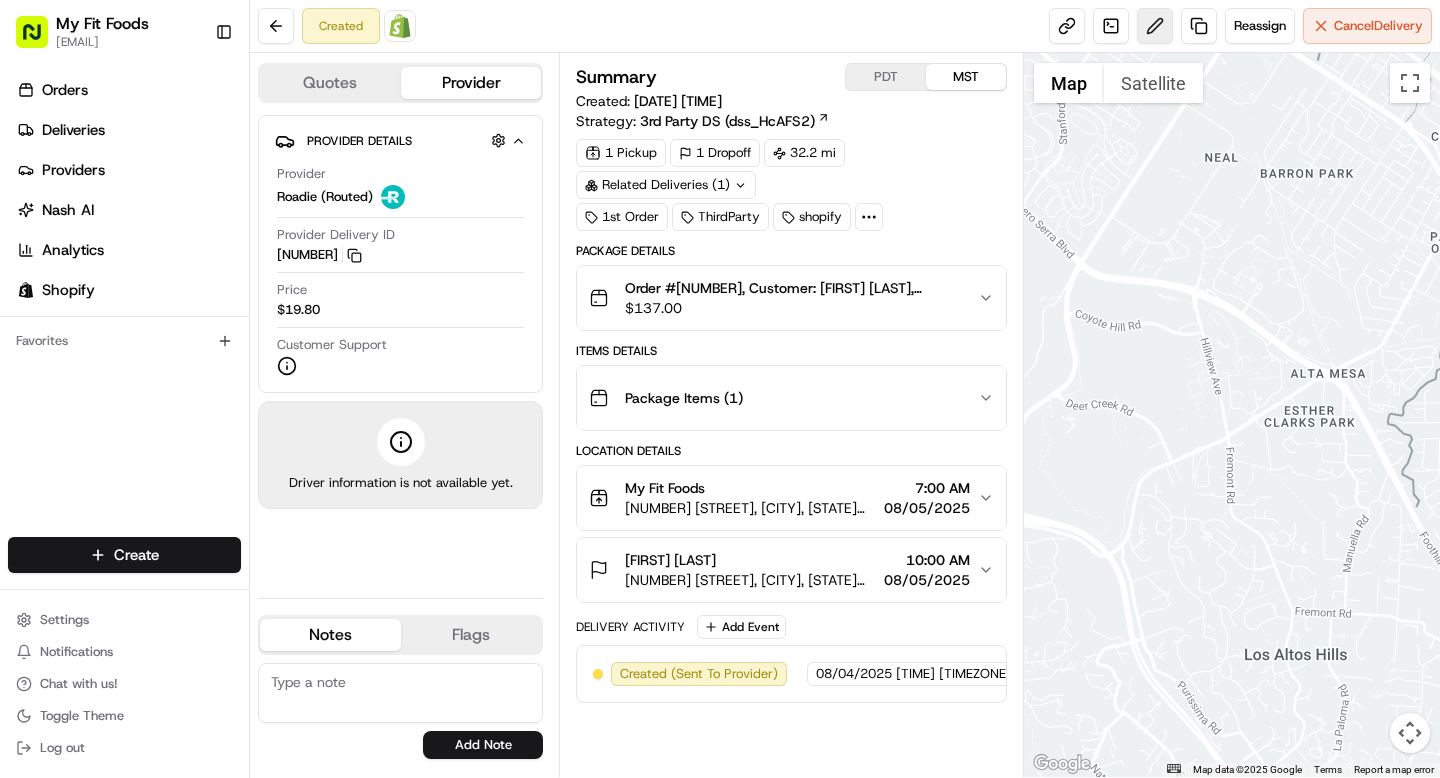 click at bounding box center [1155, 26] 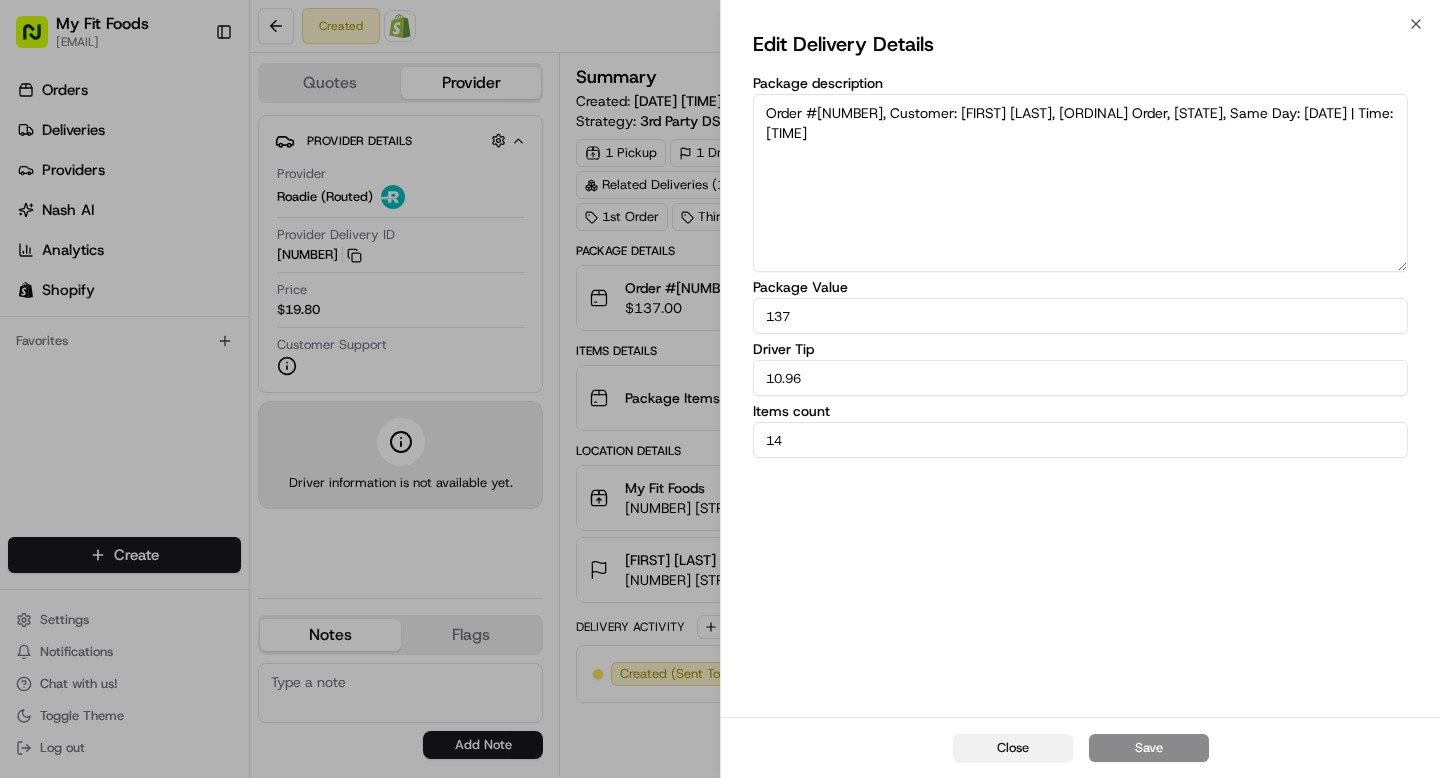 click on "Close" at bounding box center [1013, 748] 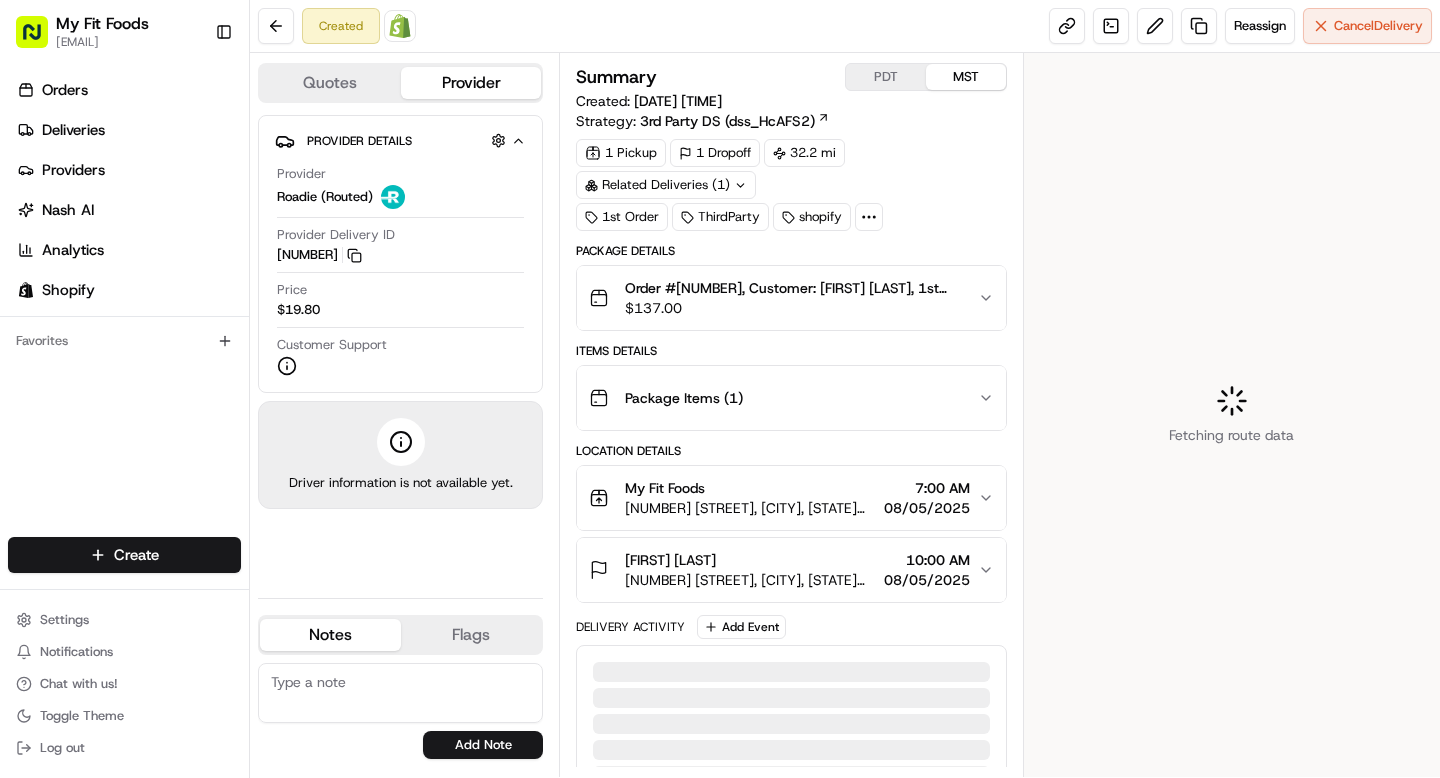 scroll, scrollTop: 0, scrollLeft: 0, axis: both 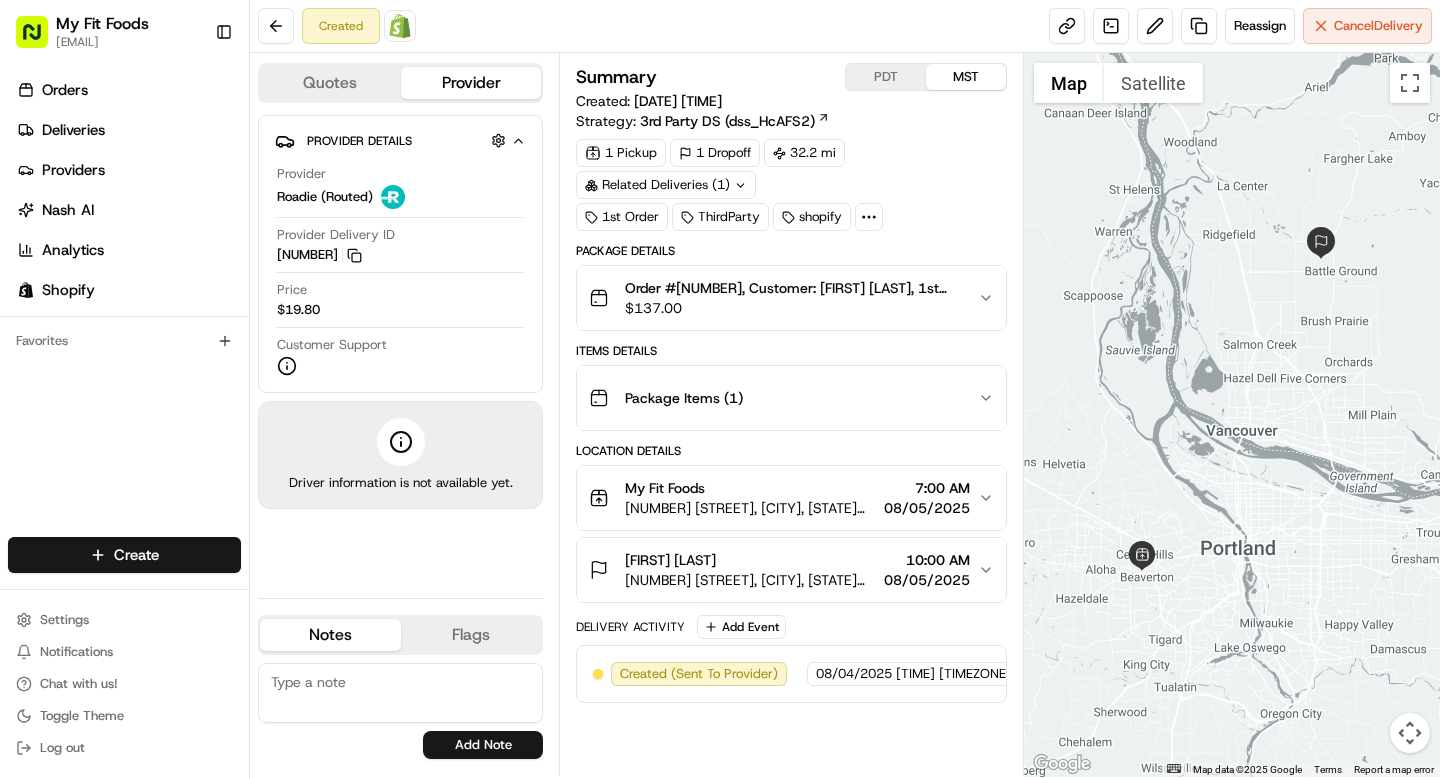 click on "7:00 AM" at bounding box center (927, 488) 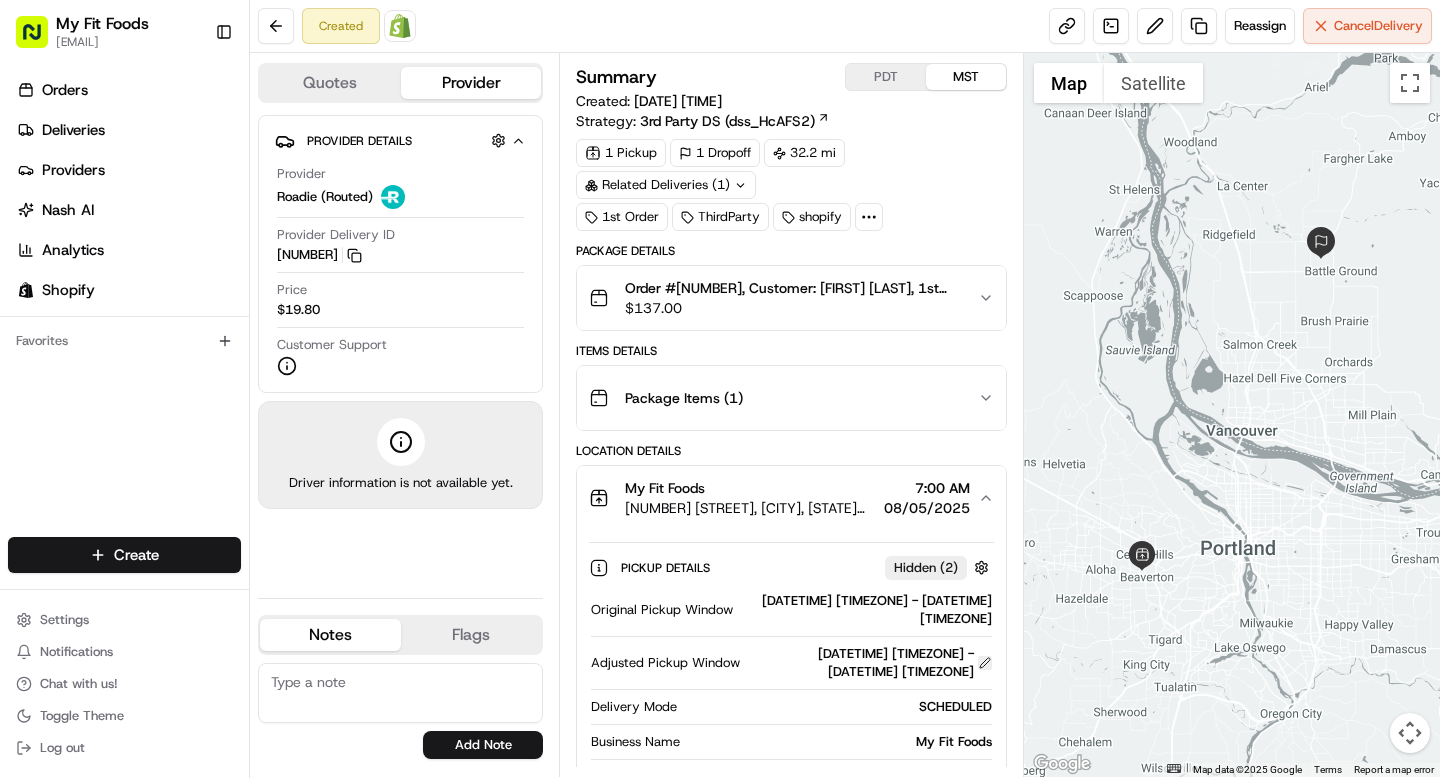 click at bounding box center (985, 663) 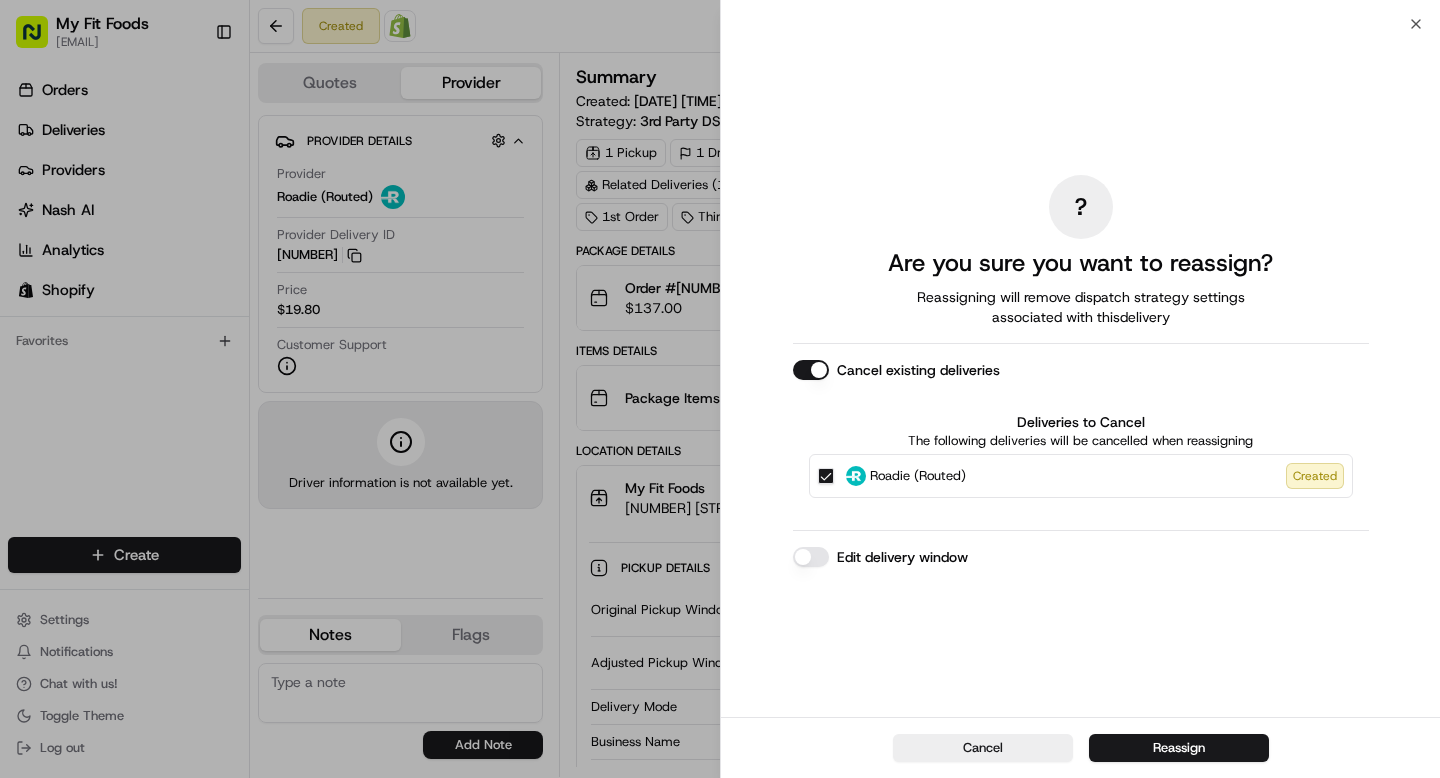 click on "Edit delivery window" at bounding box center [811, 557] 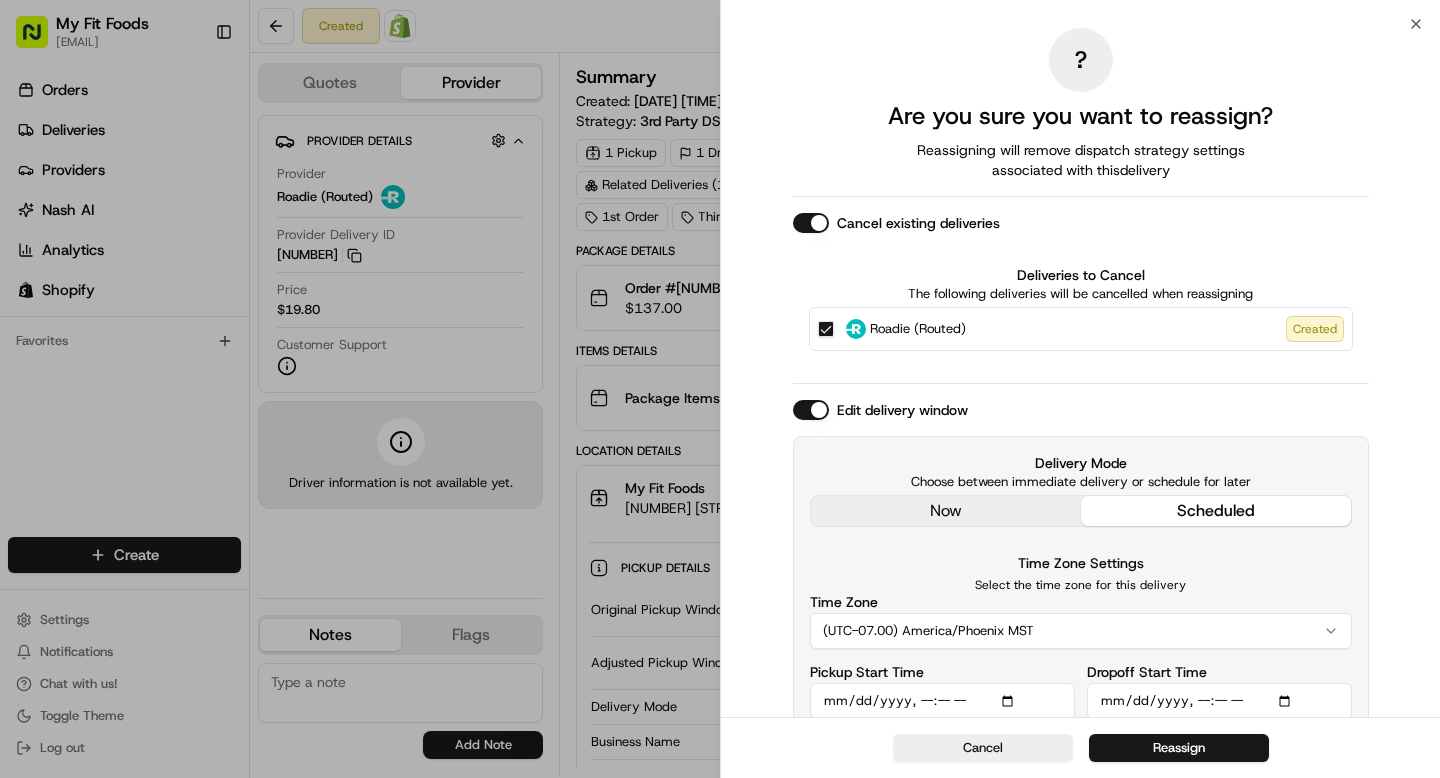 scroll, scrollTop: 85, scrollLeft: 0, axis: vertical 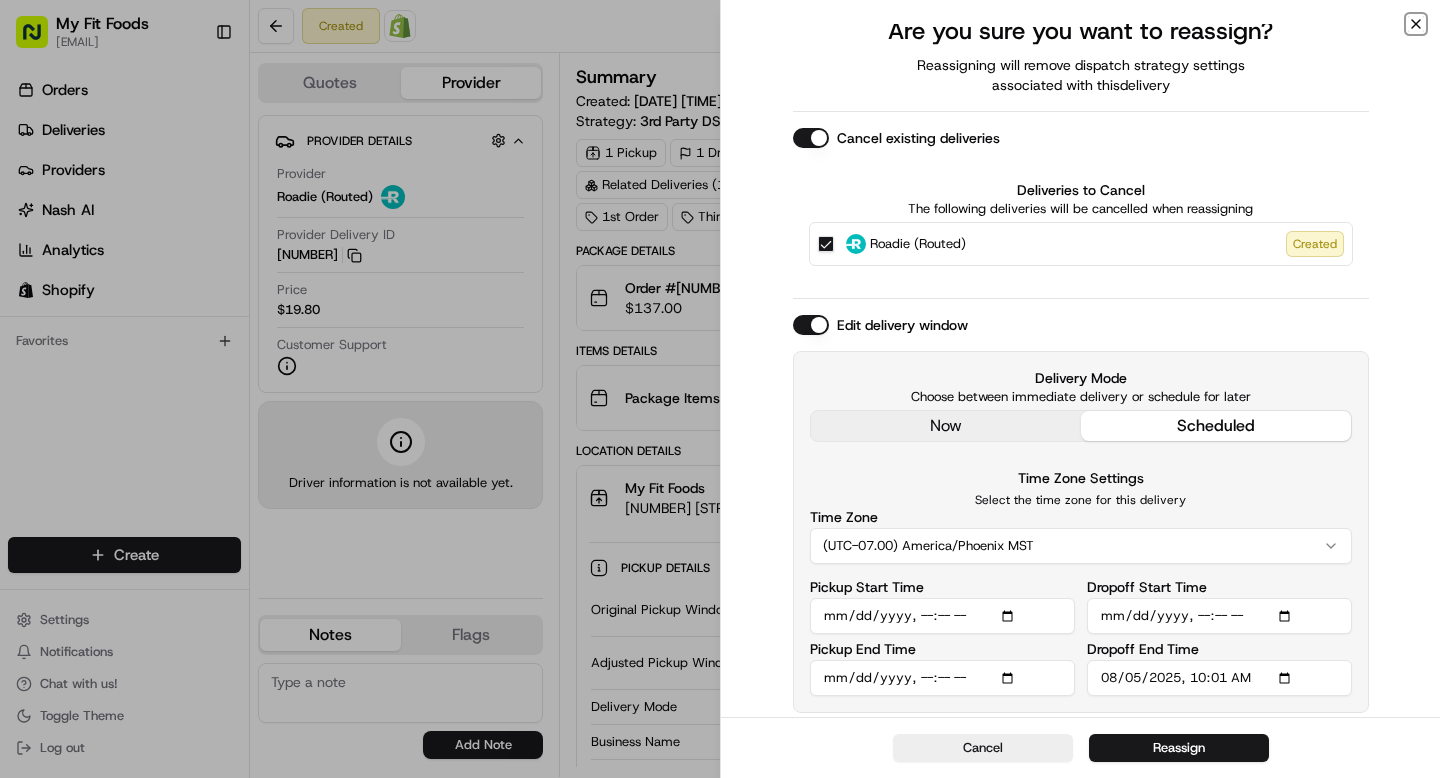 click 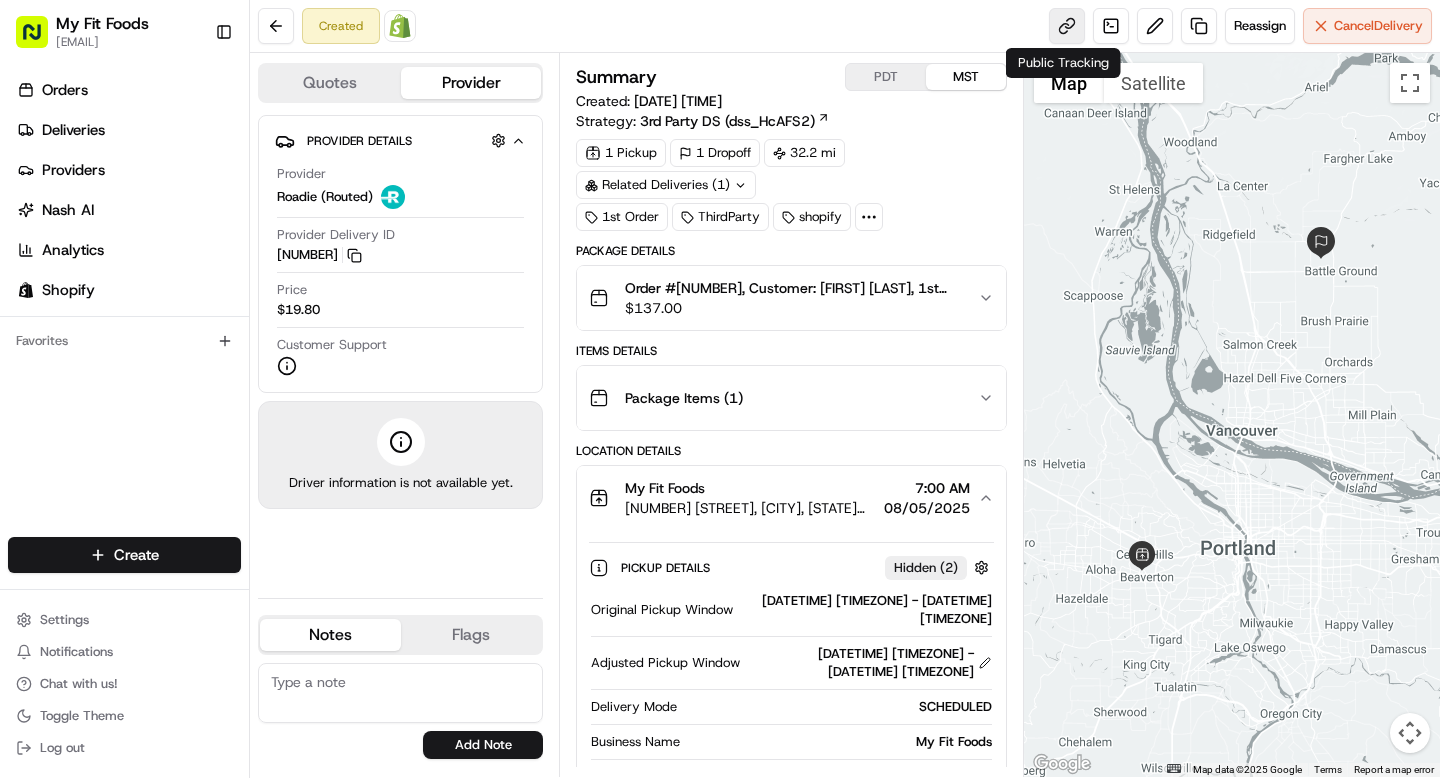 click at bounding box center (1067, 26) 